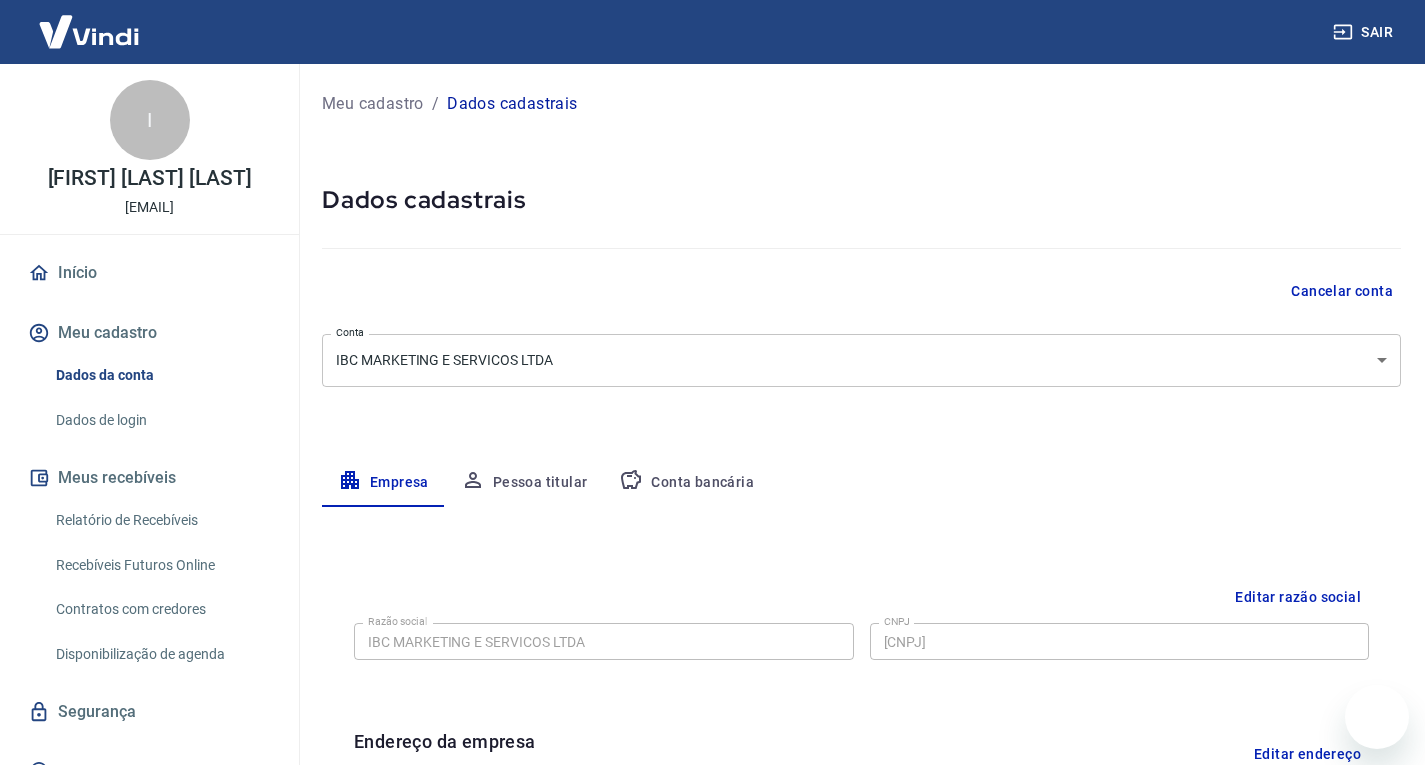 select on "BA" 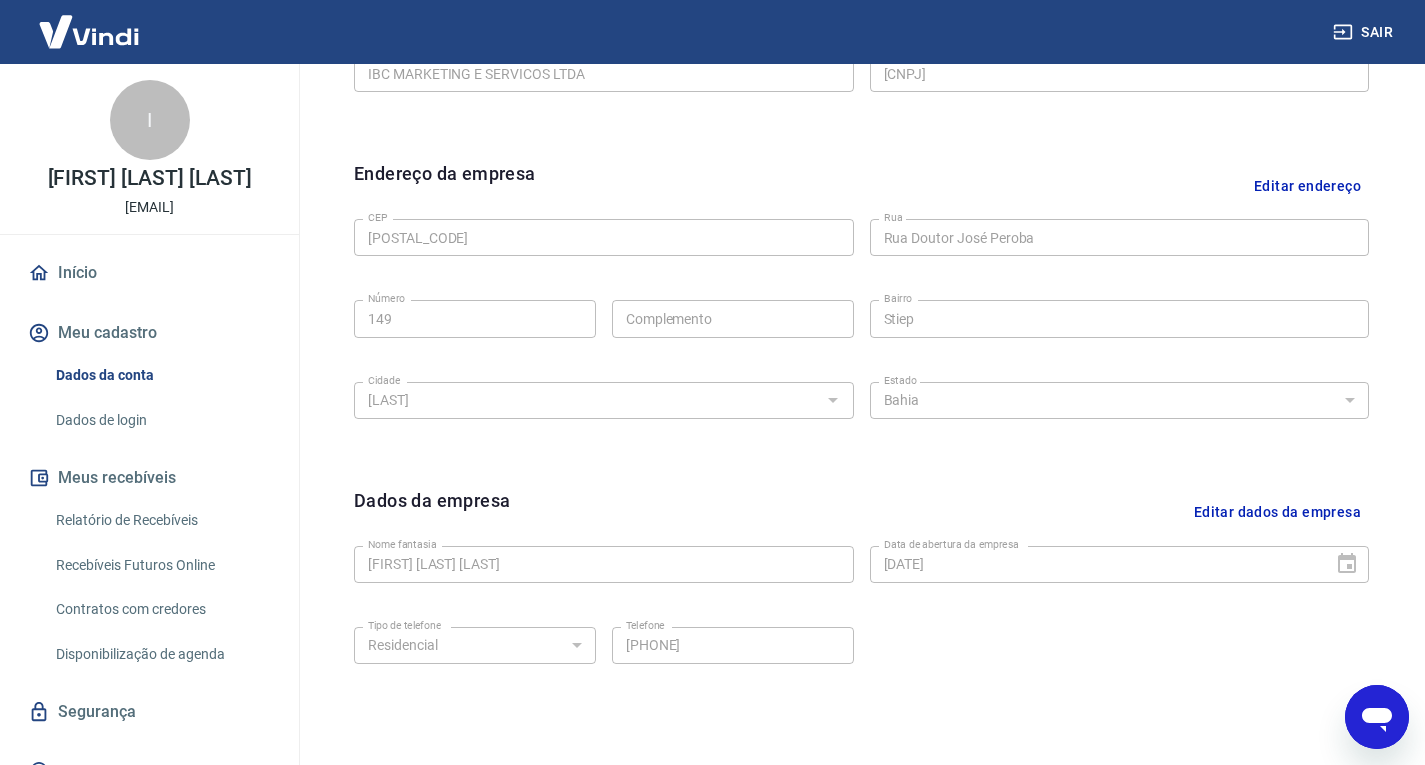 scroll, scrollTop: 0, scrollLeft: 0, axis: both 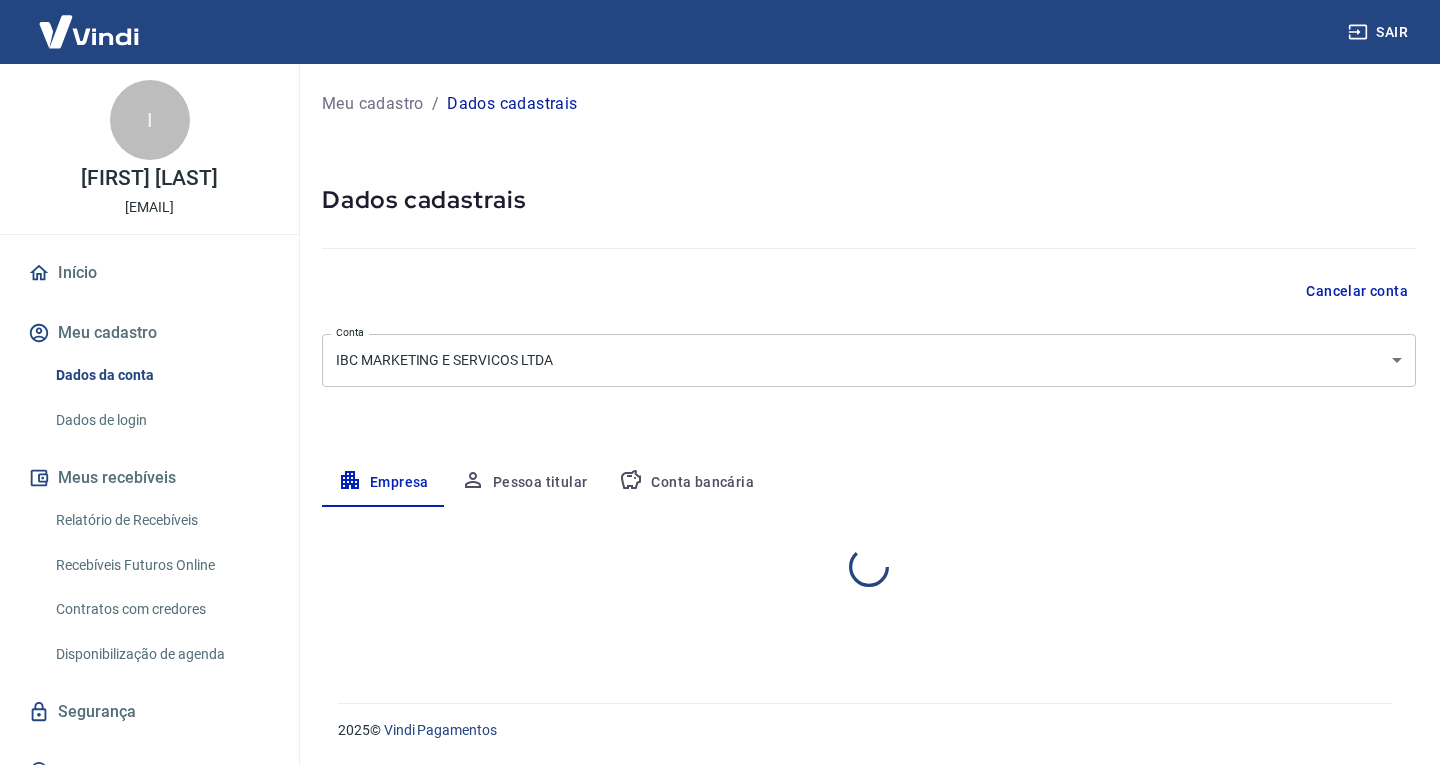 select on "BA" 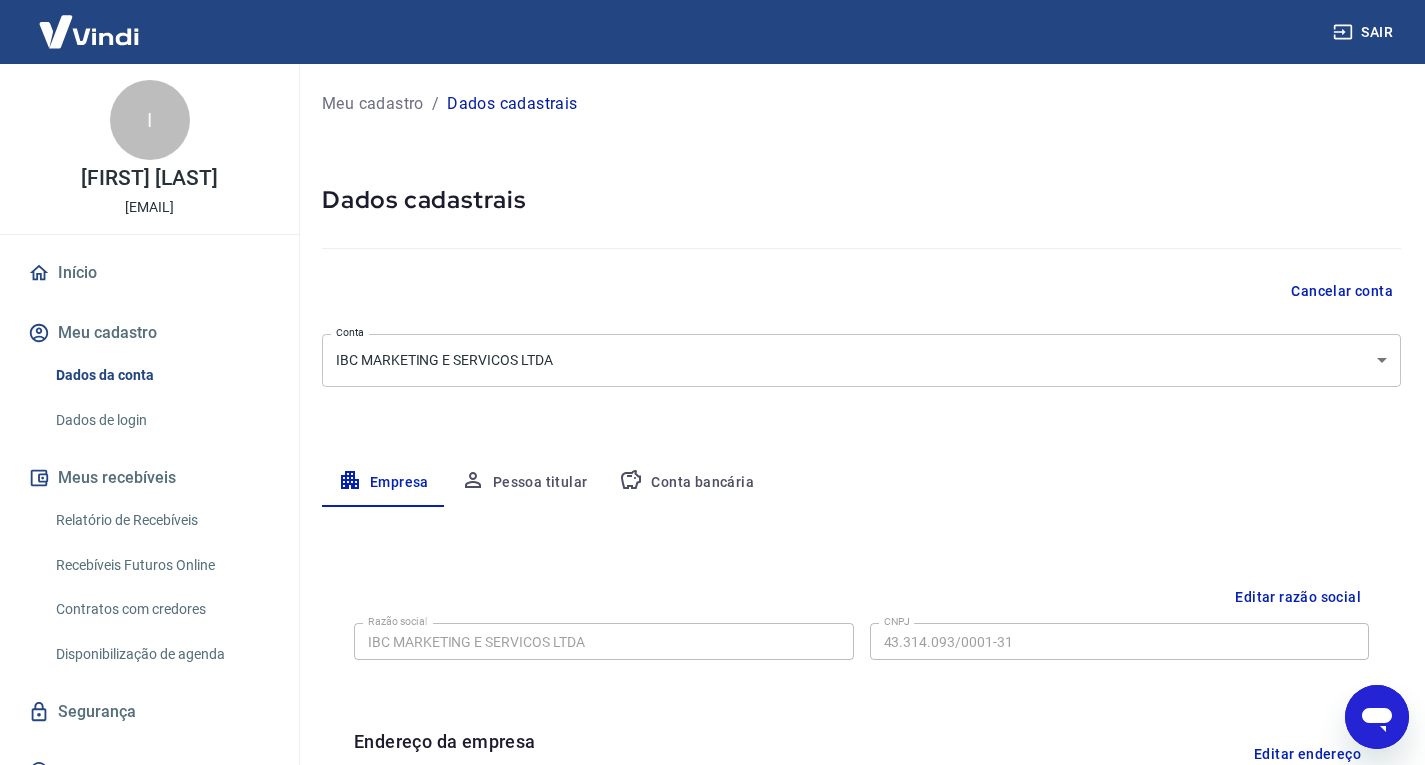 scroll, scrollTop: 0, scrollLeft: 0, axis: both 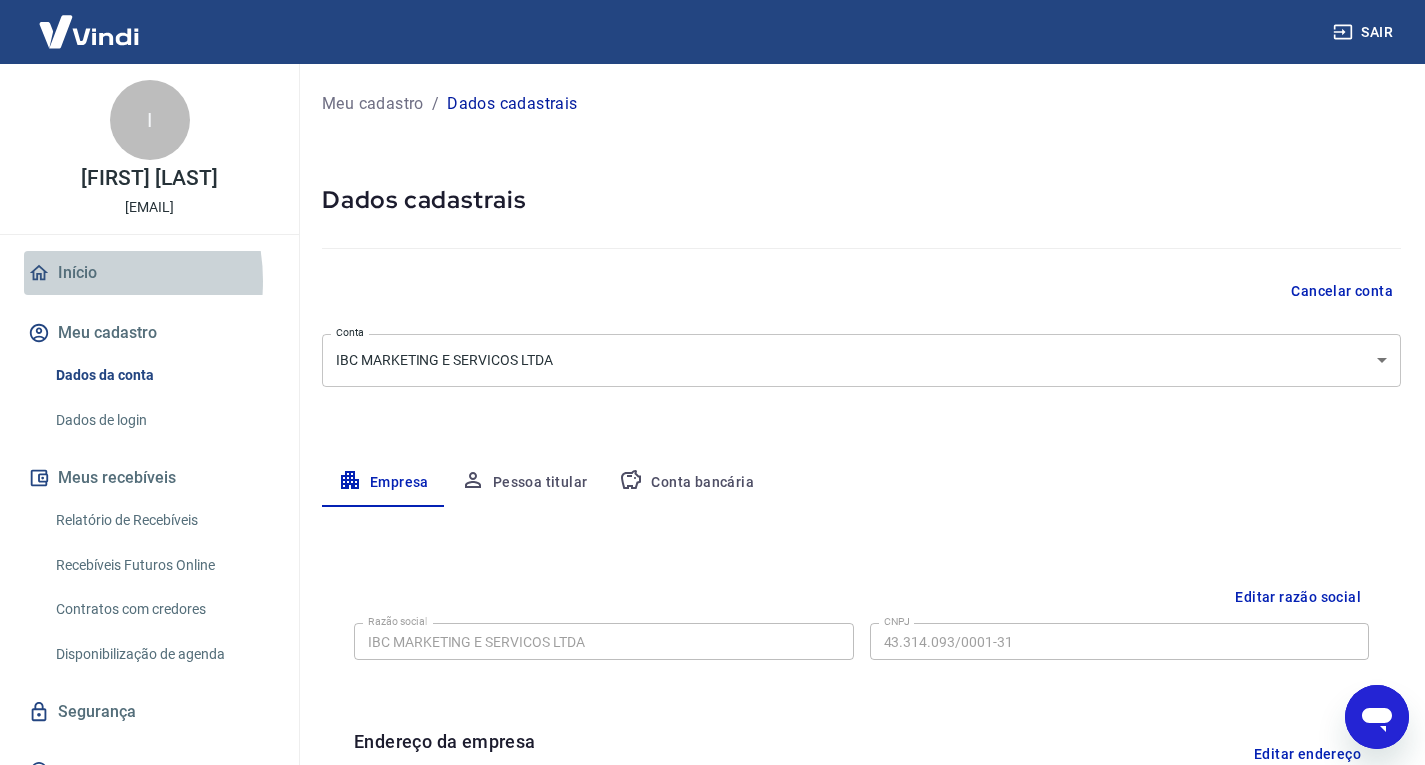 click on "Início" at bounding box center (149, 273) 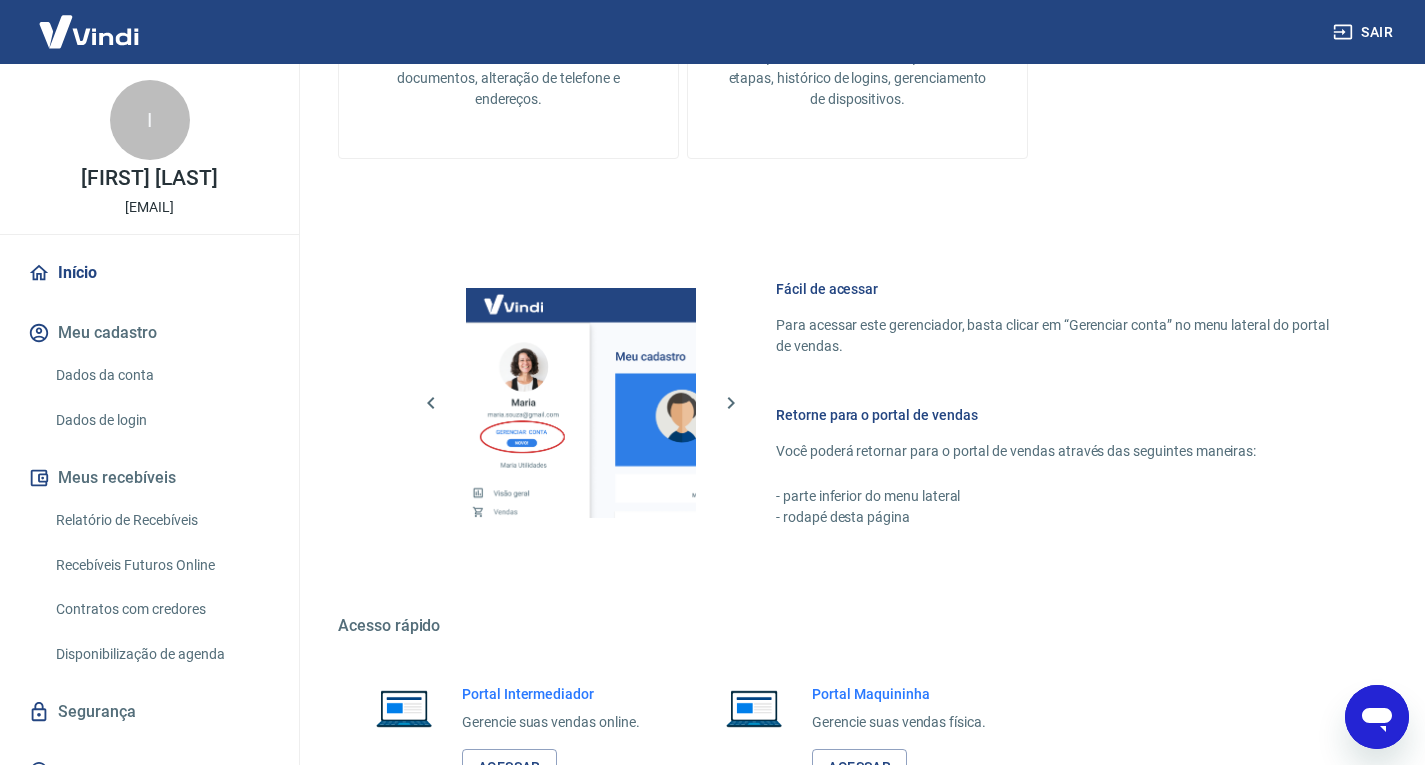 scroll, scrollTop: 1041, scrollLeft: 0, axis: vertical 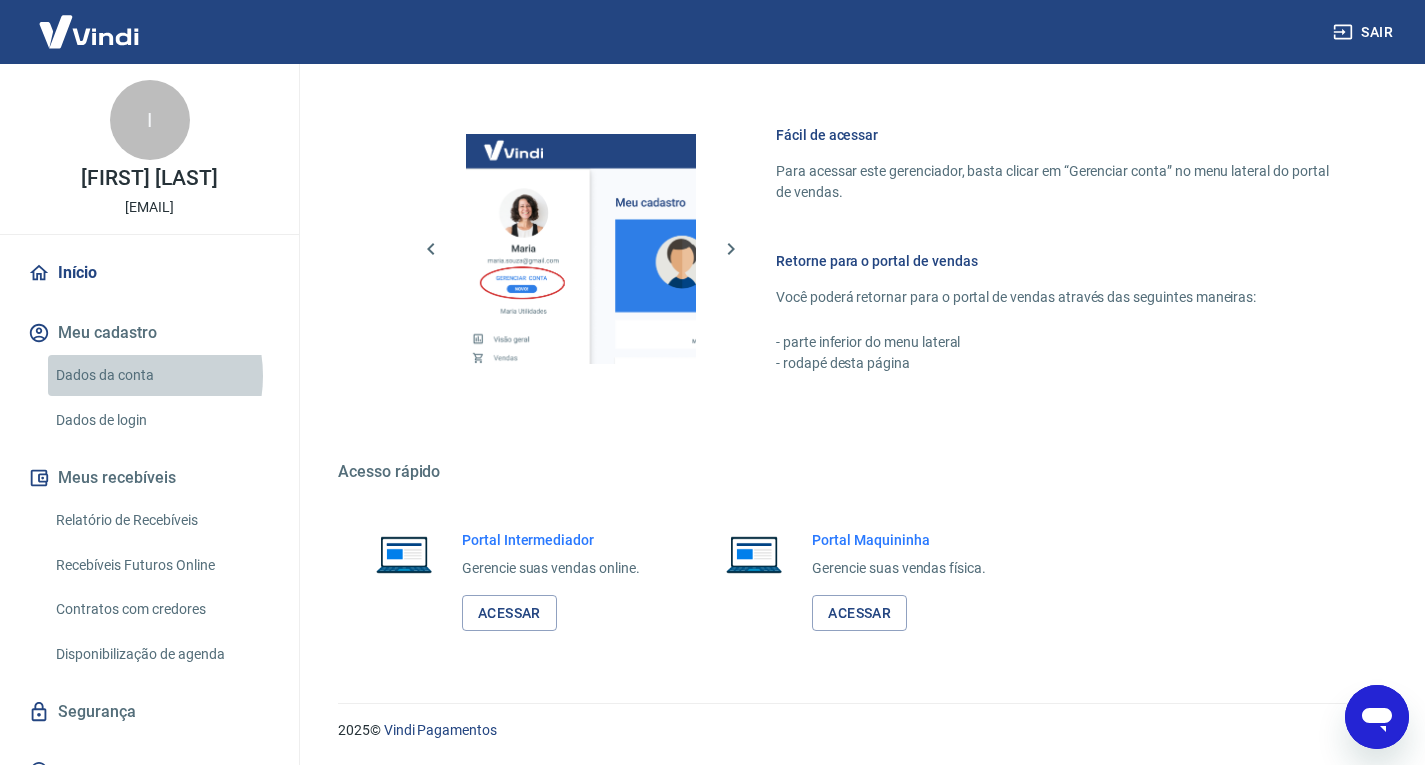 click on "Dados da conta" at bounding box center [161, 375] 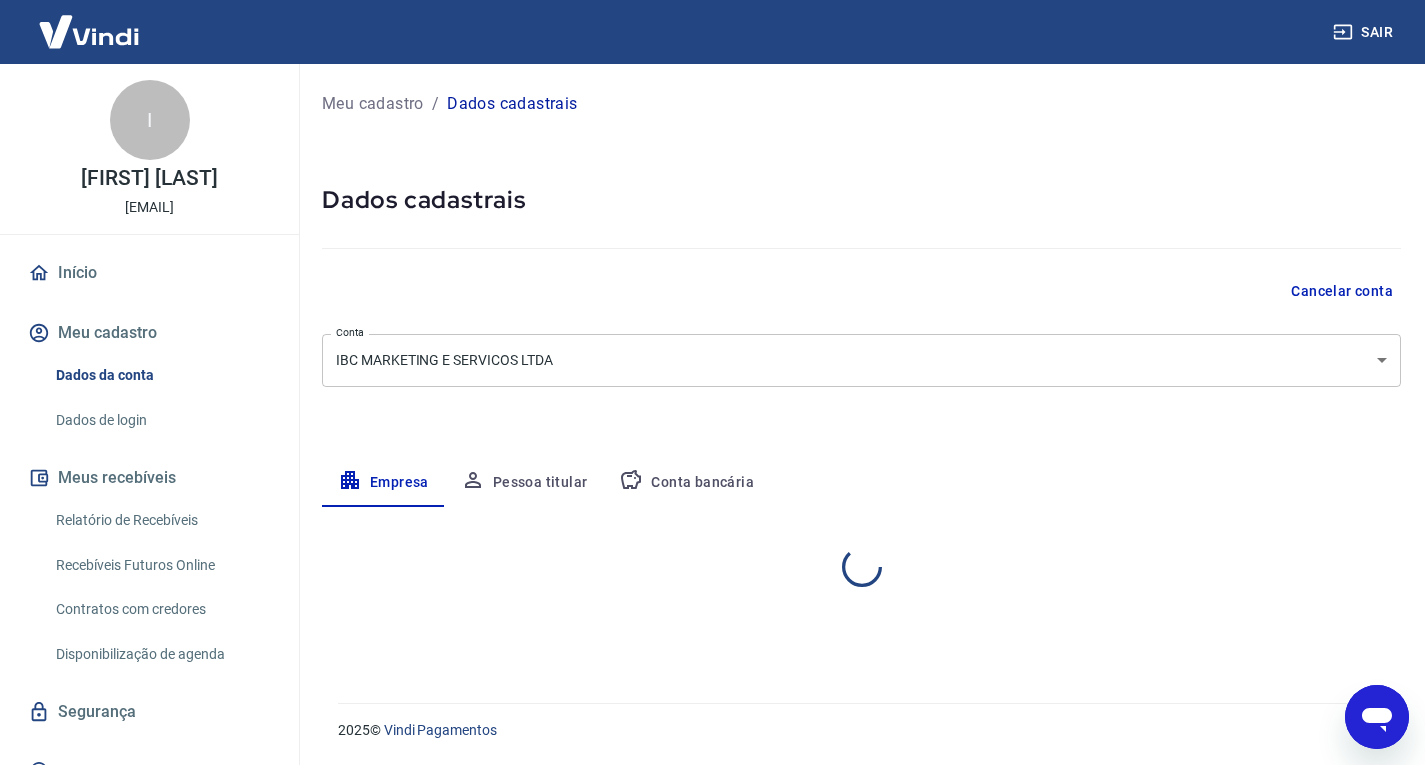 select on "BA" 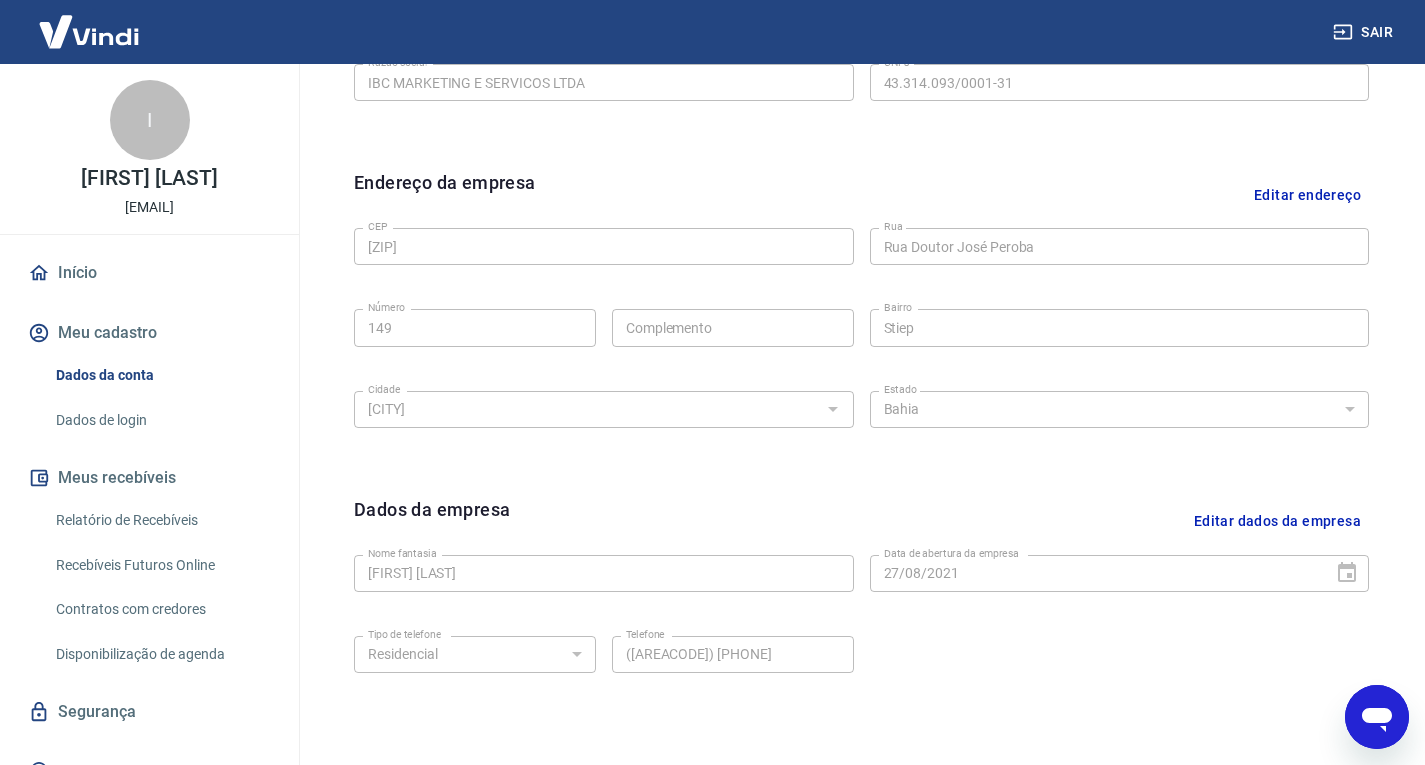 scroll, scrollTop: 677, scrollLeft: 0, axis: vertical 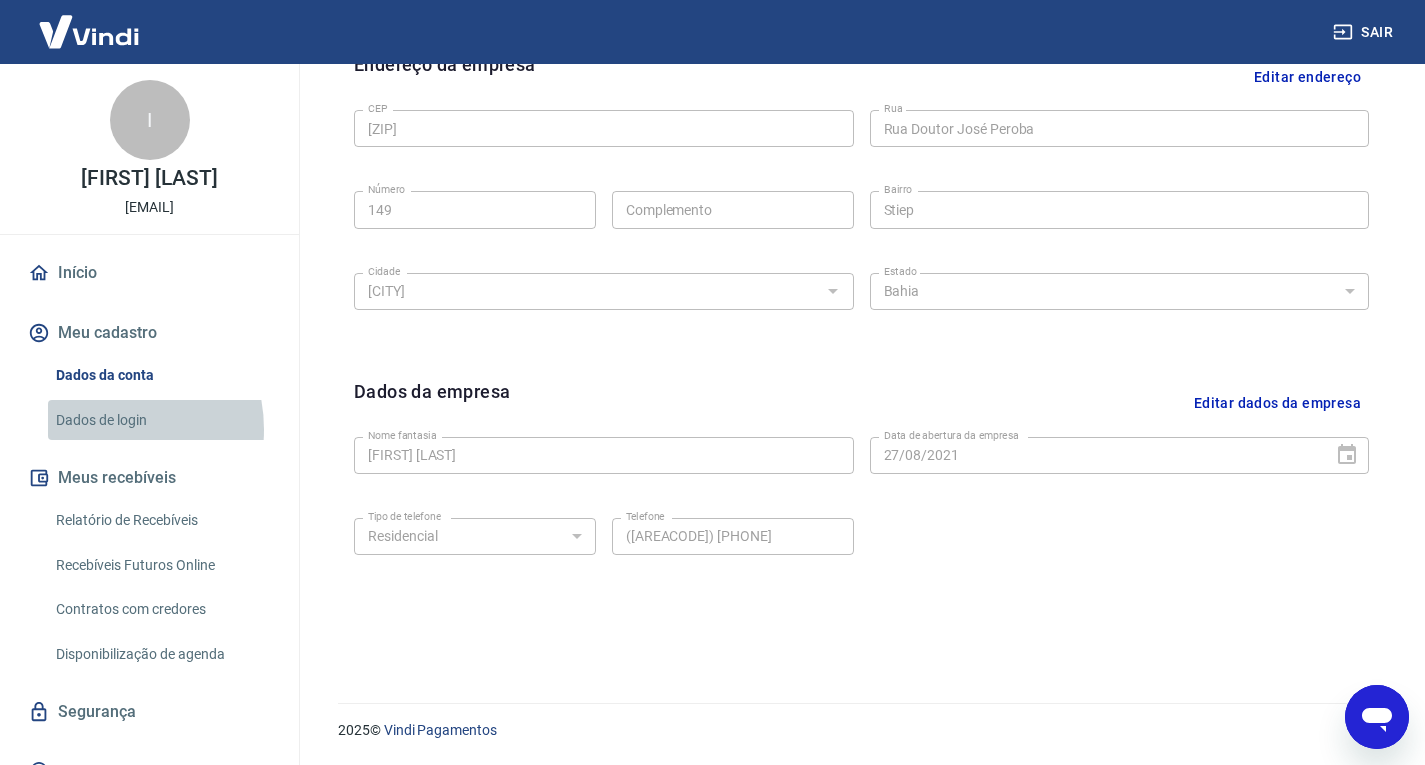 click on "Dados de login" at bounding box center [161, 420] 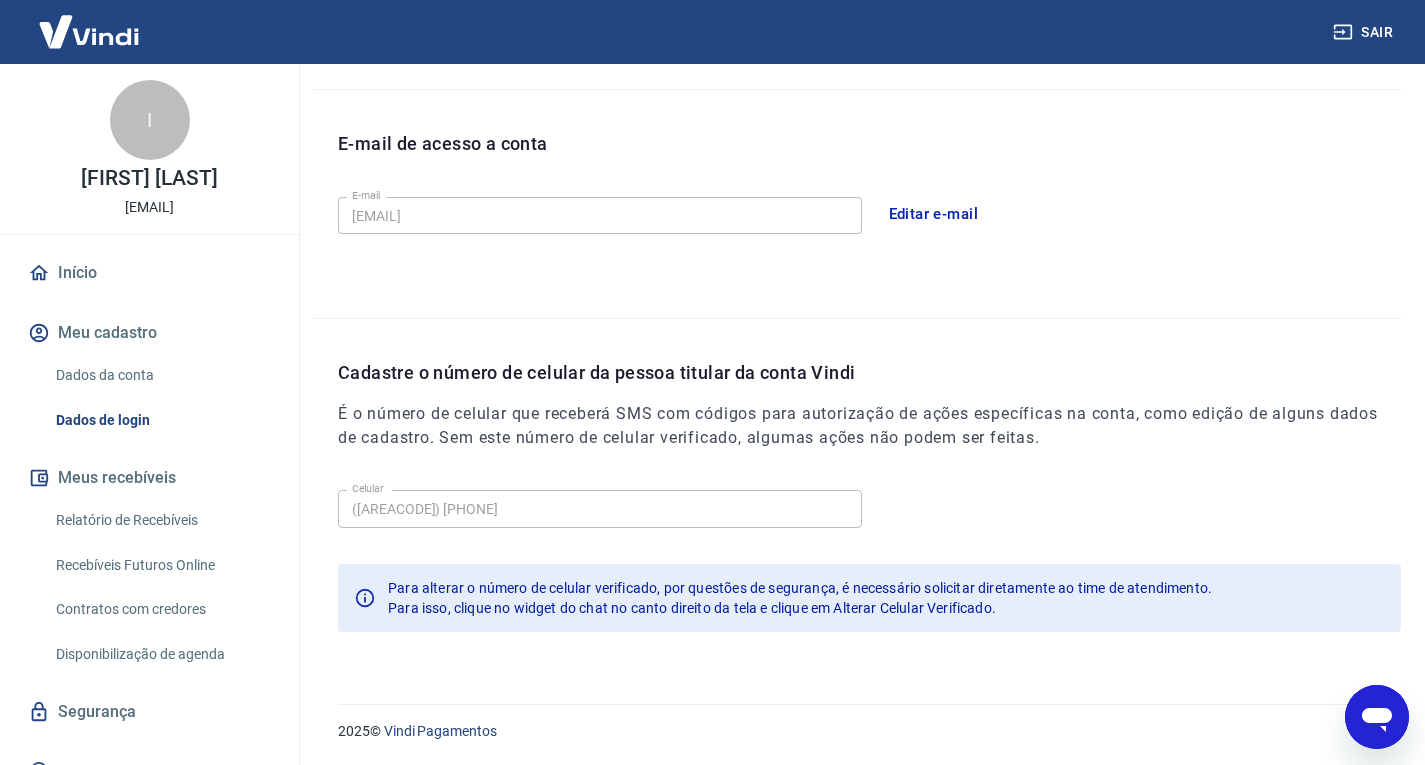 scroll, scrollTop: 0, scrollLeft: 0, axis: both 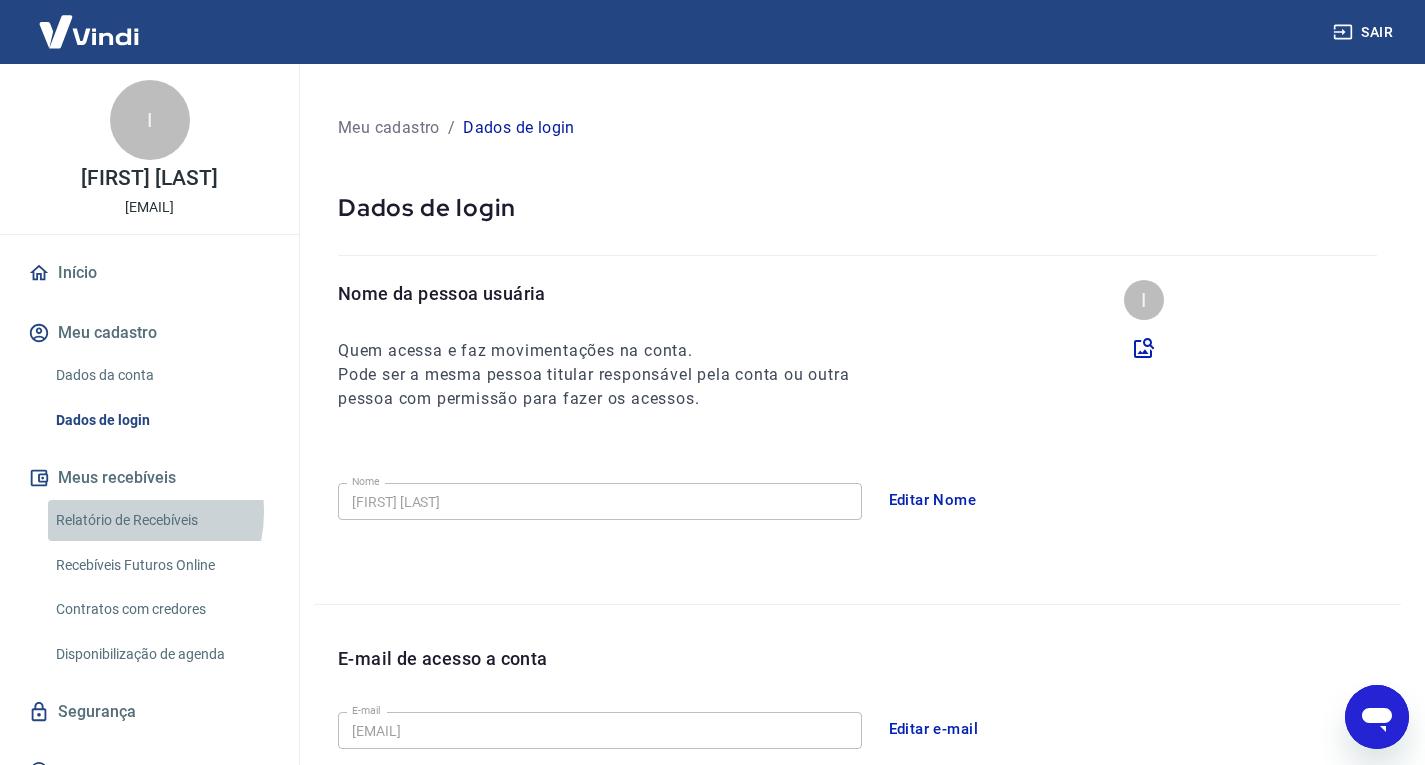 click on "Relatório de Recebíveis" at bounding box center [161, 520] 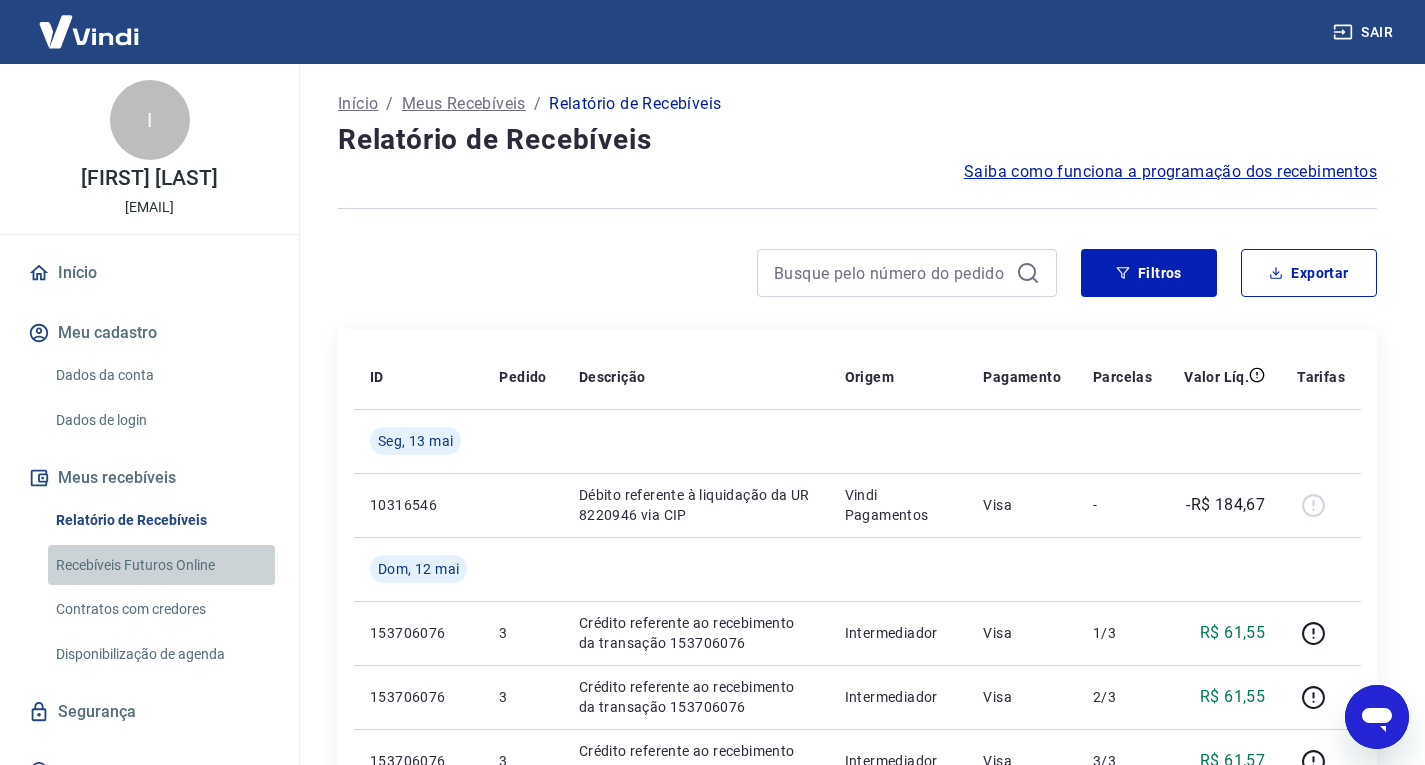 click on "Recebíveis Futuros Online" at bounding box center [161, 565] 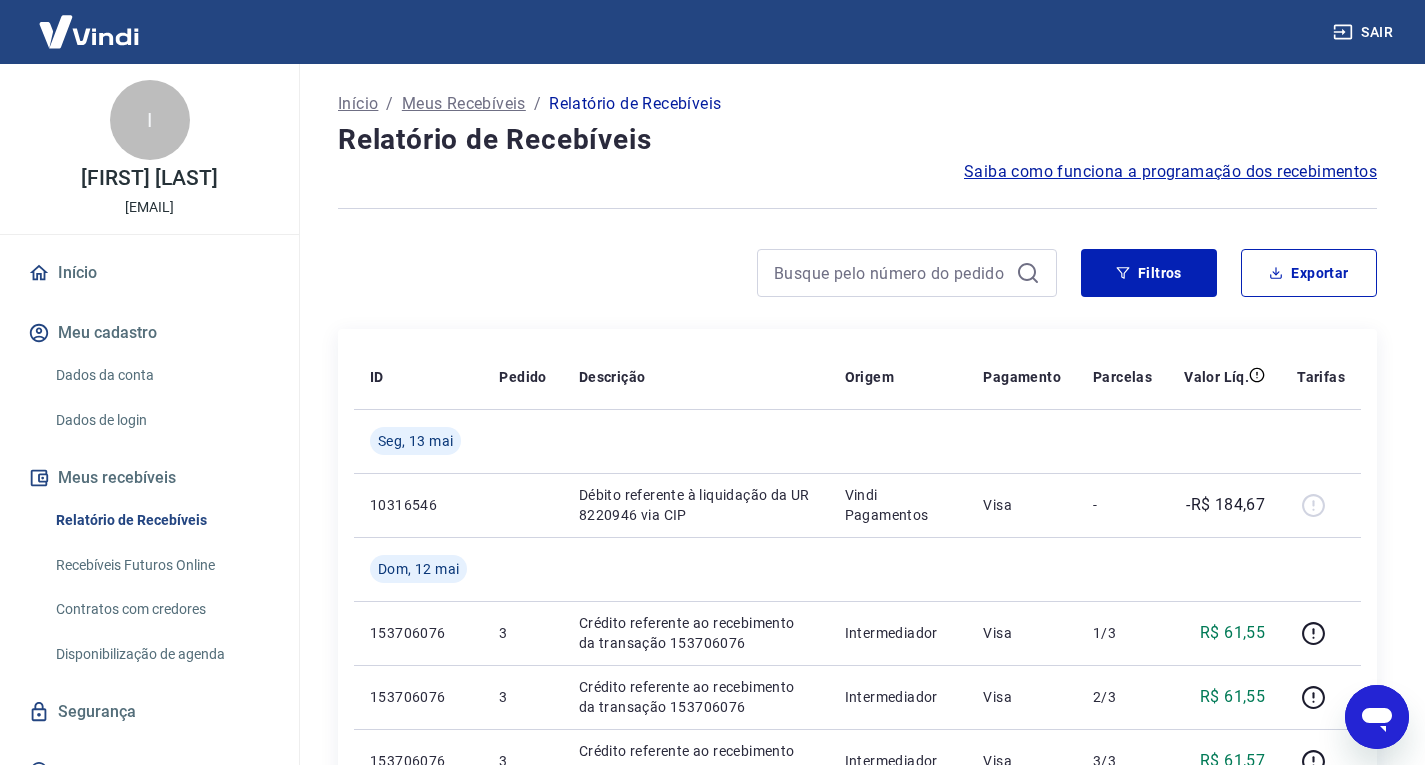 click 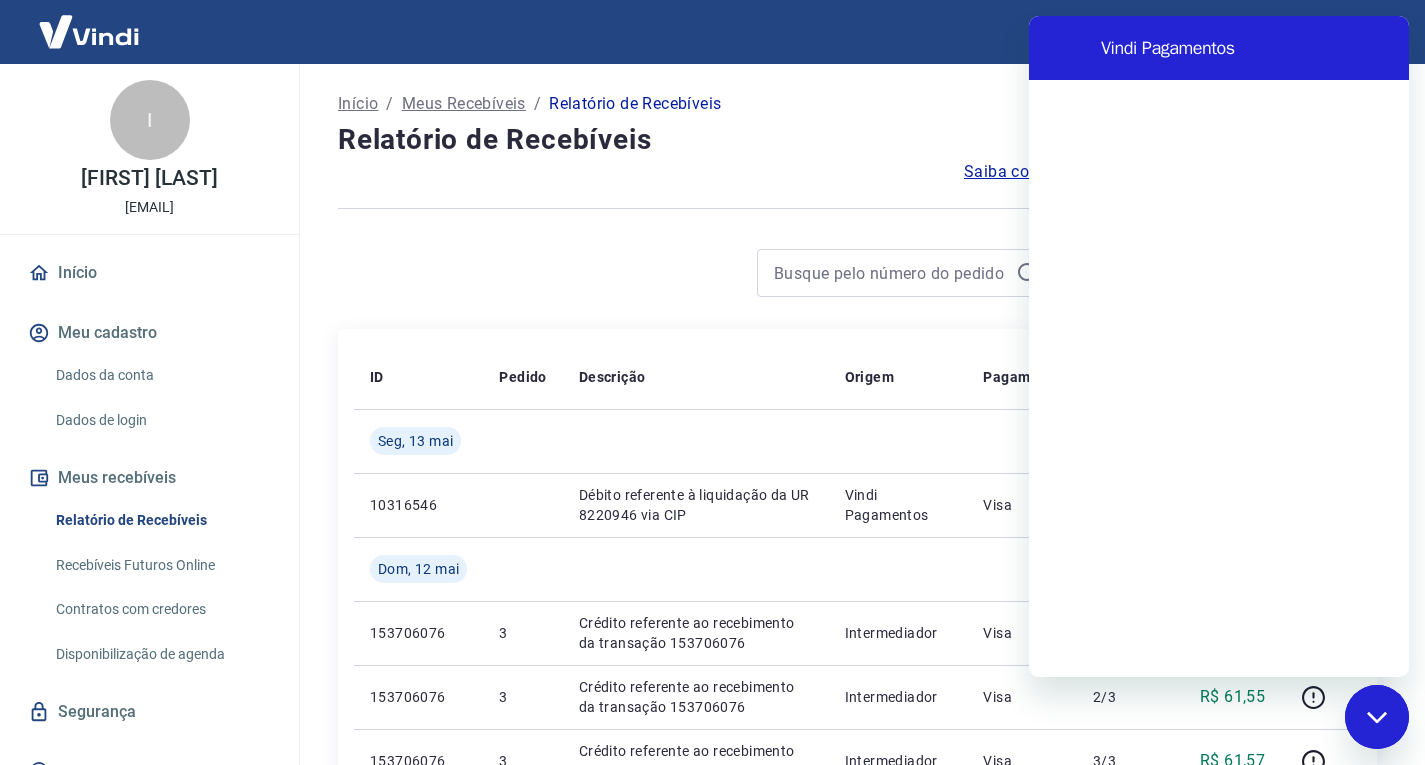 scroll, scrollTop: 0, scrollLeft: 0, axis: both 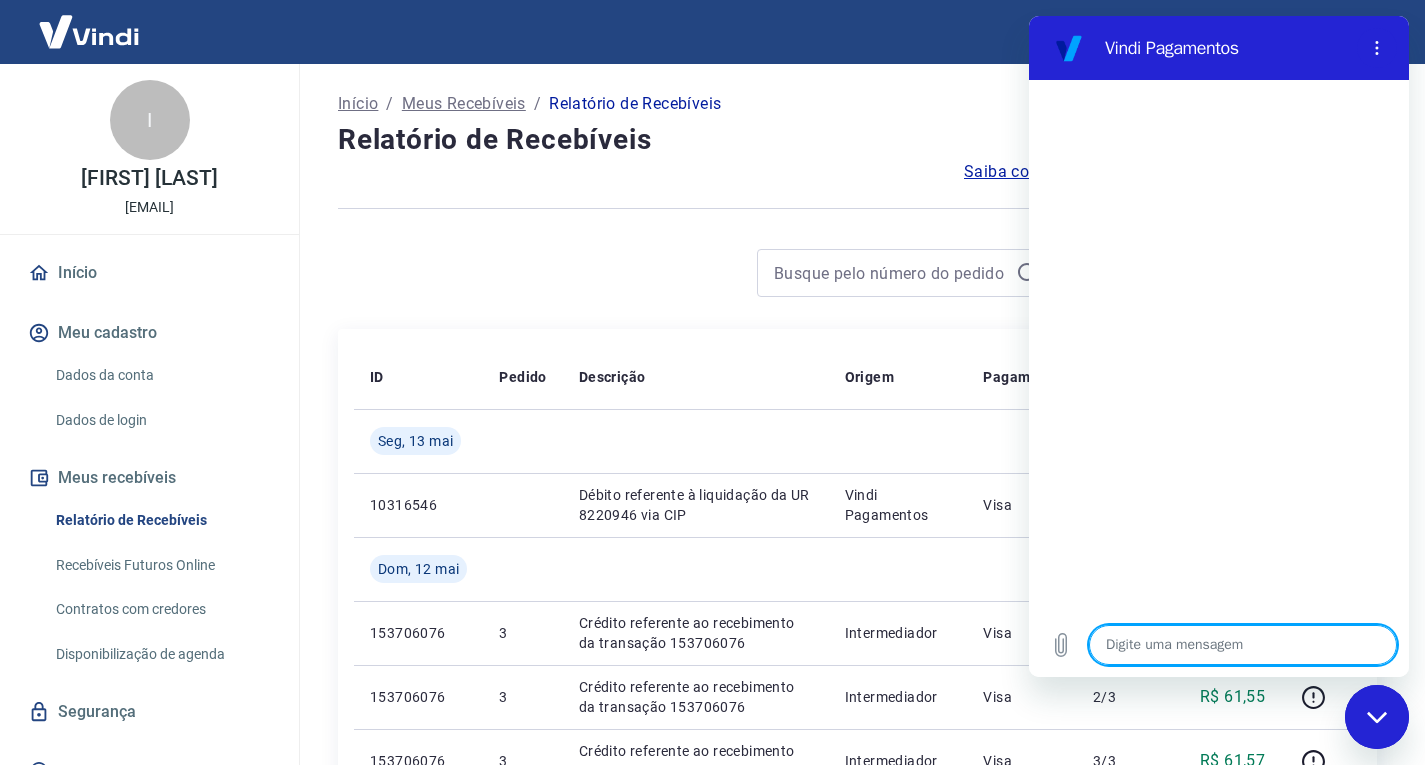 type on "B" 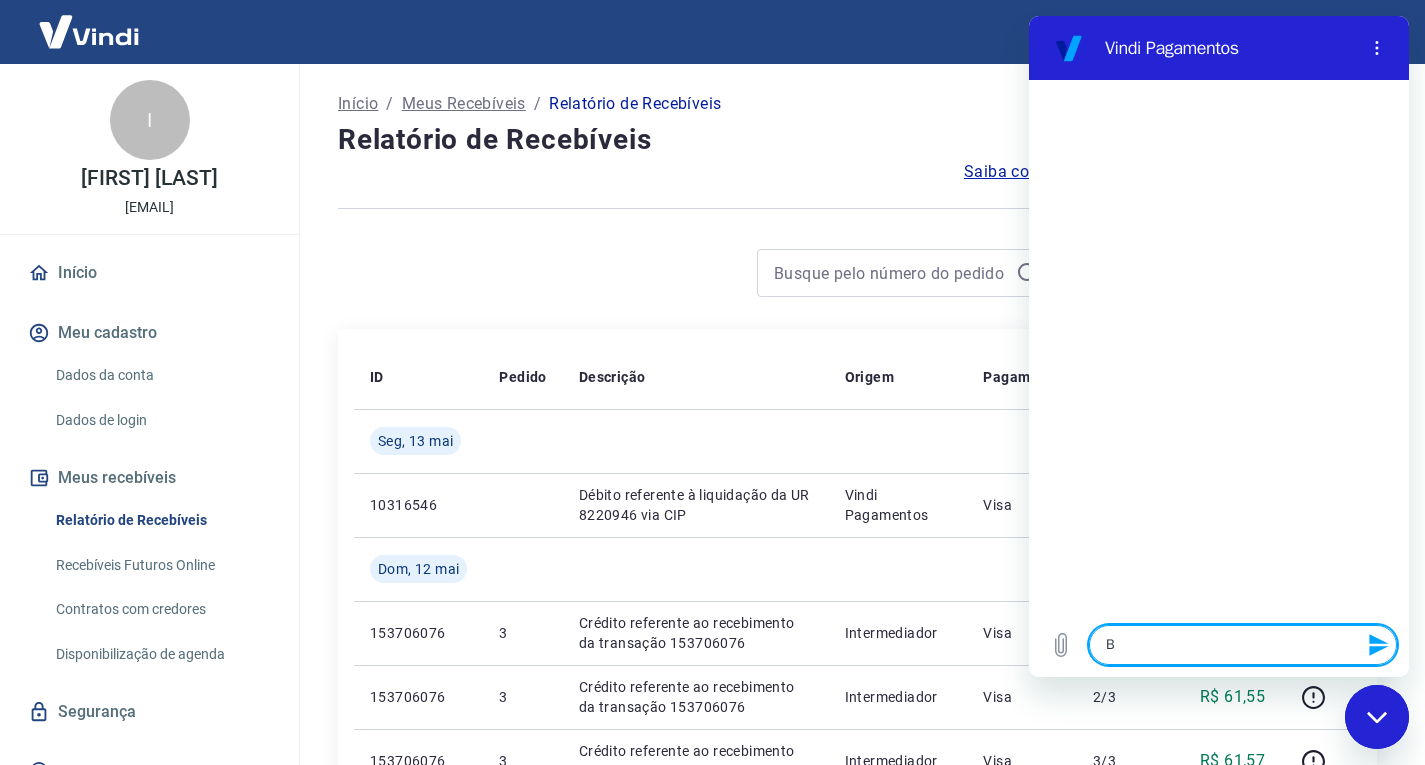 type on "Bo" 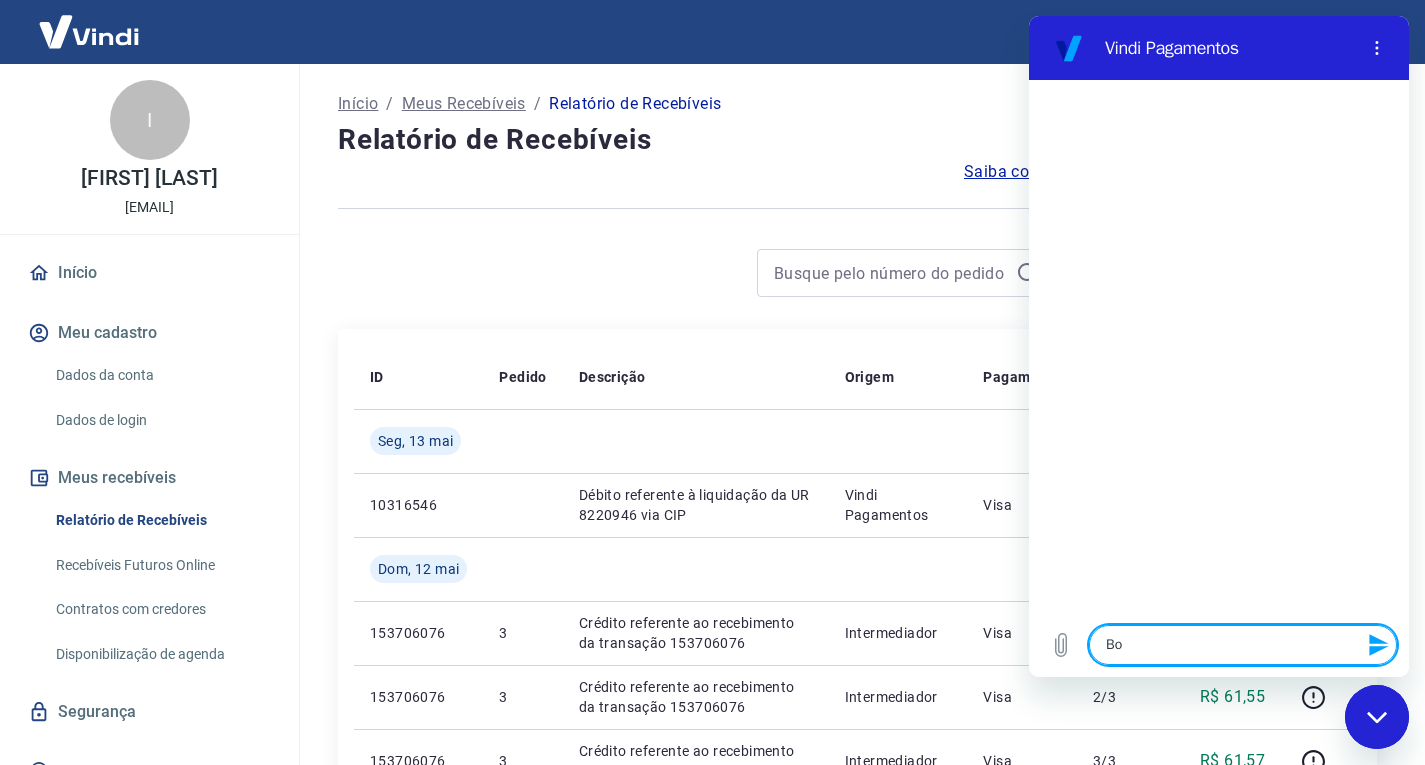type on "Bom" 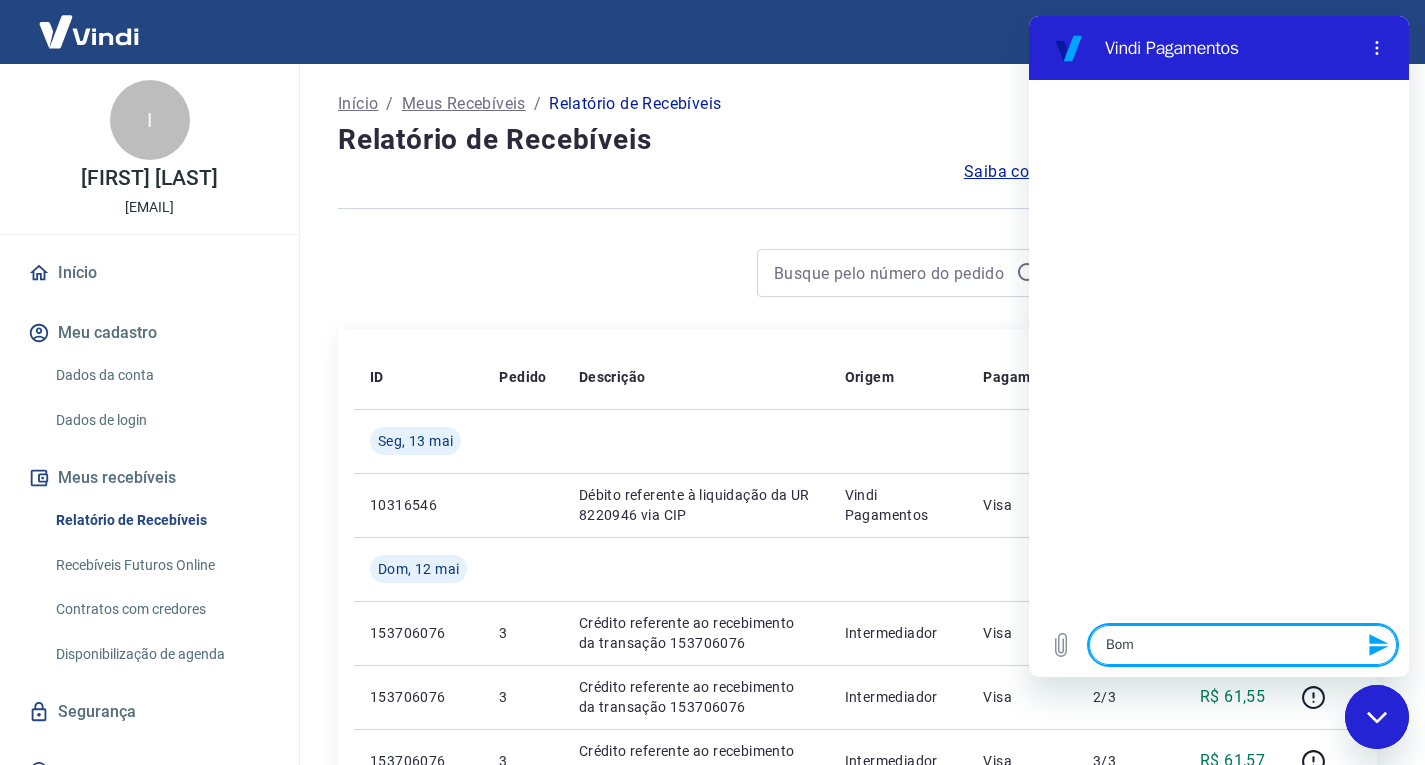 type on "Bom" 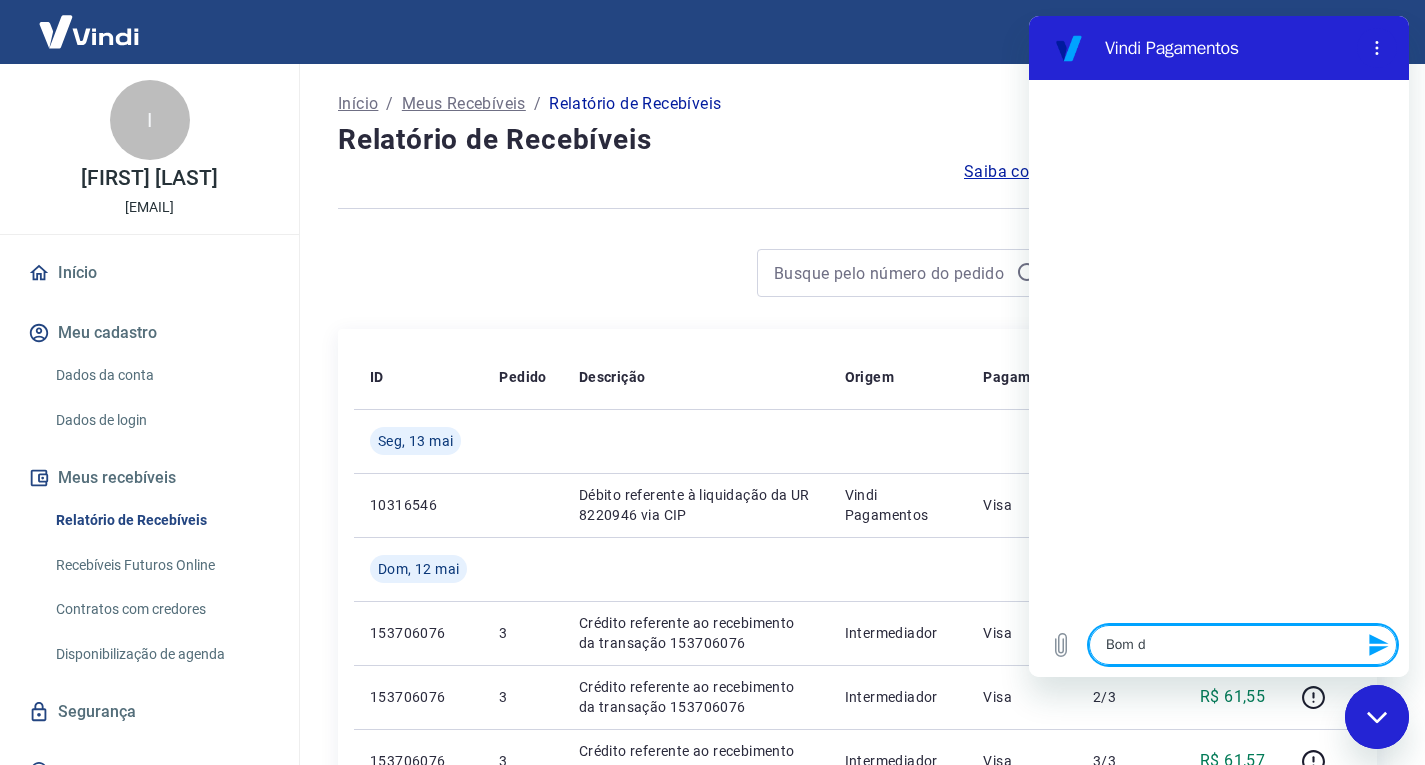 type on "Bom di" 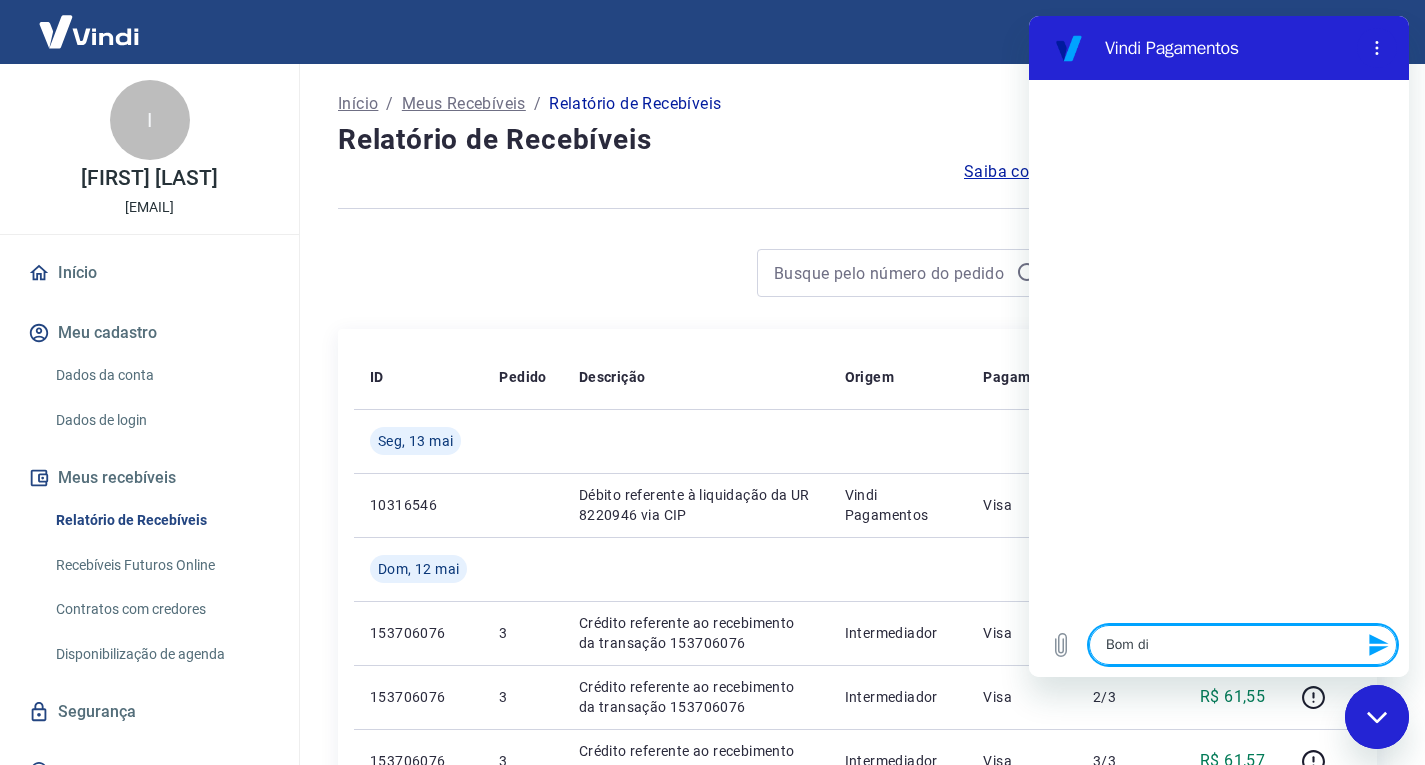 type on "x" 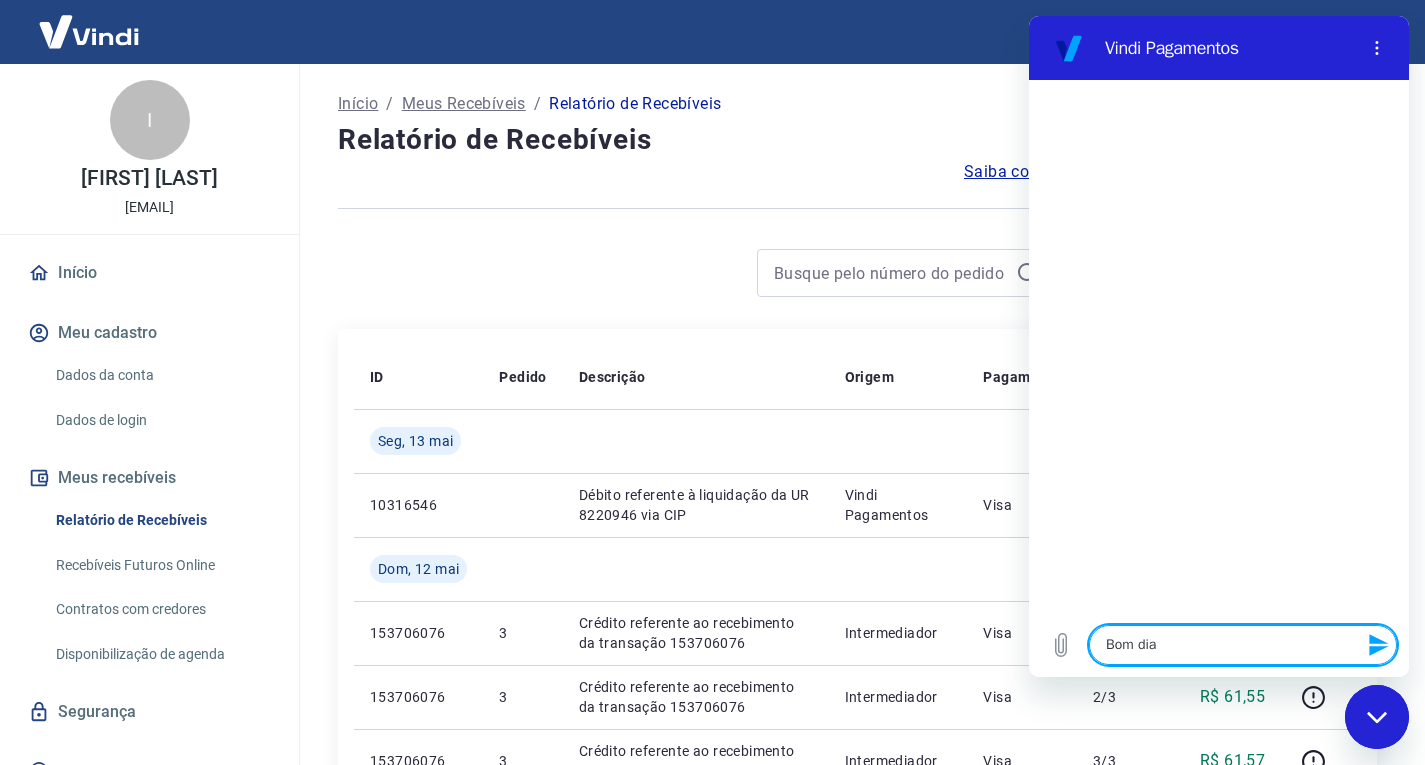 type on "Bom dia!" 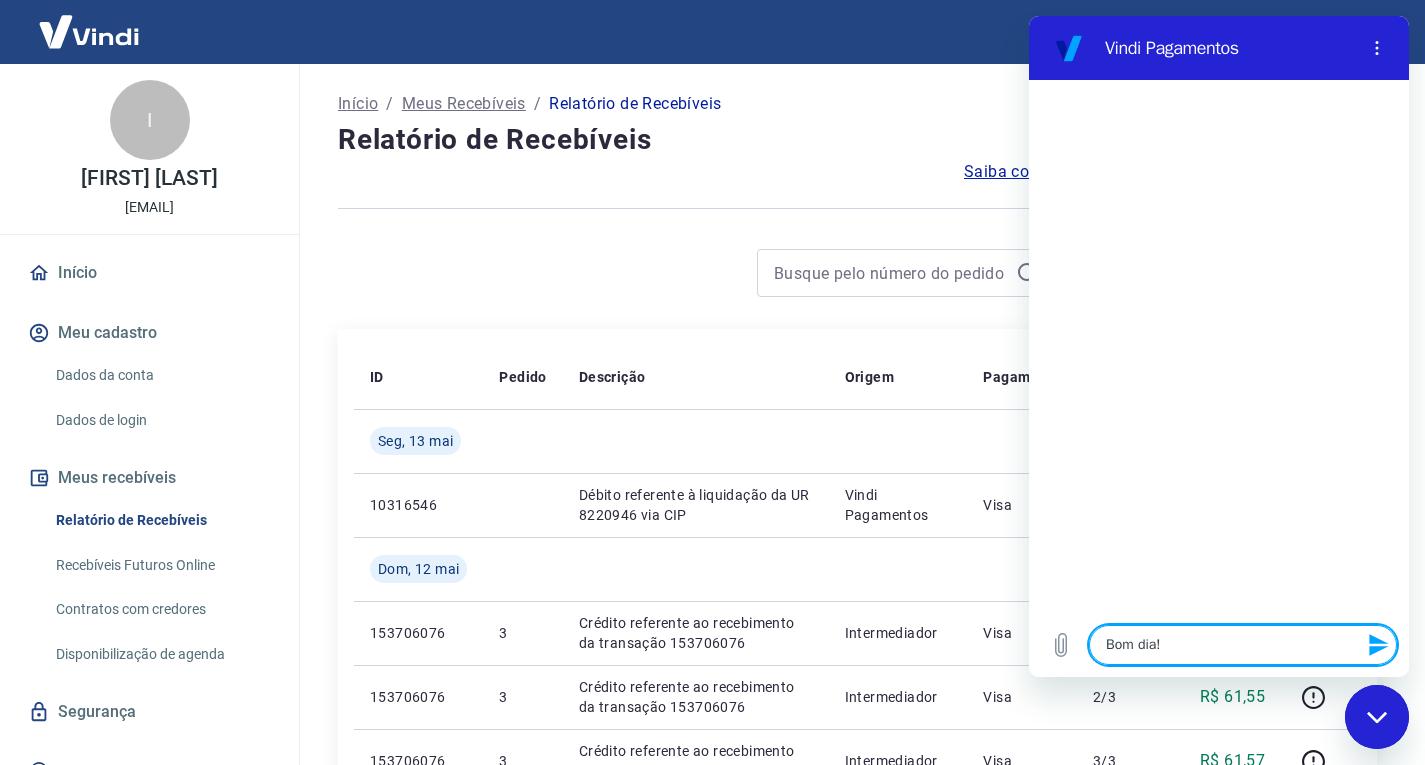 type 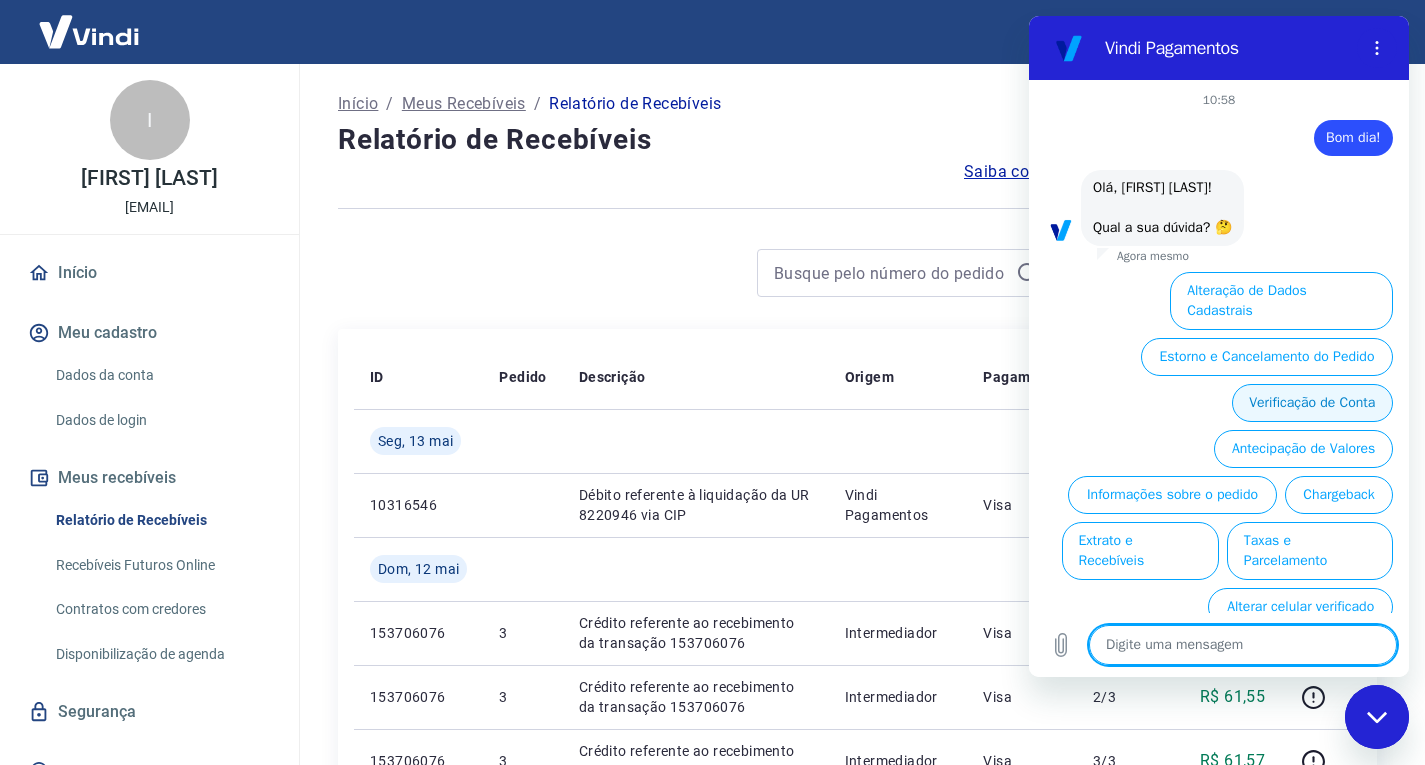 click on "Verificação de Conta" at bounding box center [1312, 403] 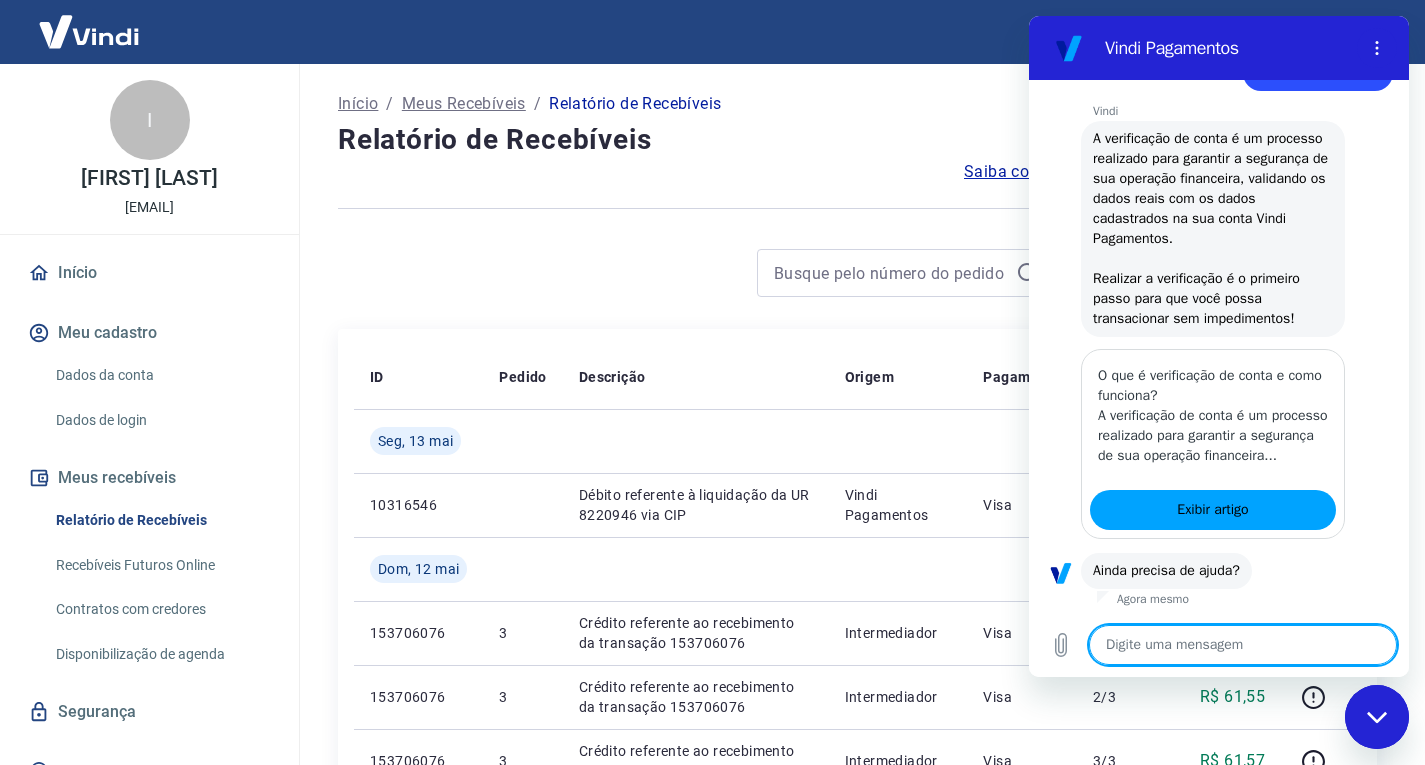 scroll, scrollTop: 268, scrollLeft: 0, axis: vertical 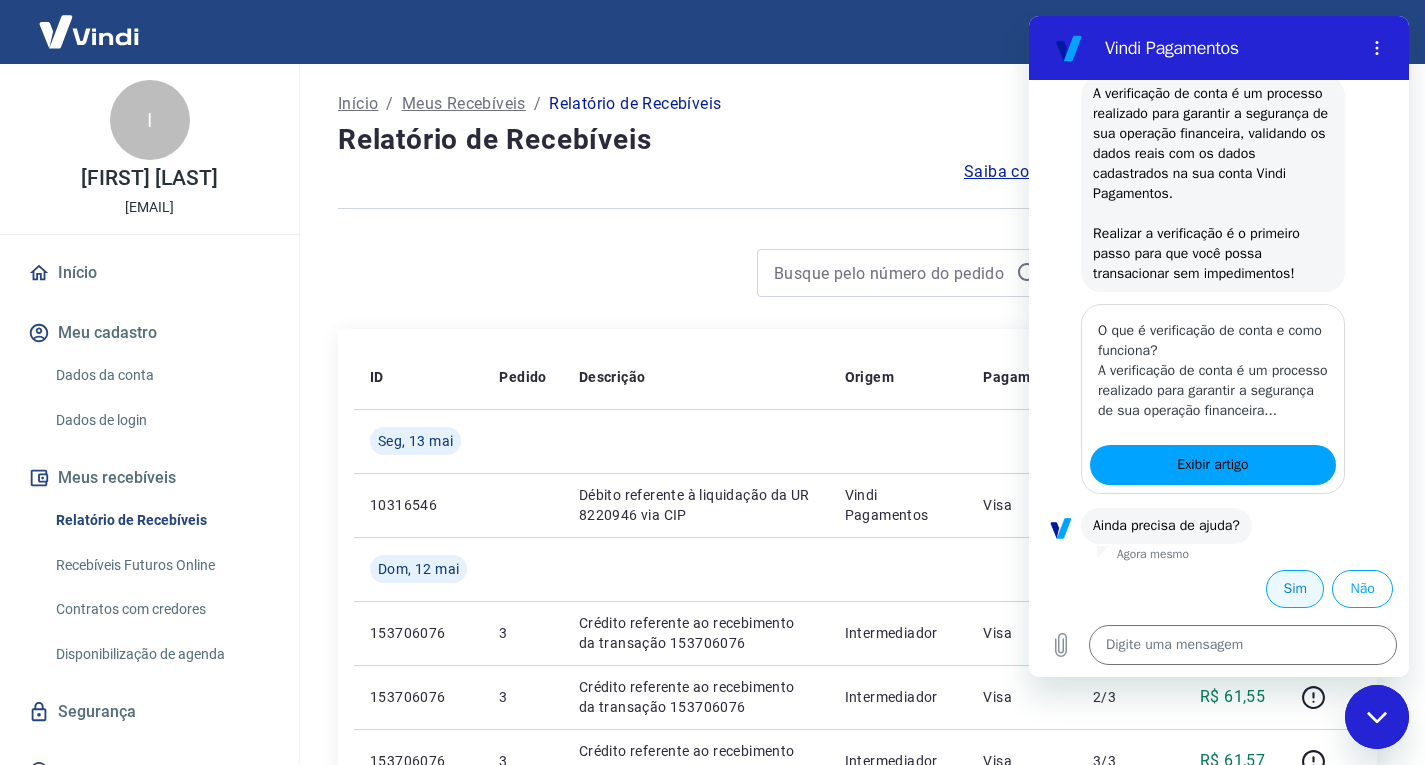 click on "Sim" at bounding box center [1295, 589] 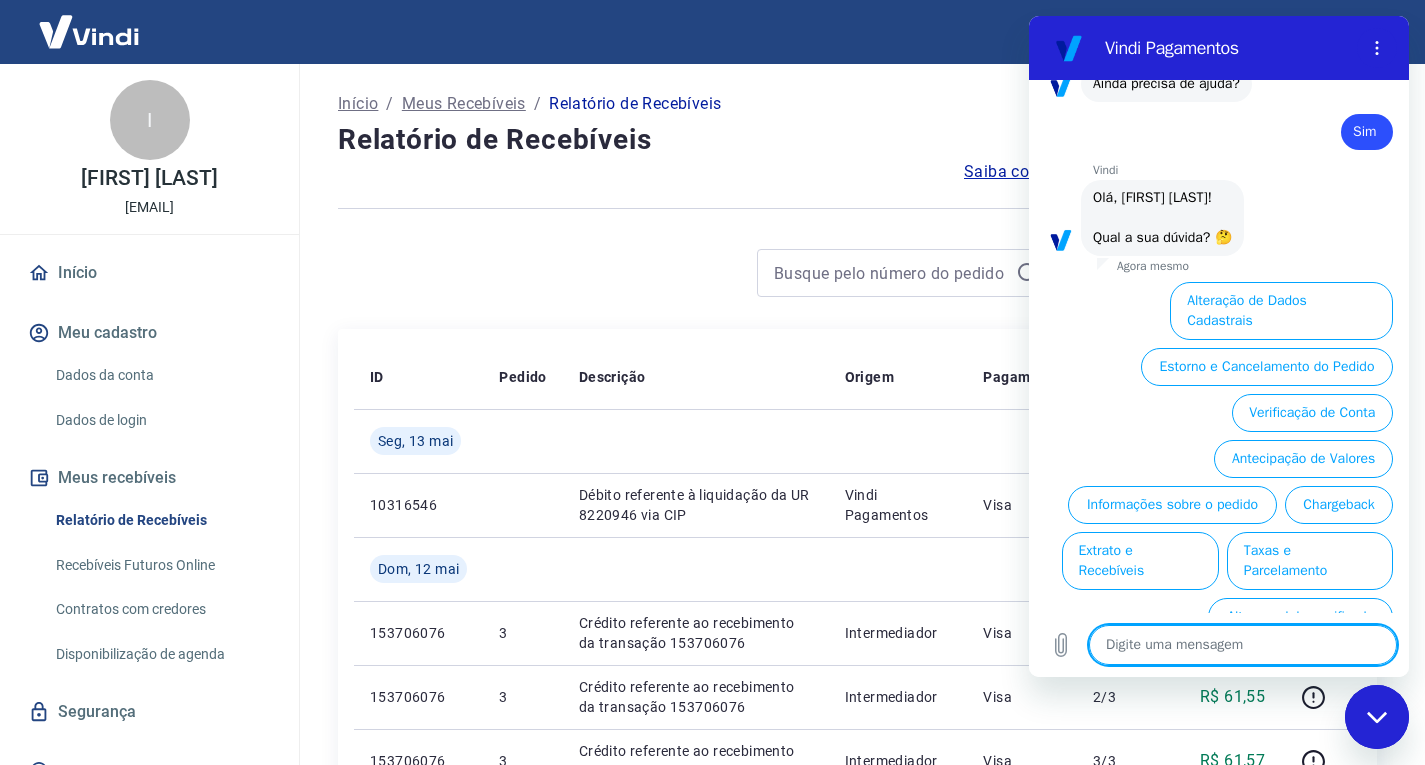 scroll, scrollTop: 744, scrollLeft: 0, axis: vertical 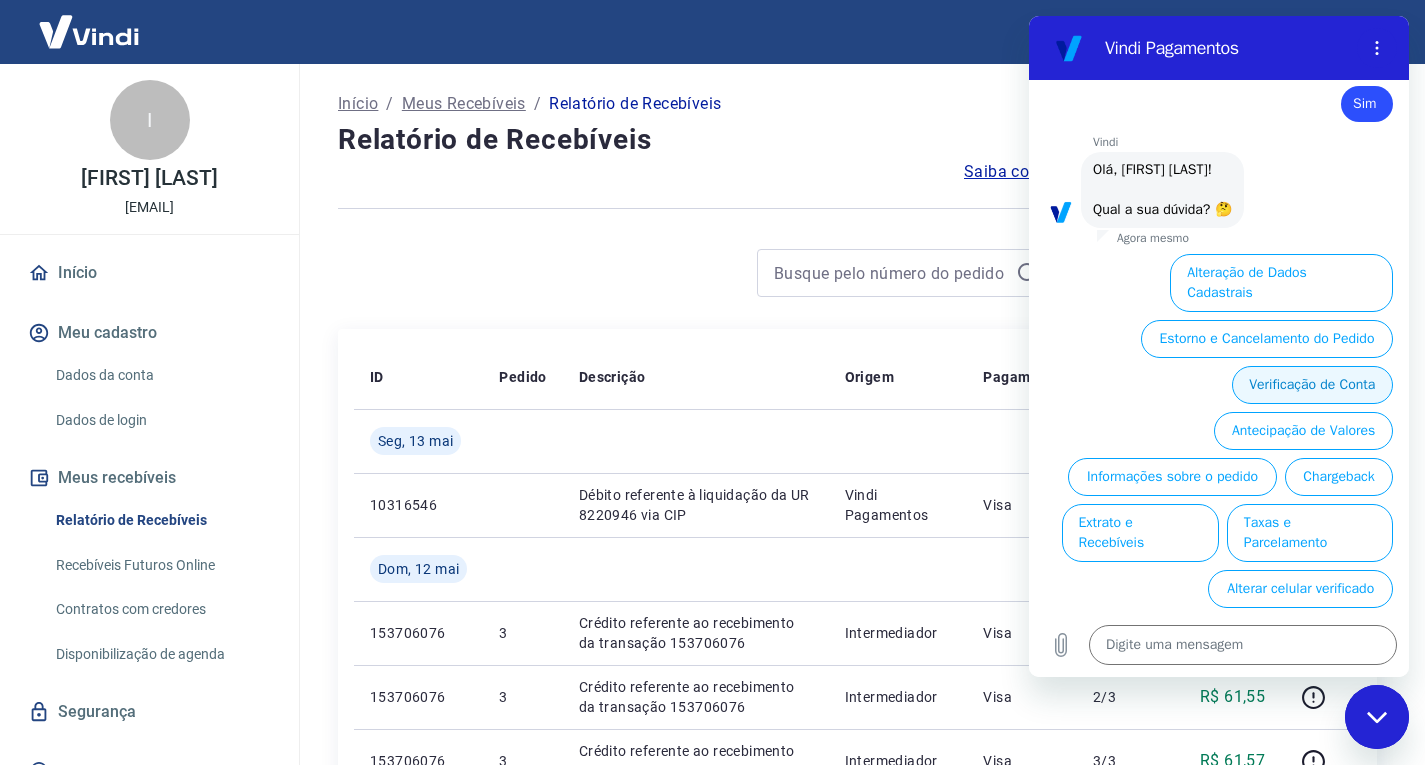 click on "Verificação de Conta" at bounding box center (1312, 385) 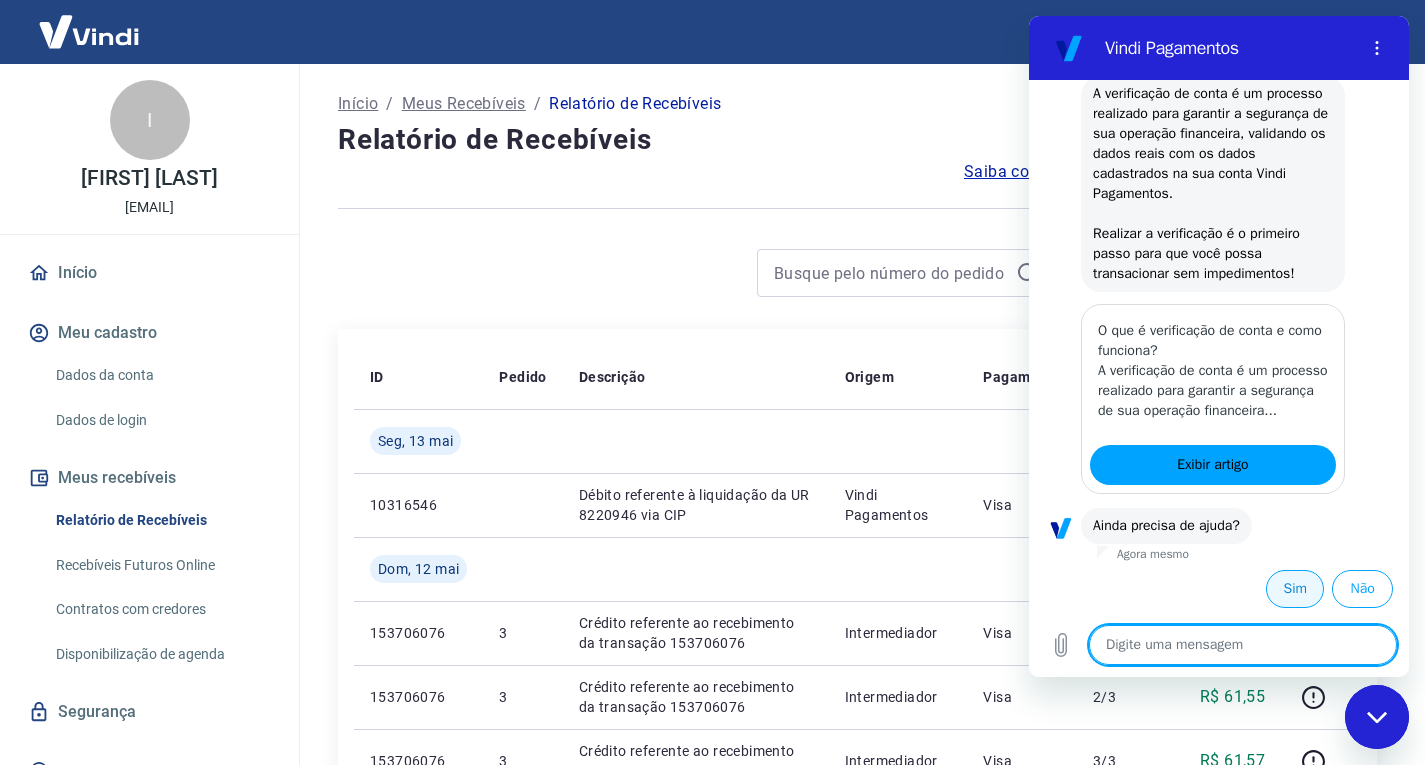 scroll, scrollTop: 988, scrollLeft: 0, axis: vertical 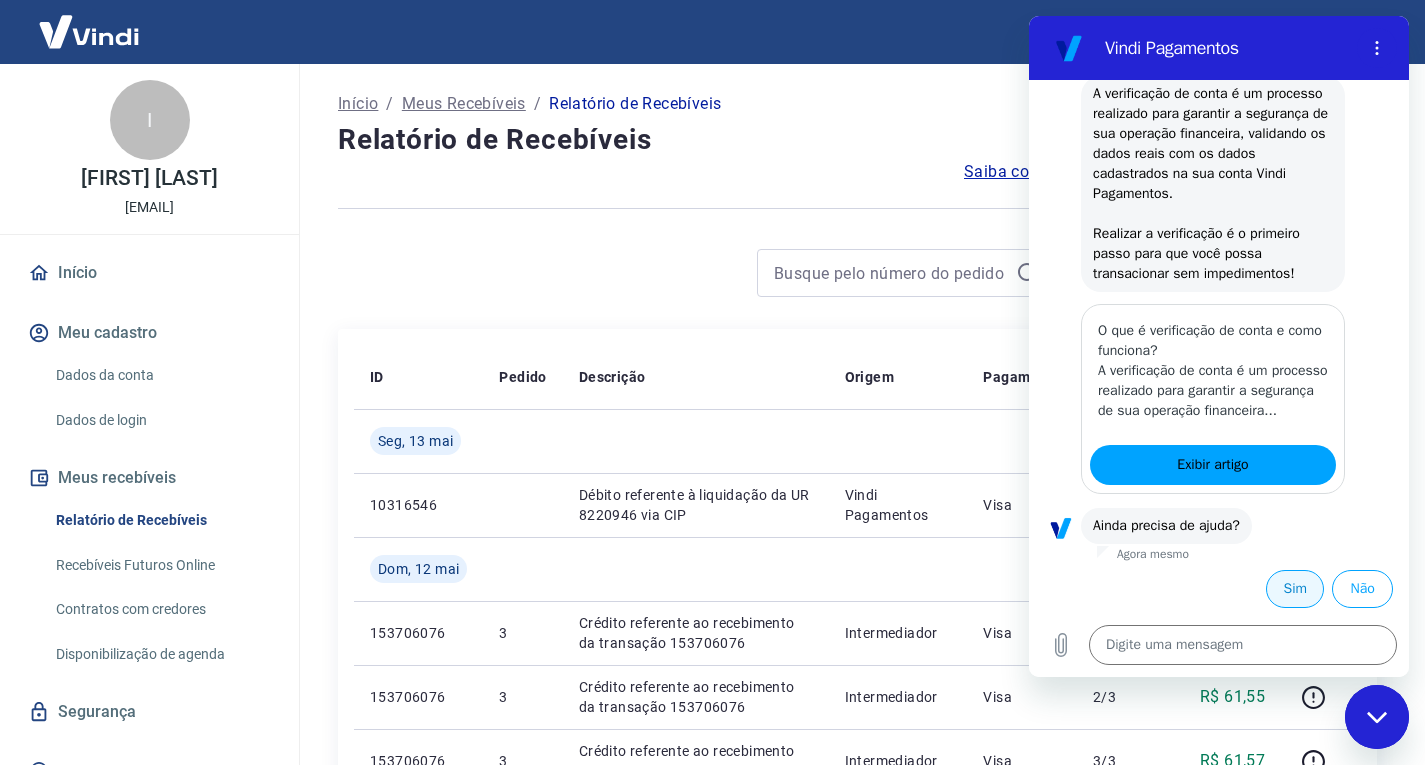 click on "Sim" at bounding box center [1295, 589] 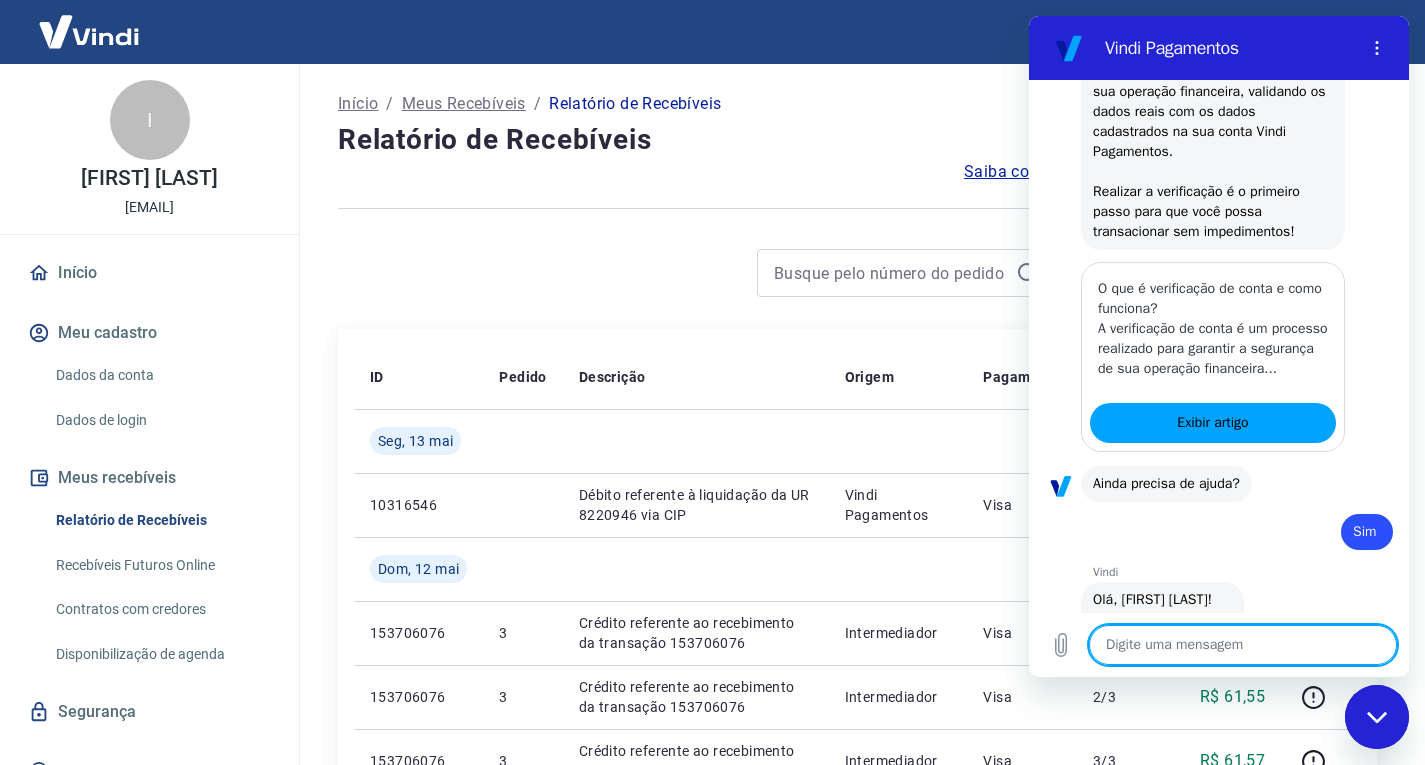type on "x" 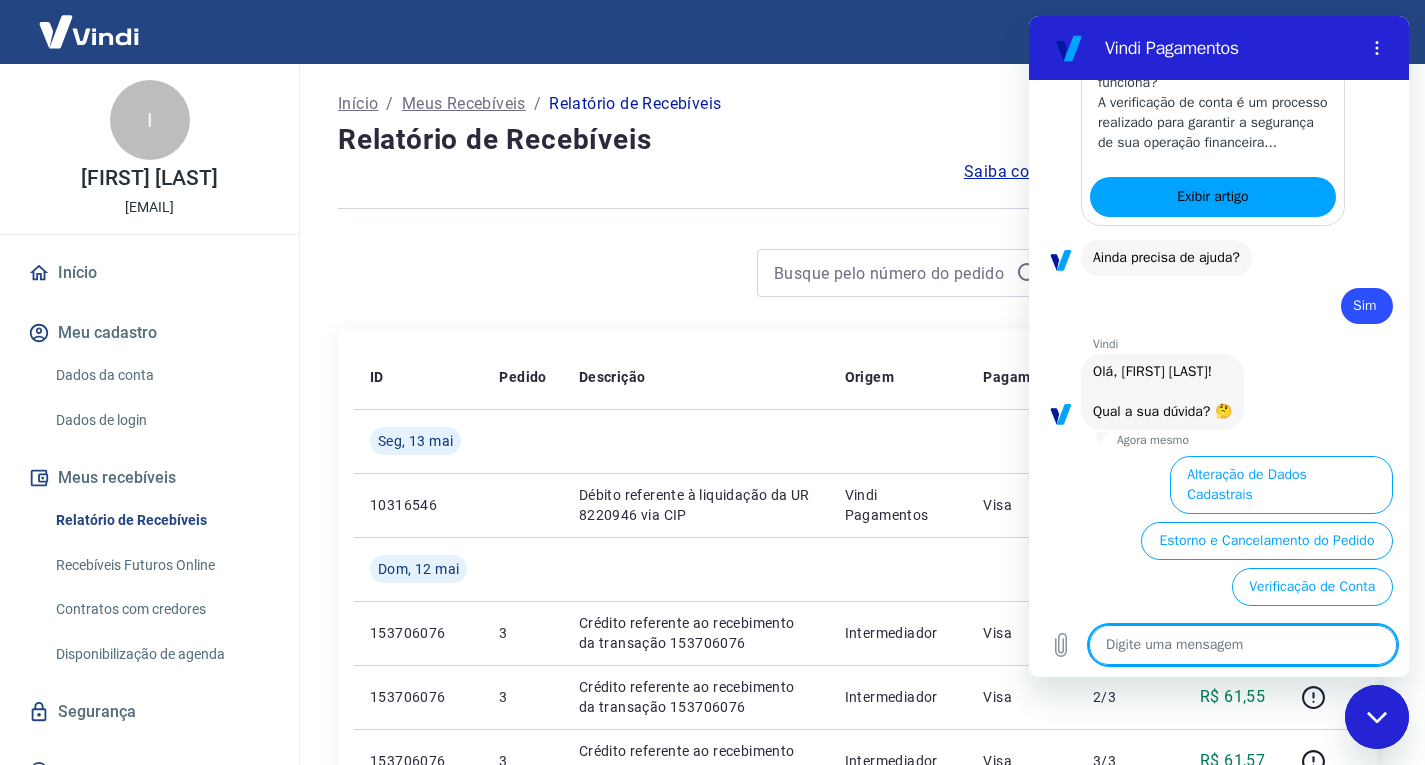 scroll, scrollTop: 1464, scrollLeft: 0, axis: vertical 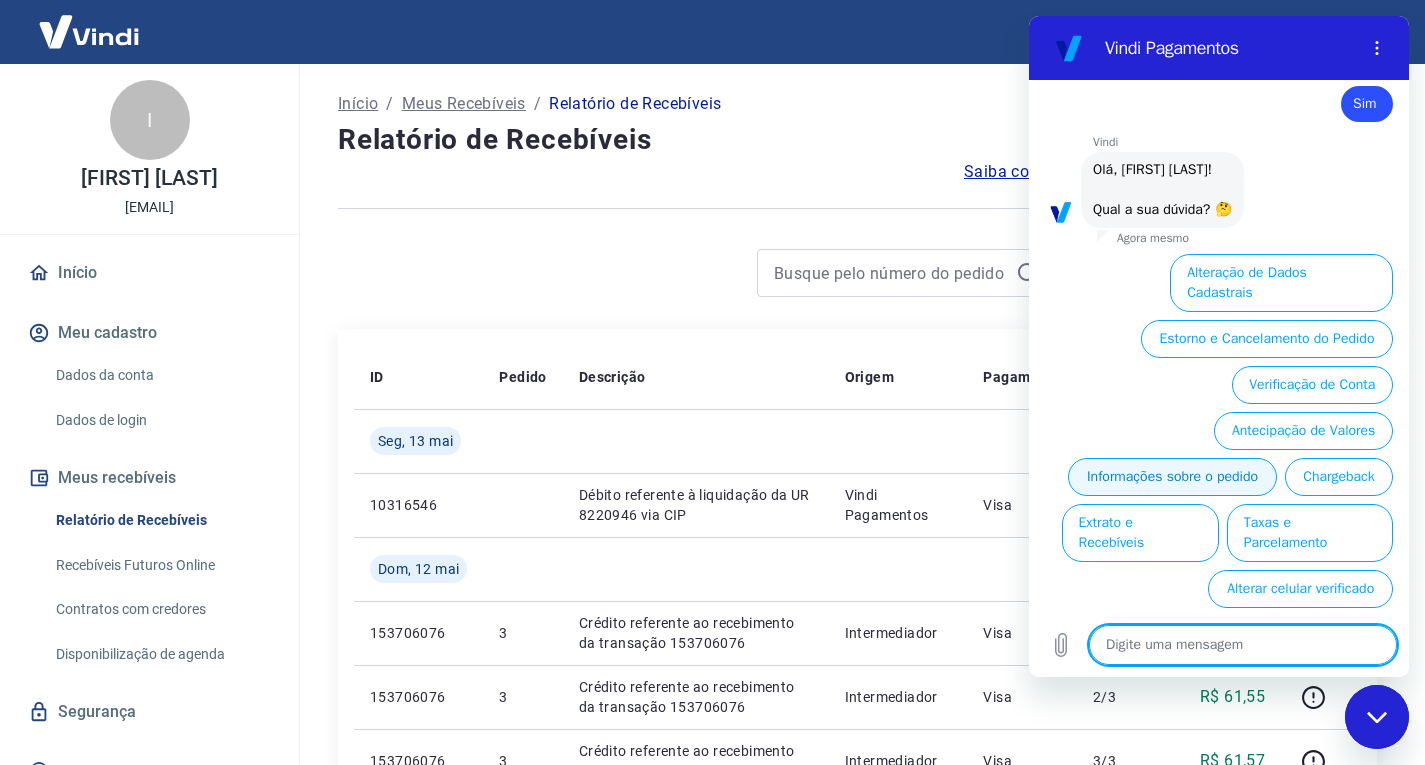 type on "f" 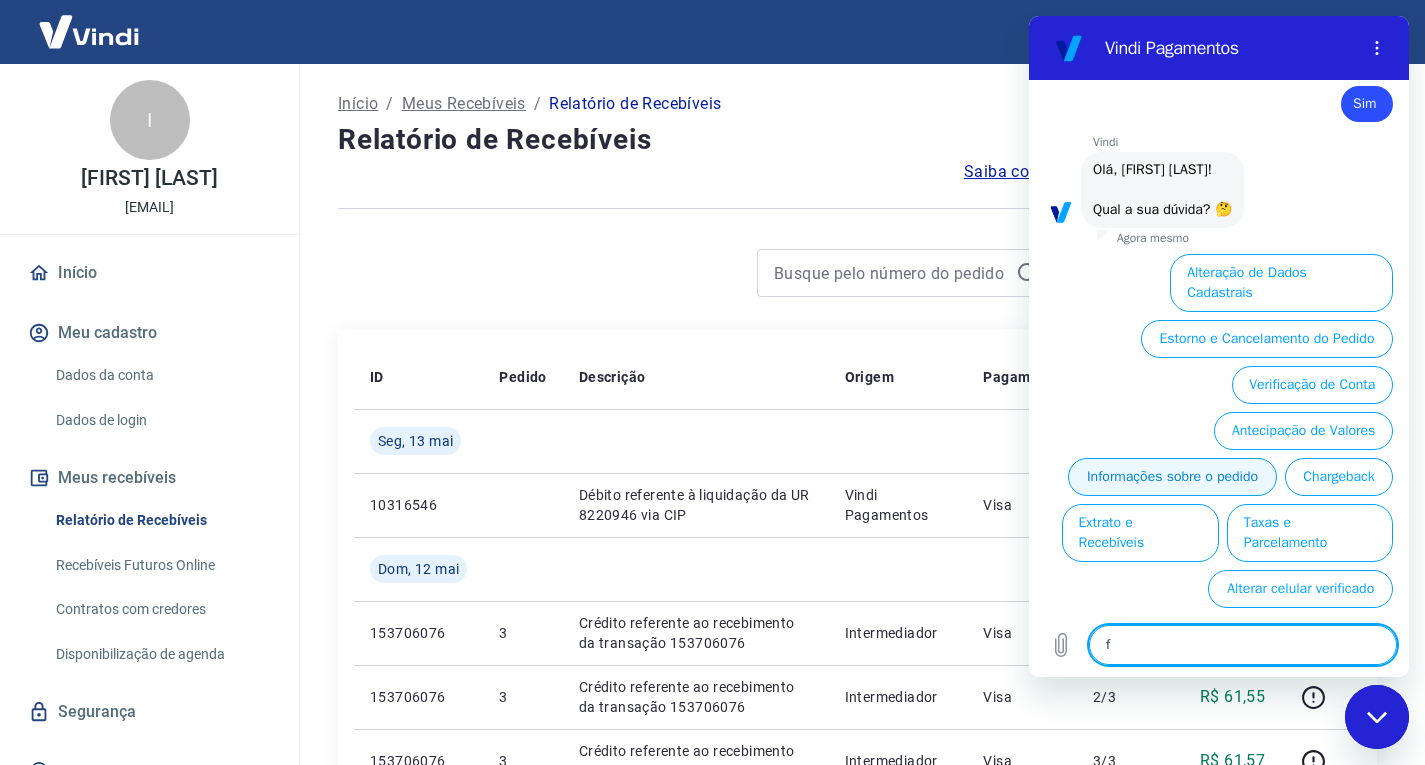 type on "x" 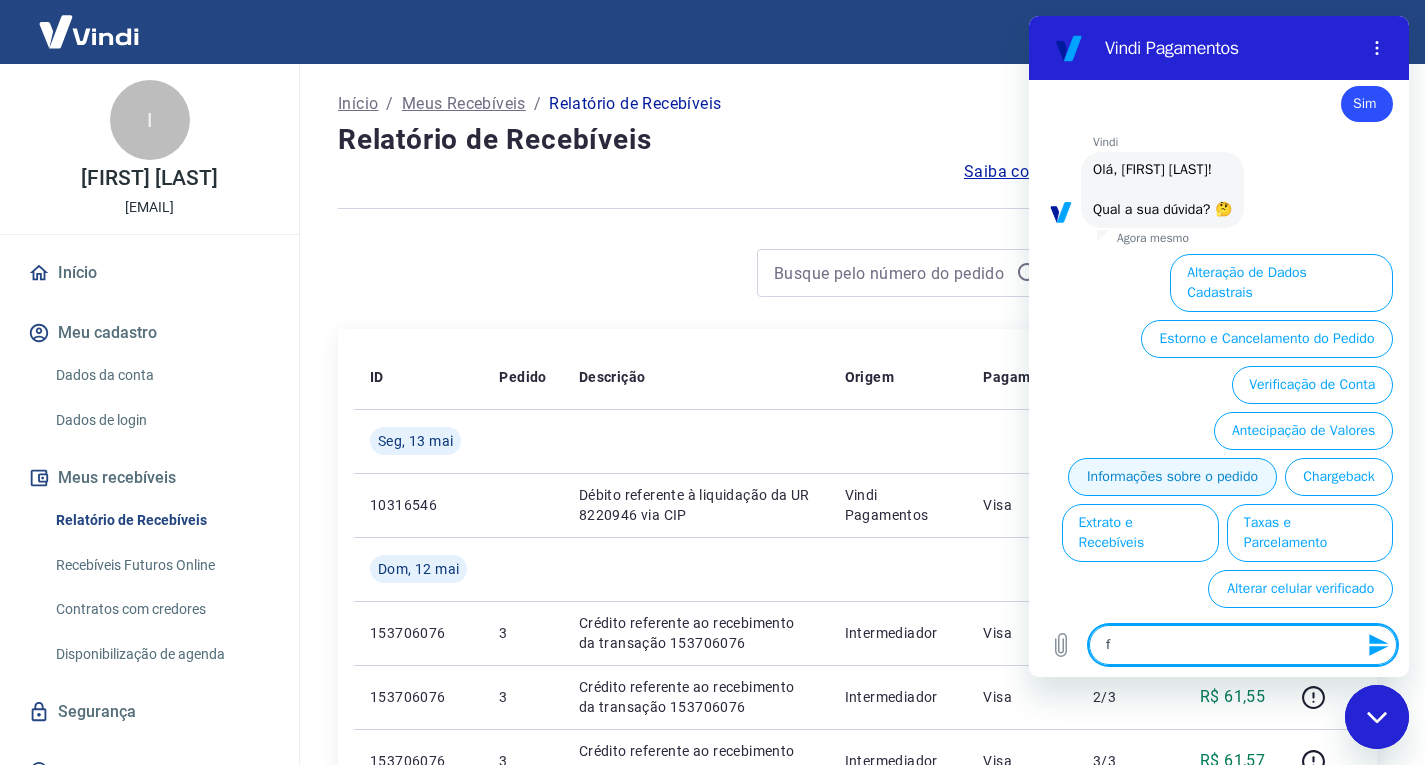 type on "fa" 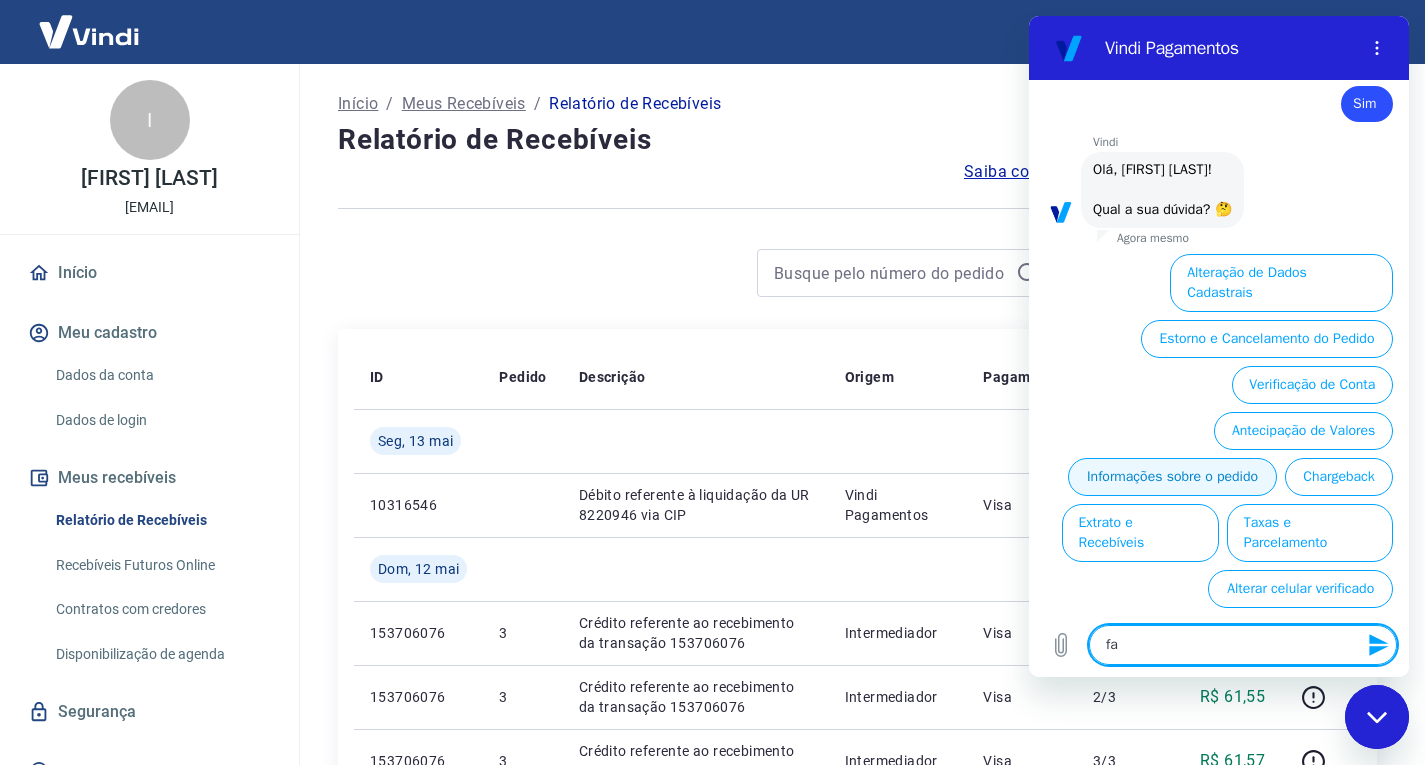 type on "x" 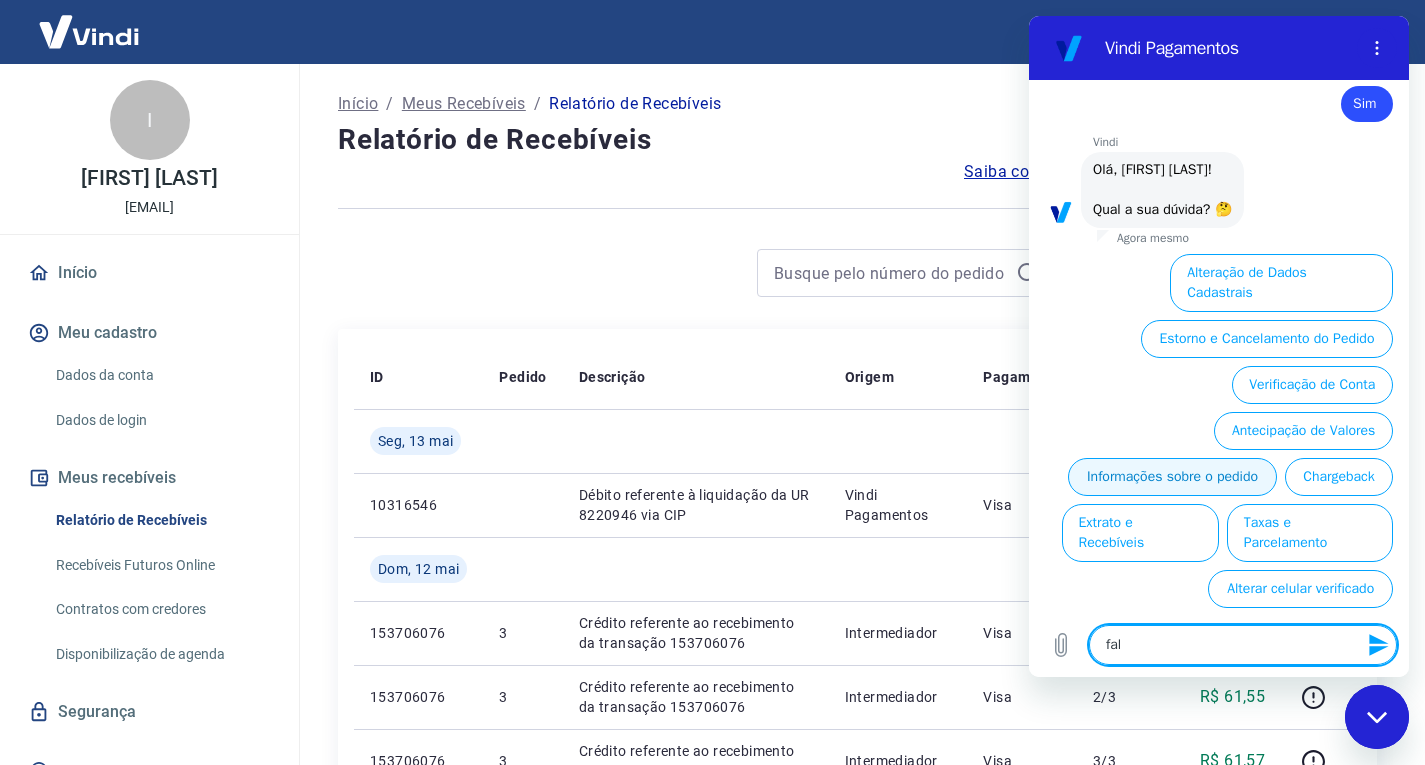 type on "fala" 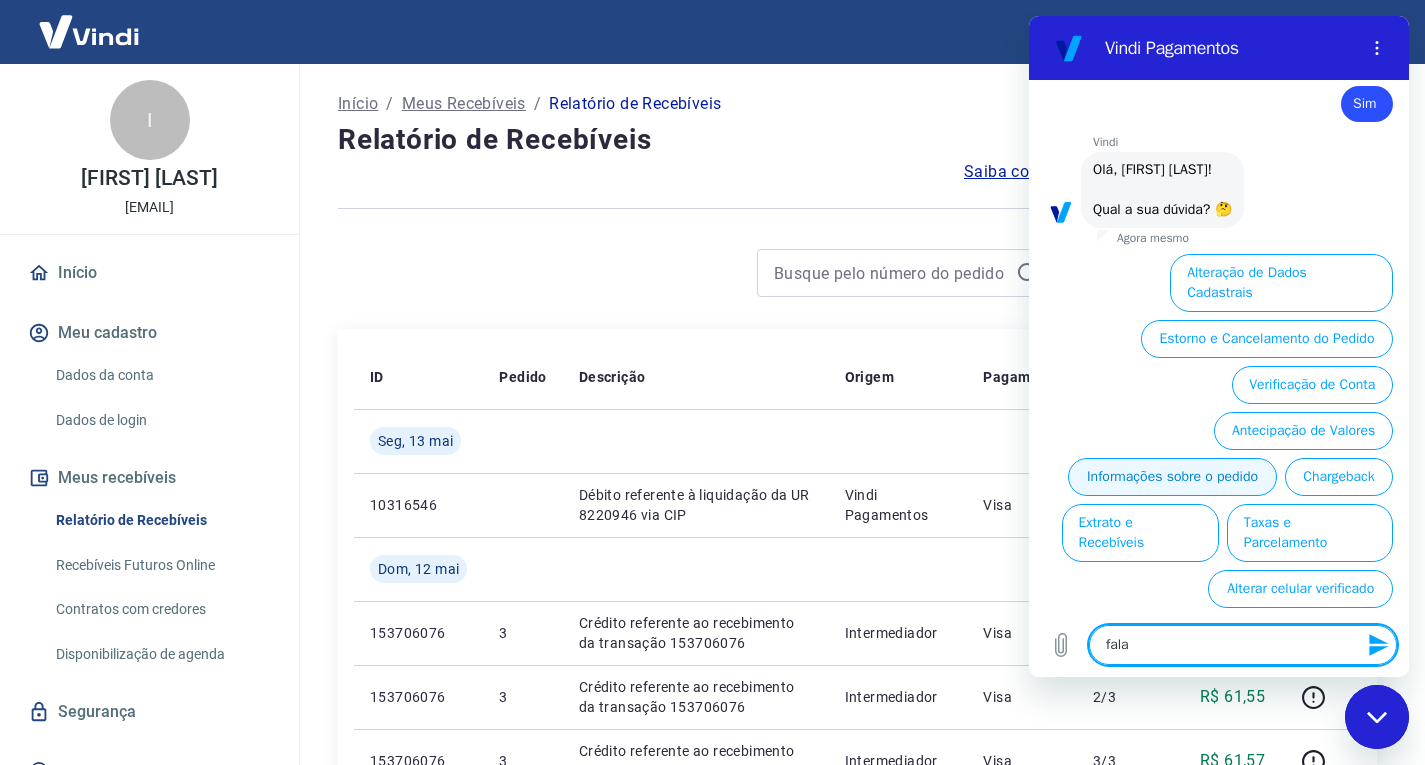 type on "x" 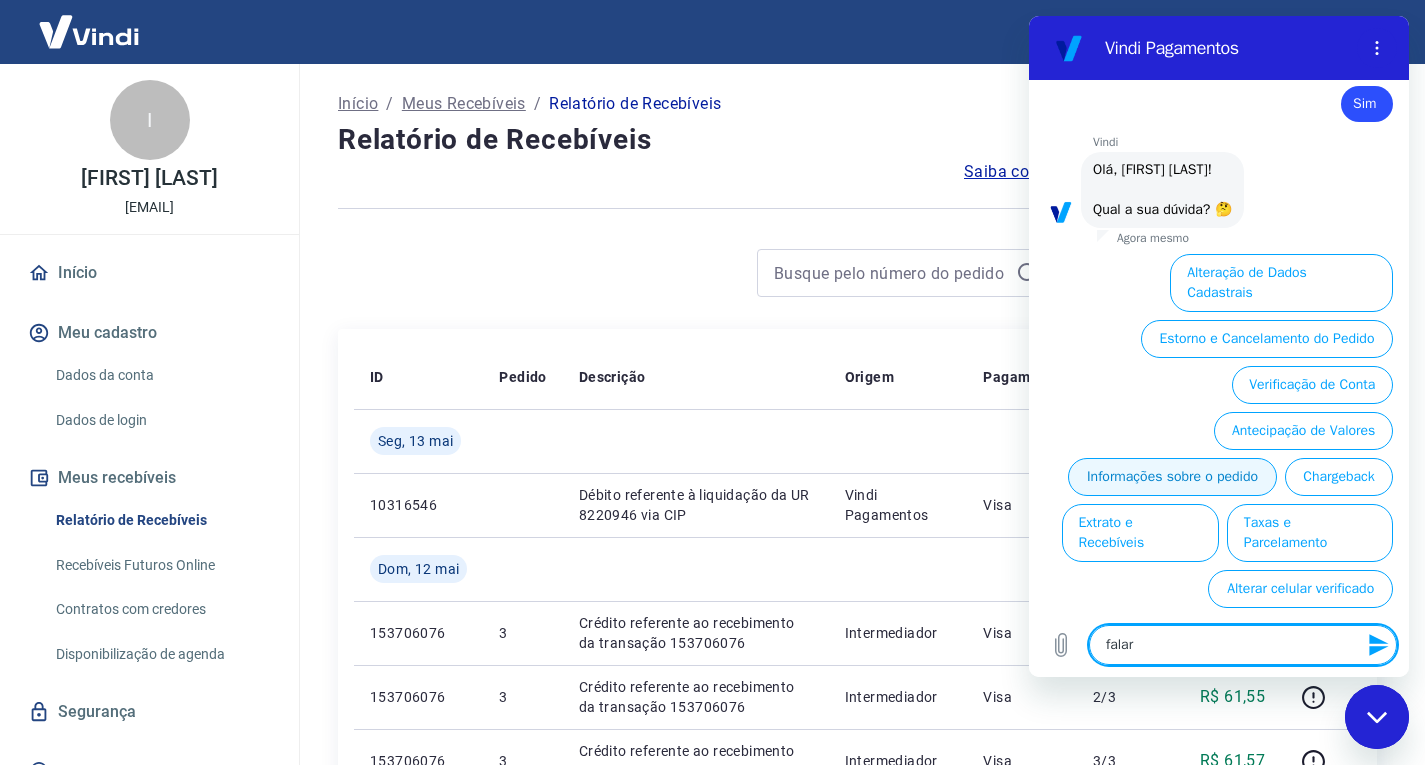 type on "falar" 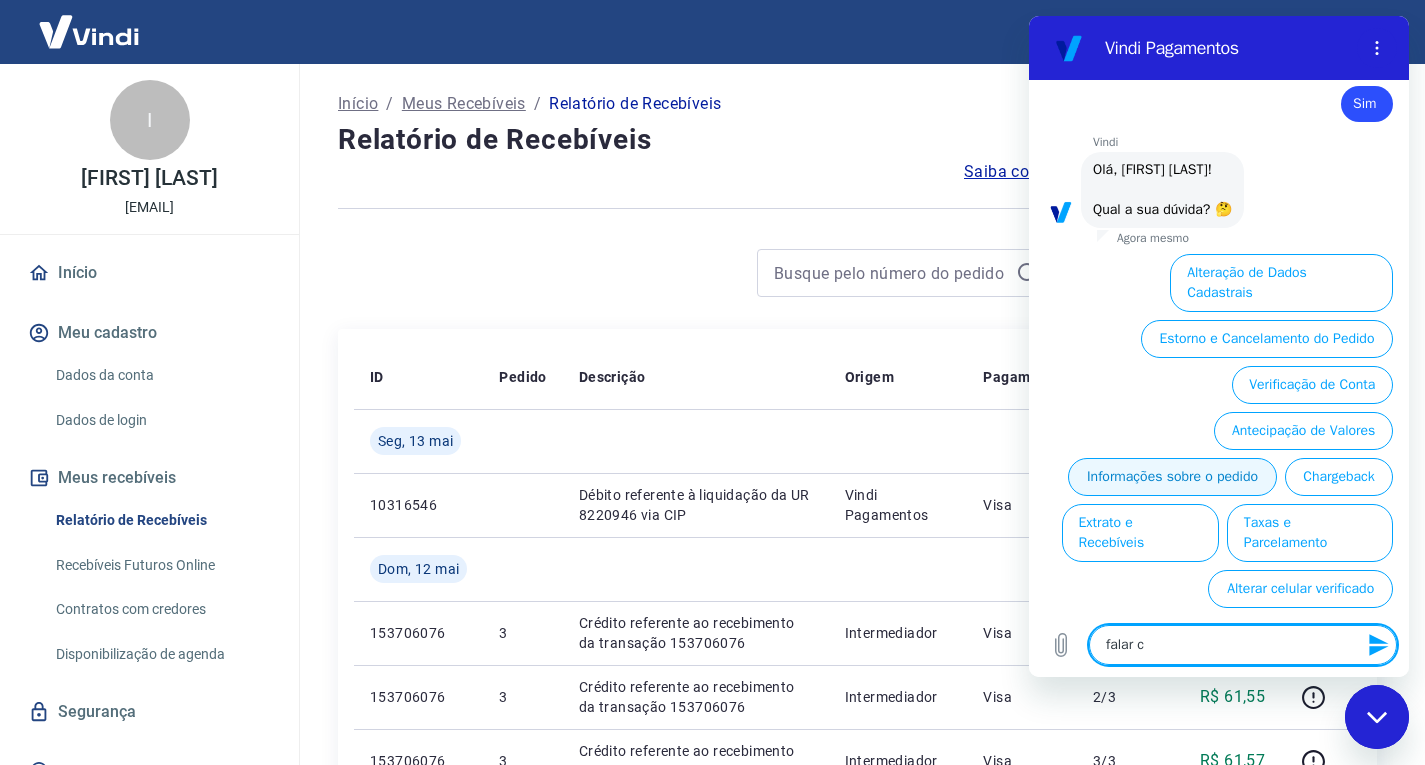 type on "x" 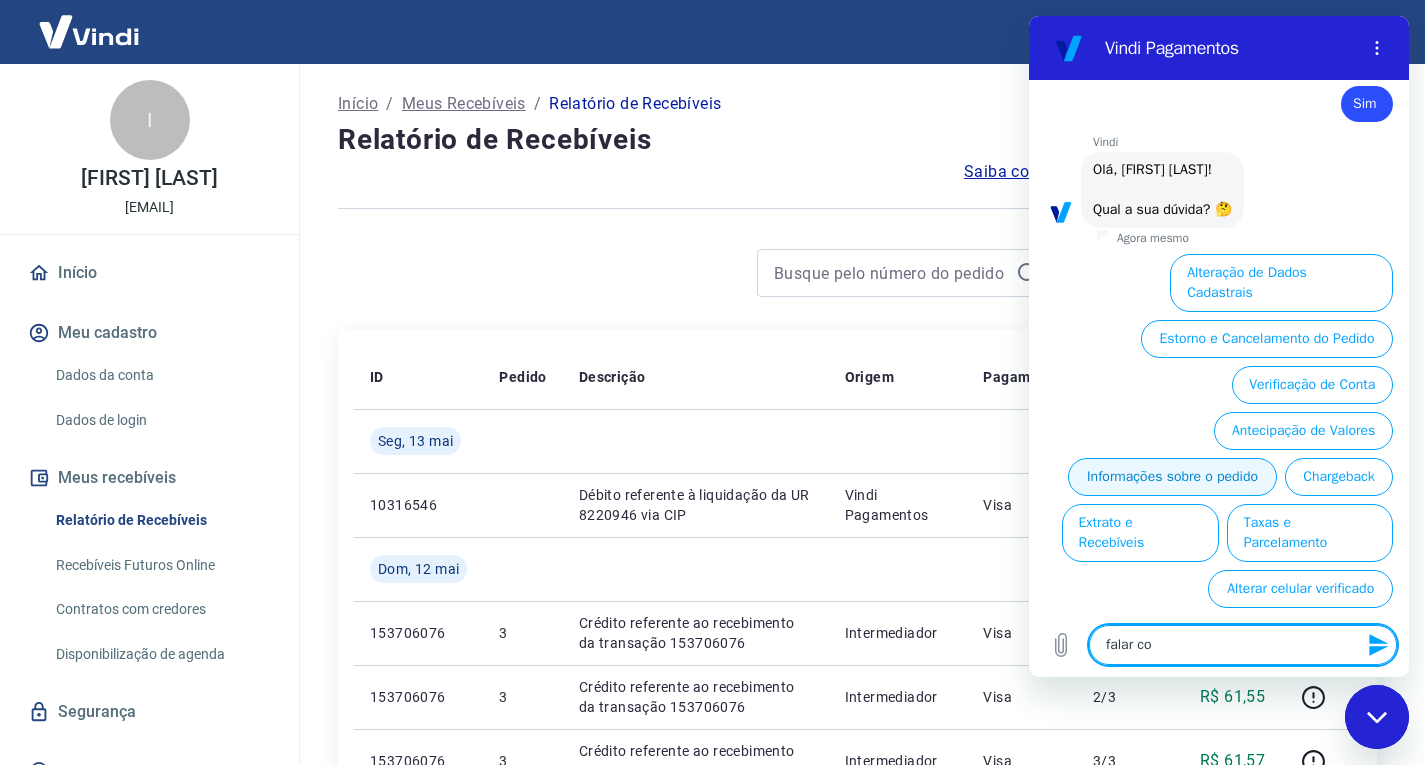 type on "falar com" 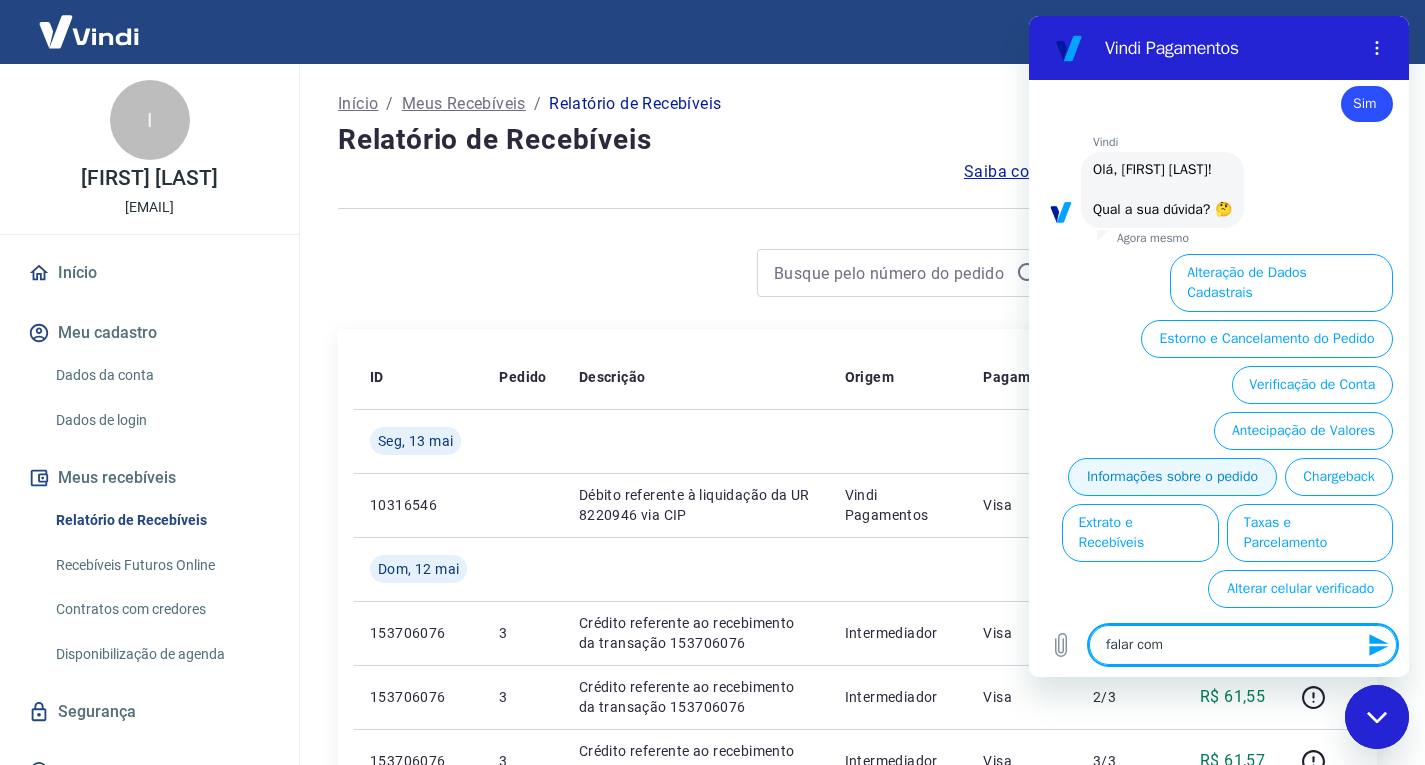 type on "falar com" 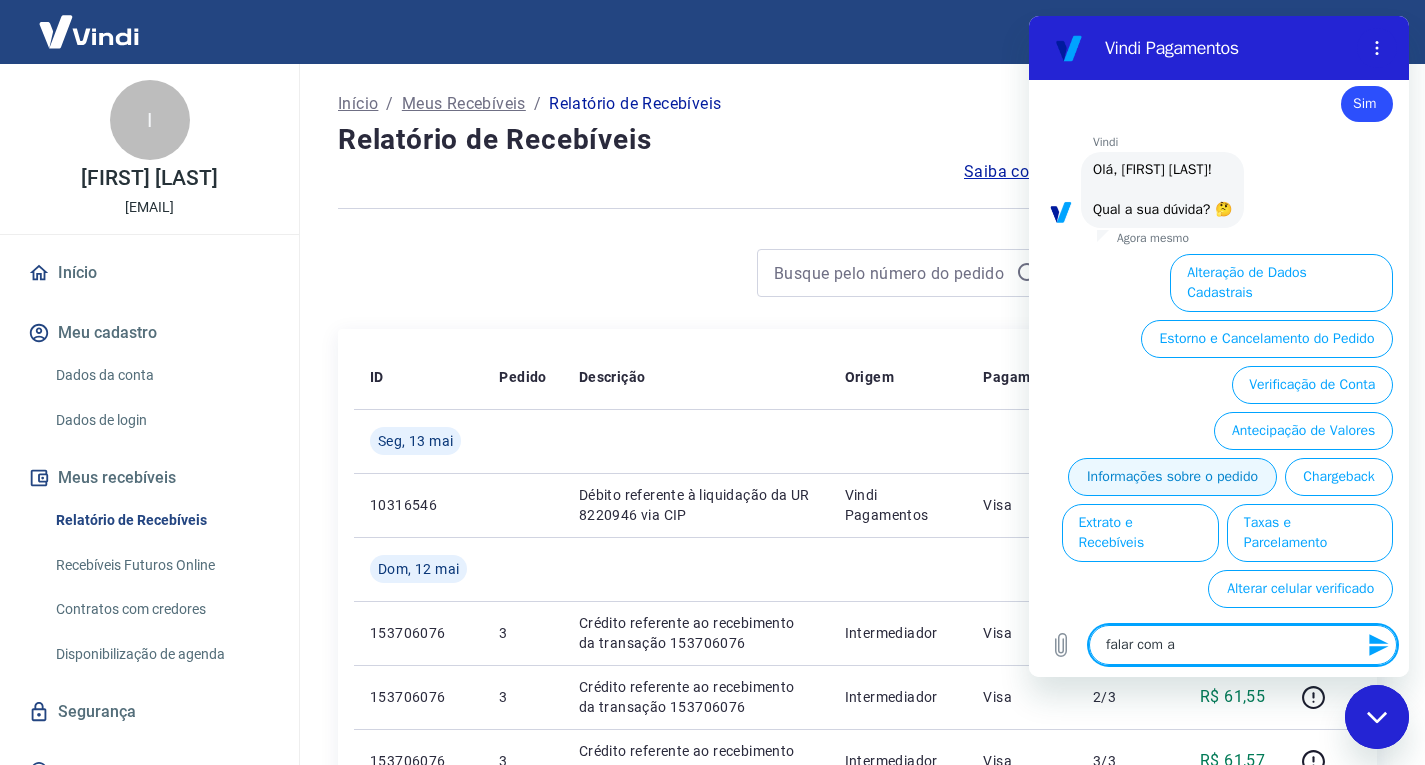 type on "falar com at" 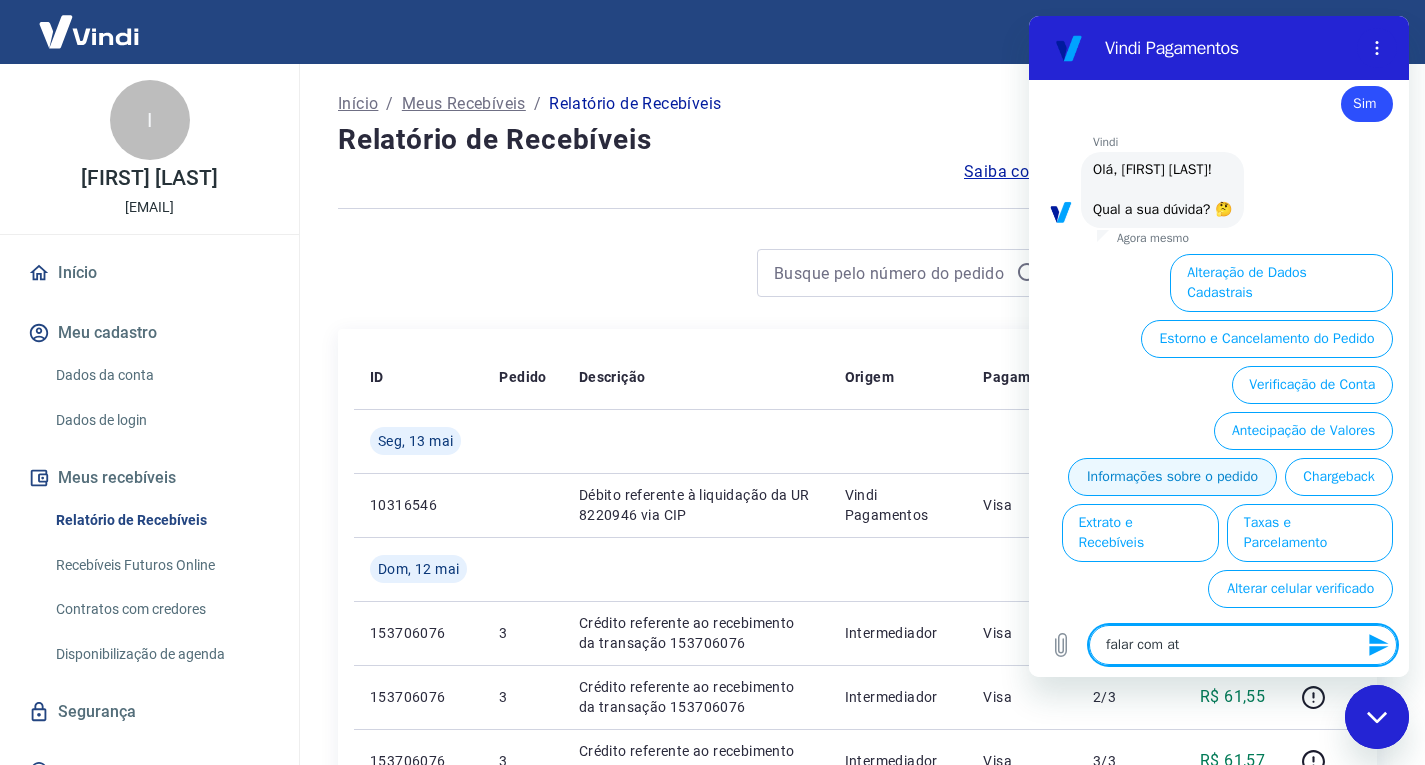 type on "falar com ate" 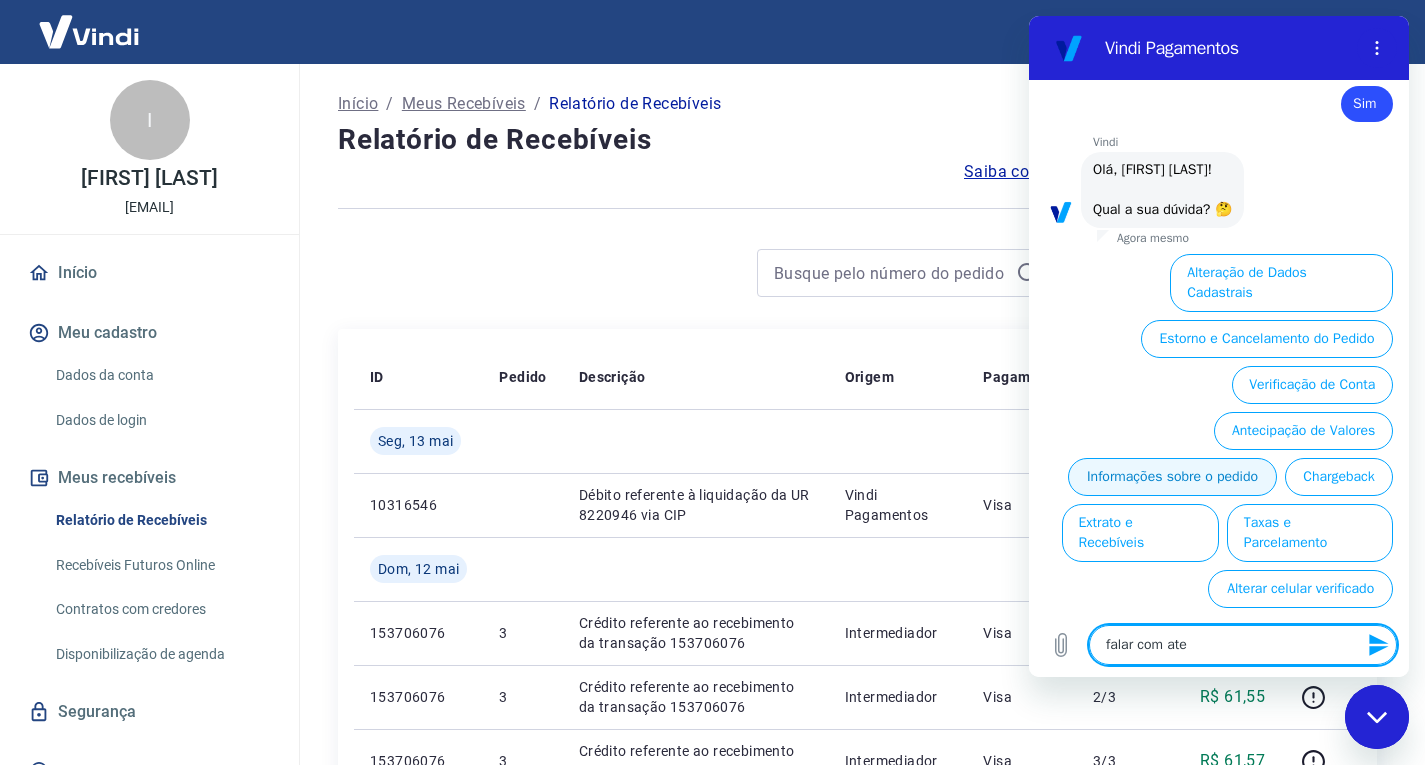type on "falar com aten" 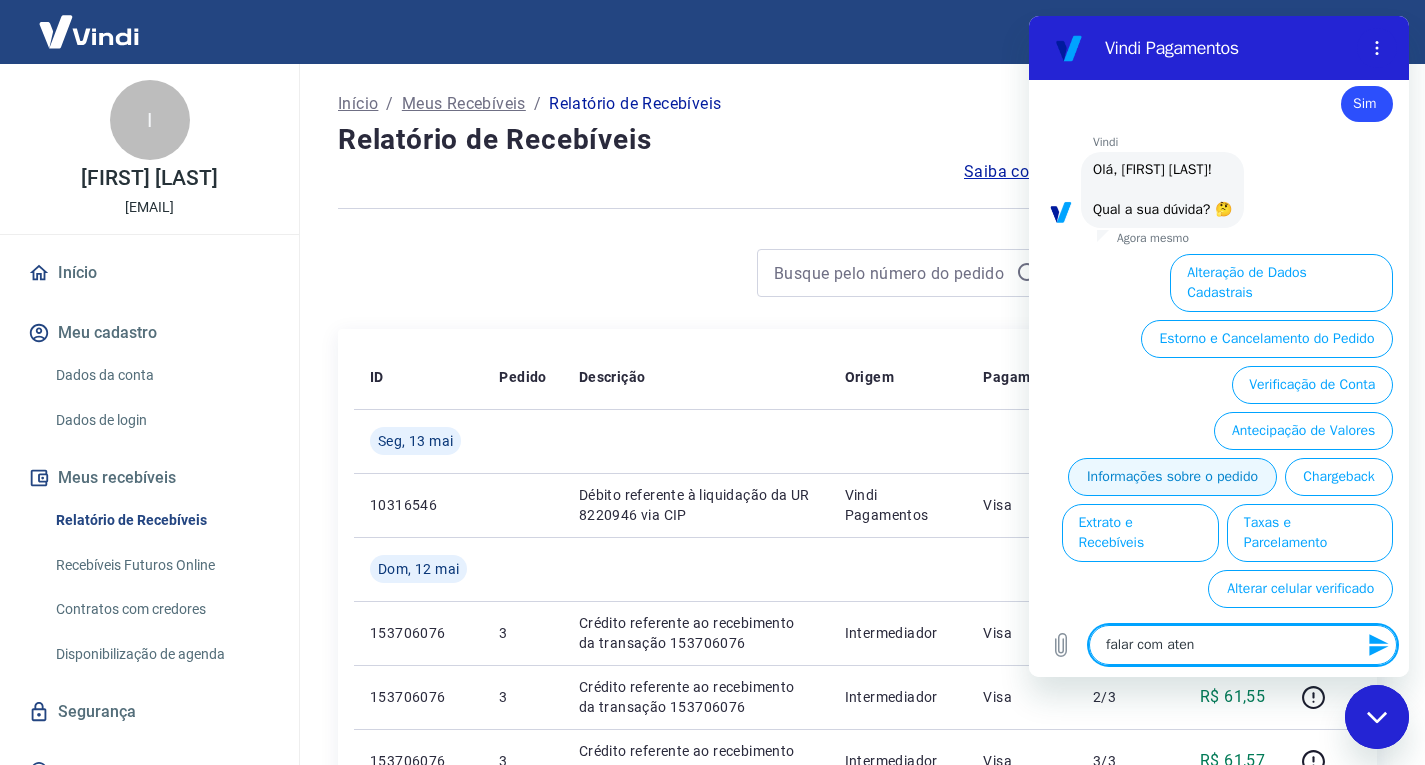 type on "falar com atend" 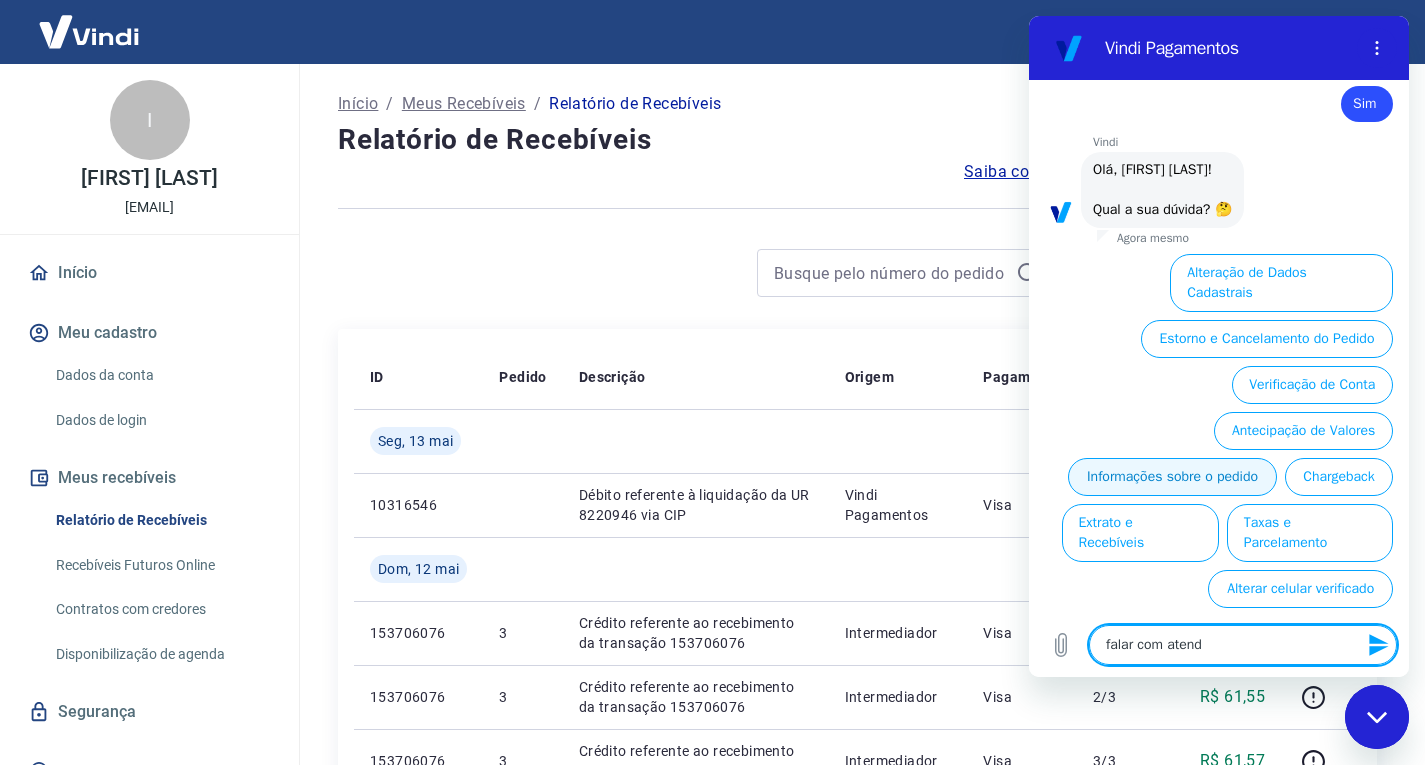 type on "falar com atende" 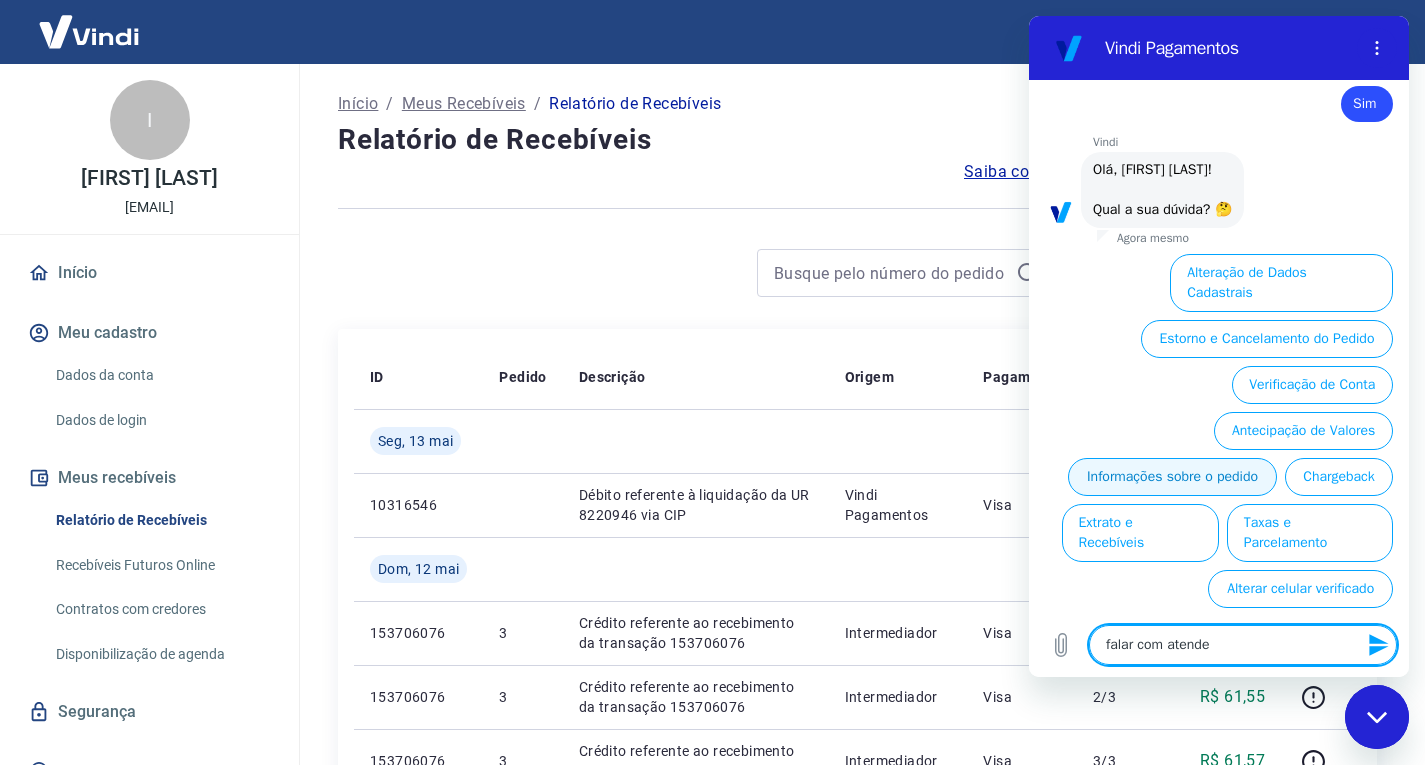 type on "falar com atenden" 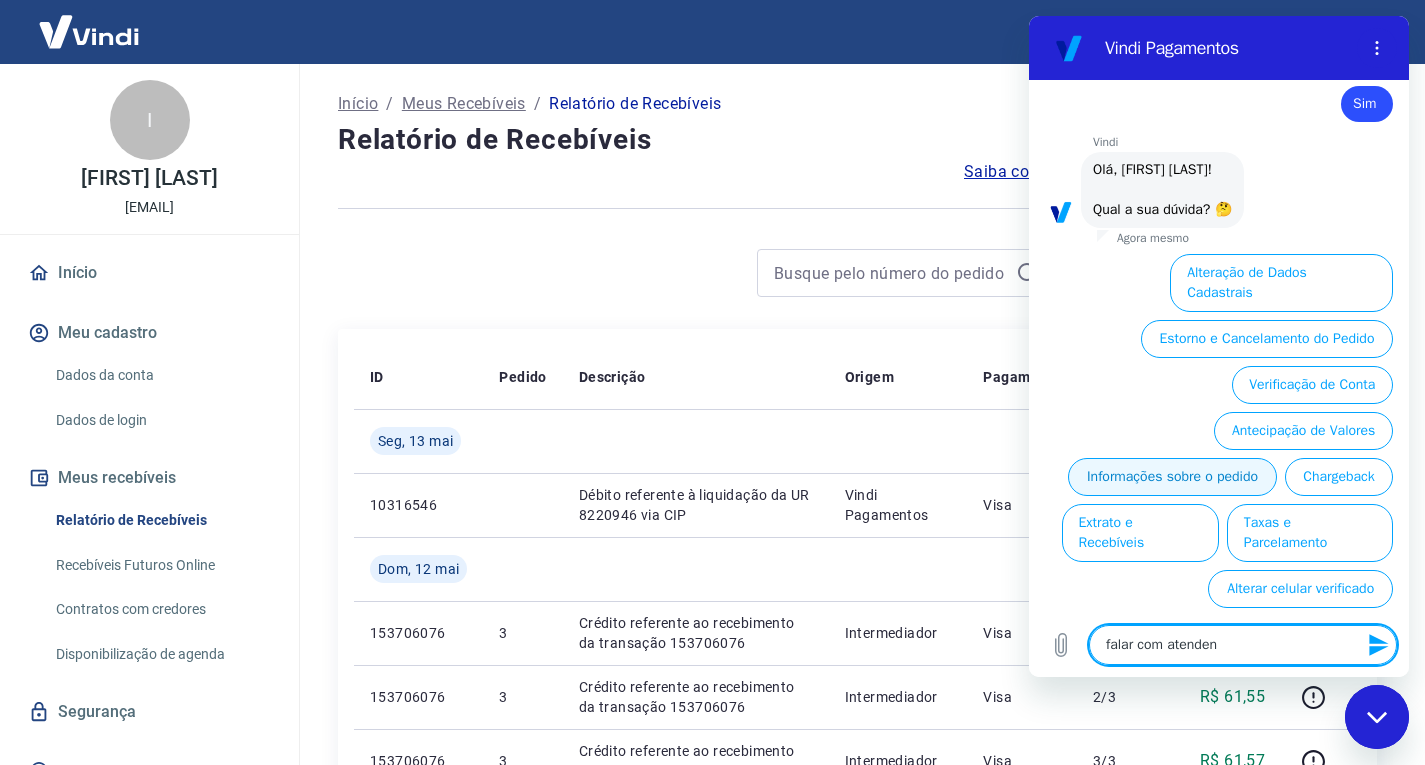 type on "falar com atendent" 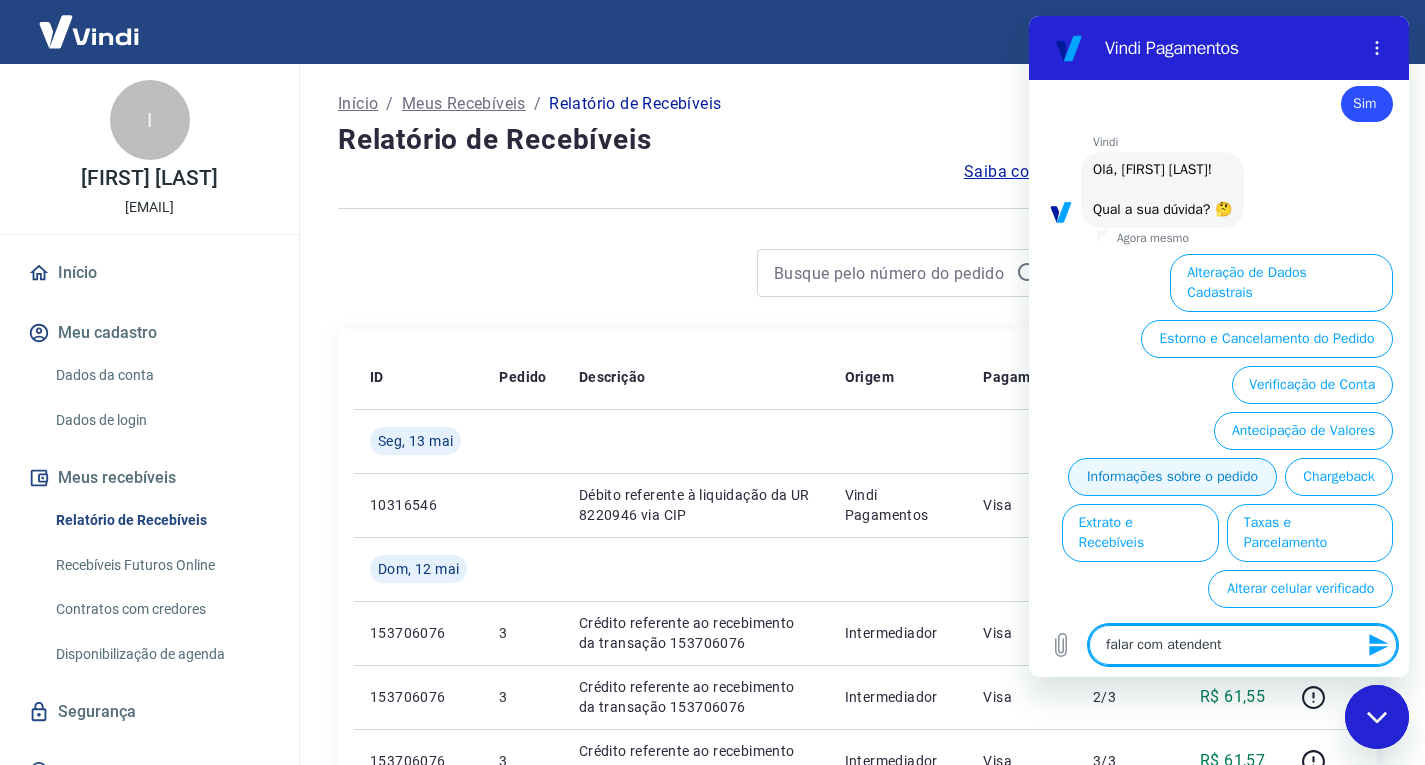 type on "falar com atendente" 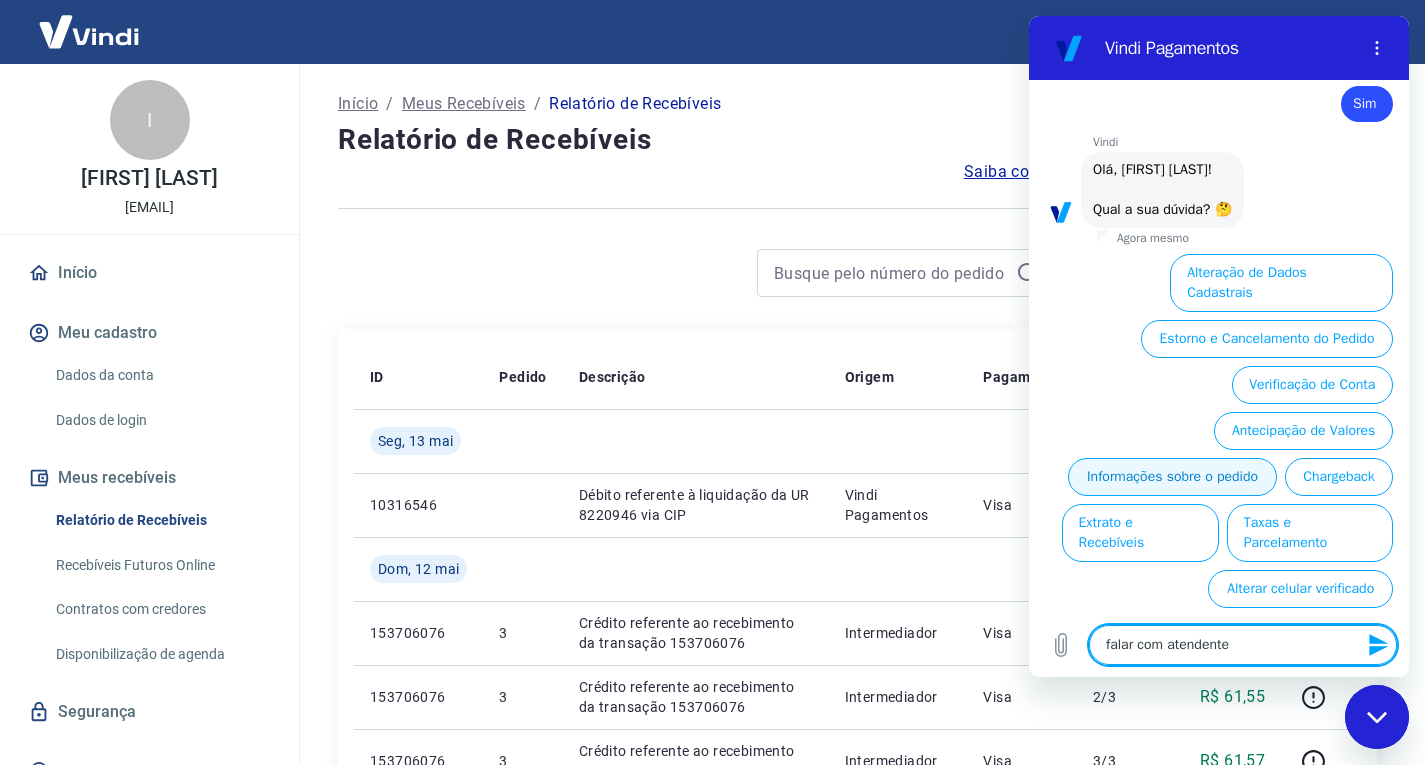 type on "falar com atendente" 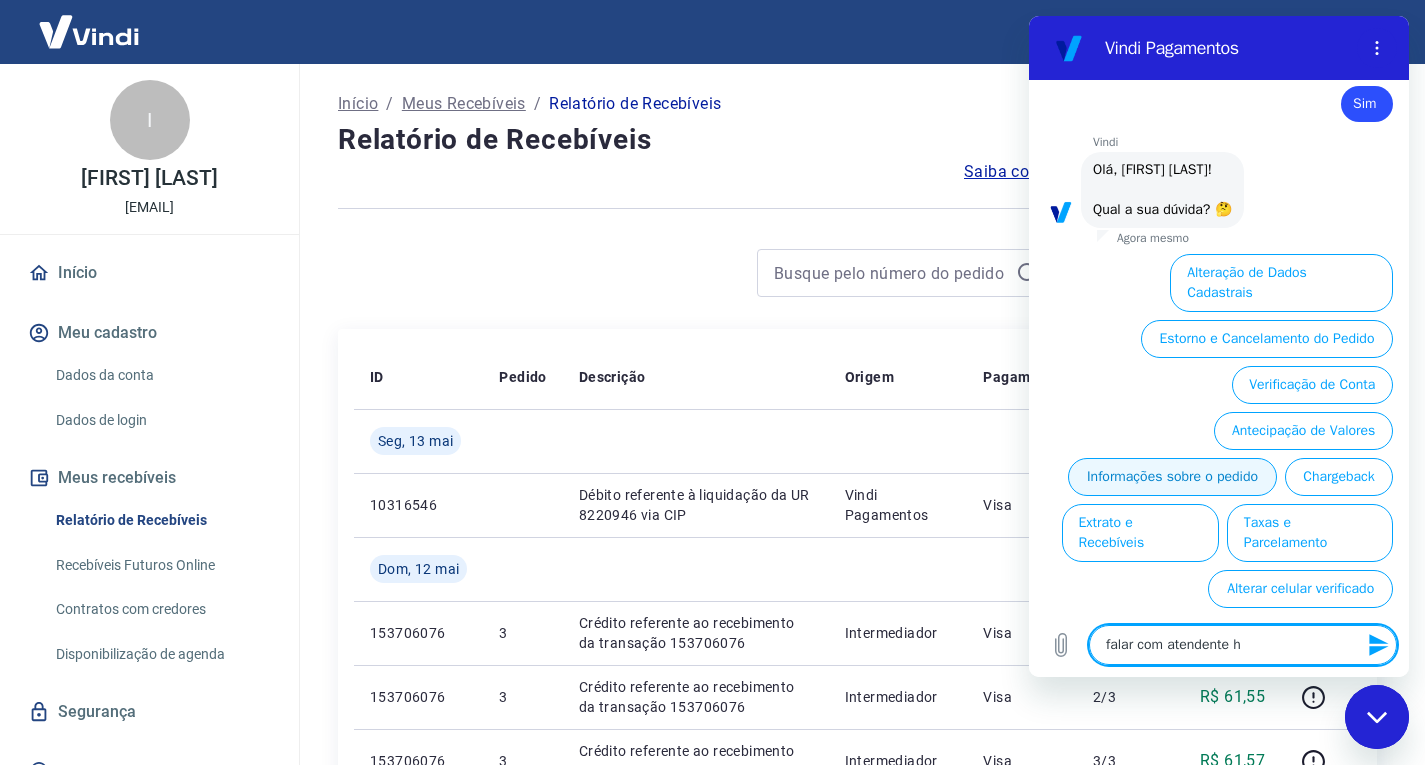 type on "falar com atendente hu" 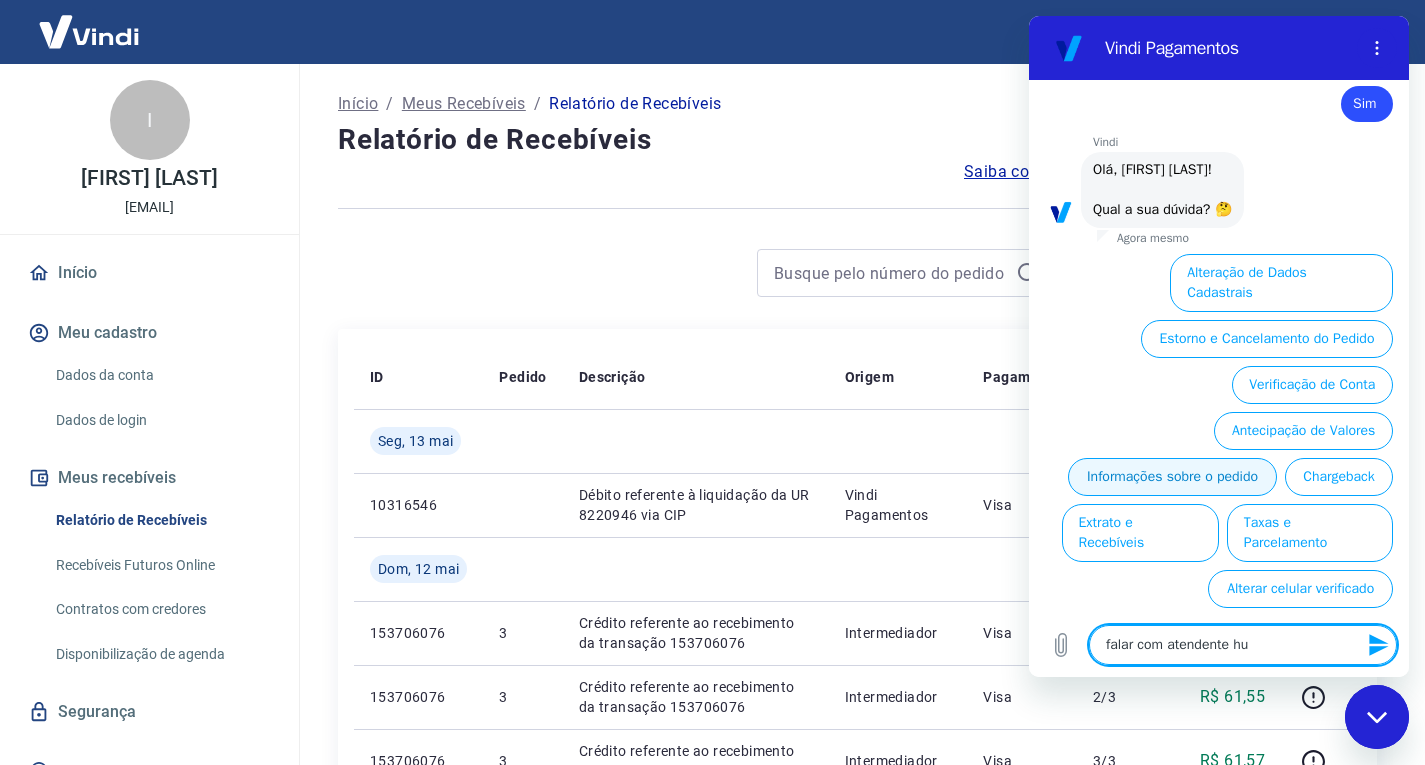type on "falar com atendente hum" 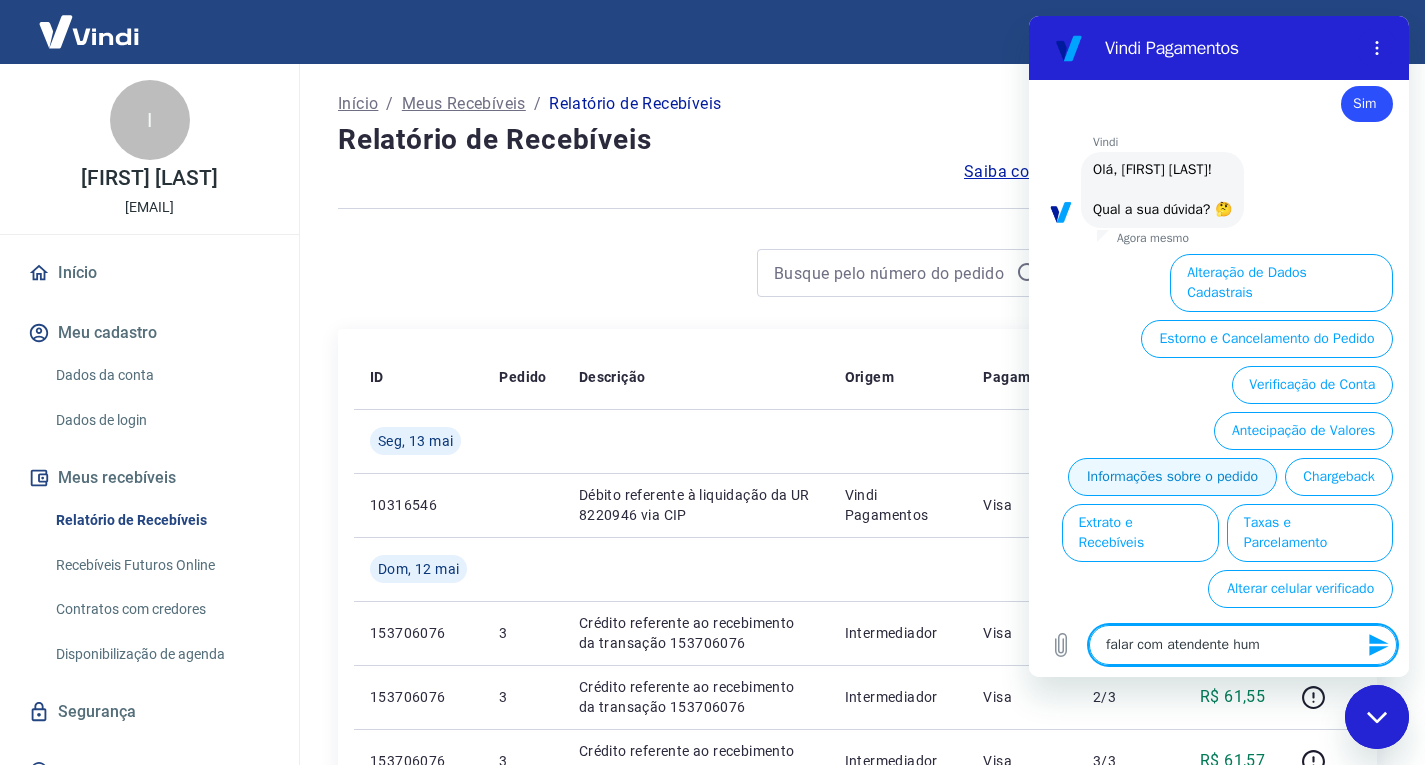 type on "falar com atendente huma" 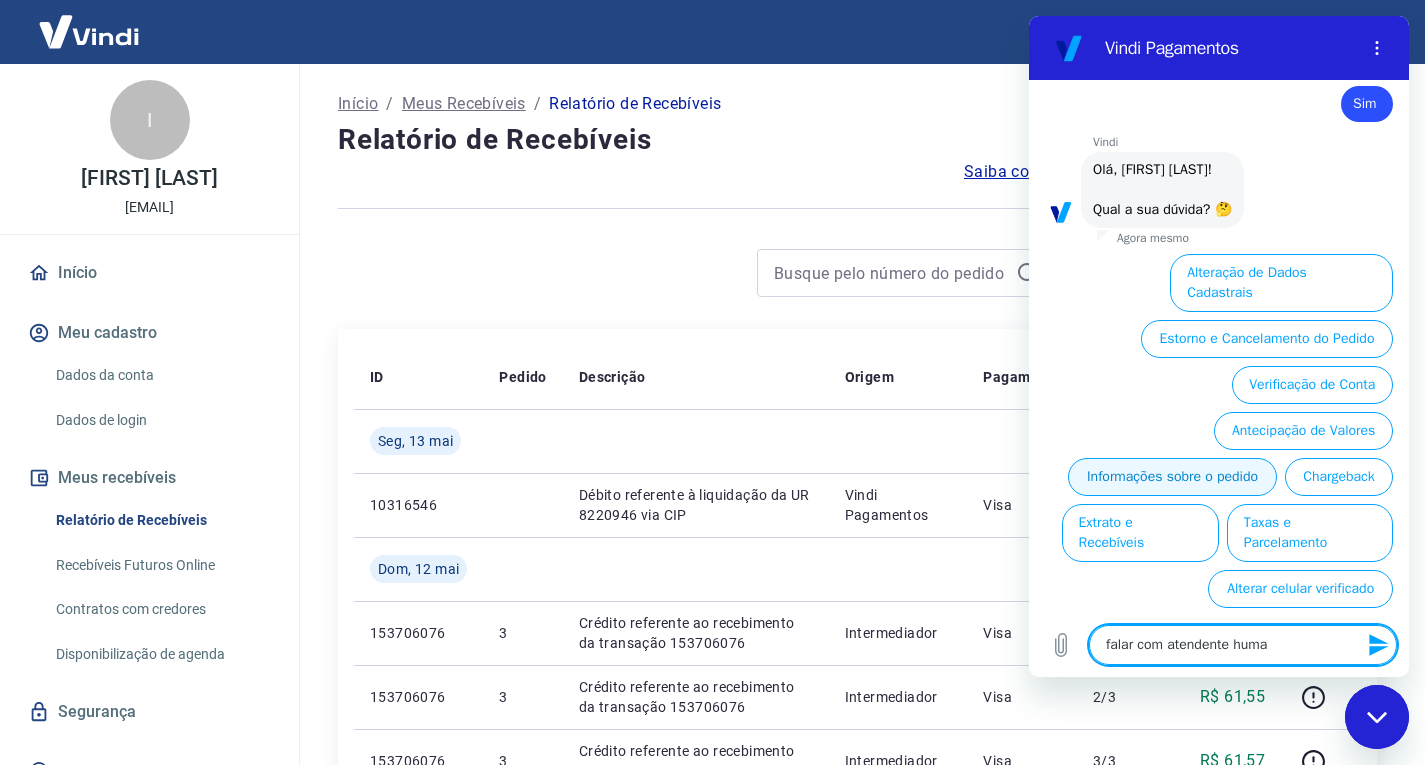 type on "falar com atendente human" 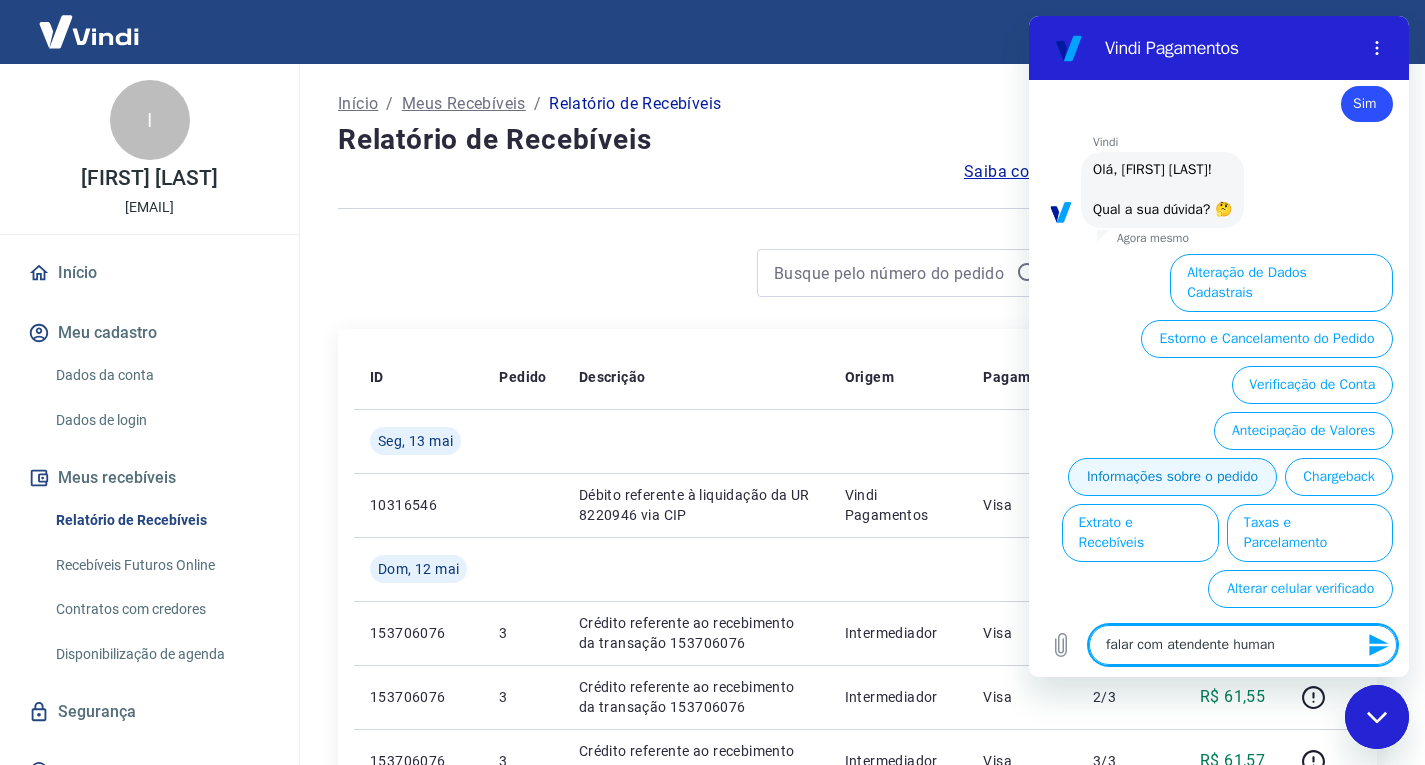 type on "falar com atendente humano" 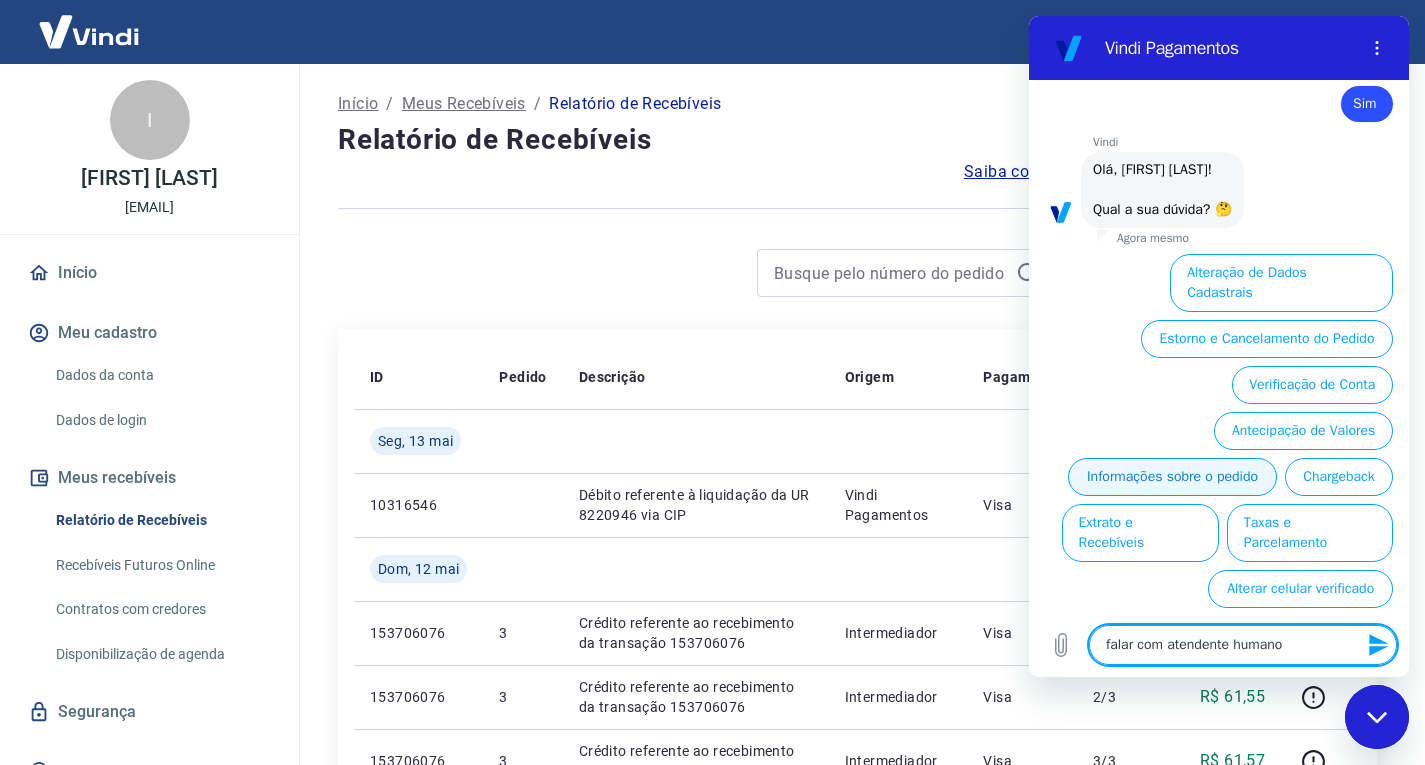 type 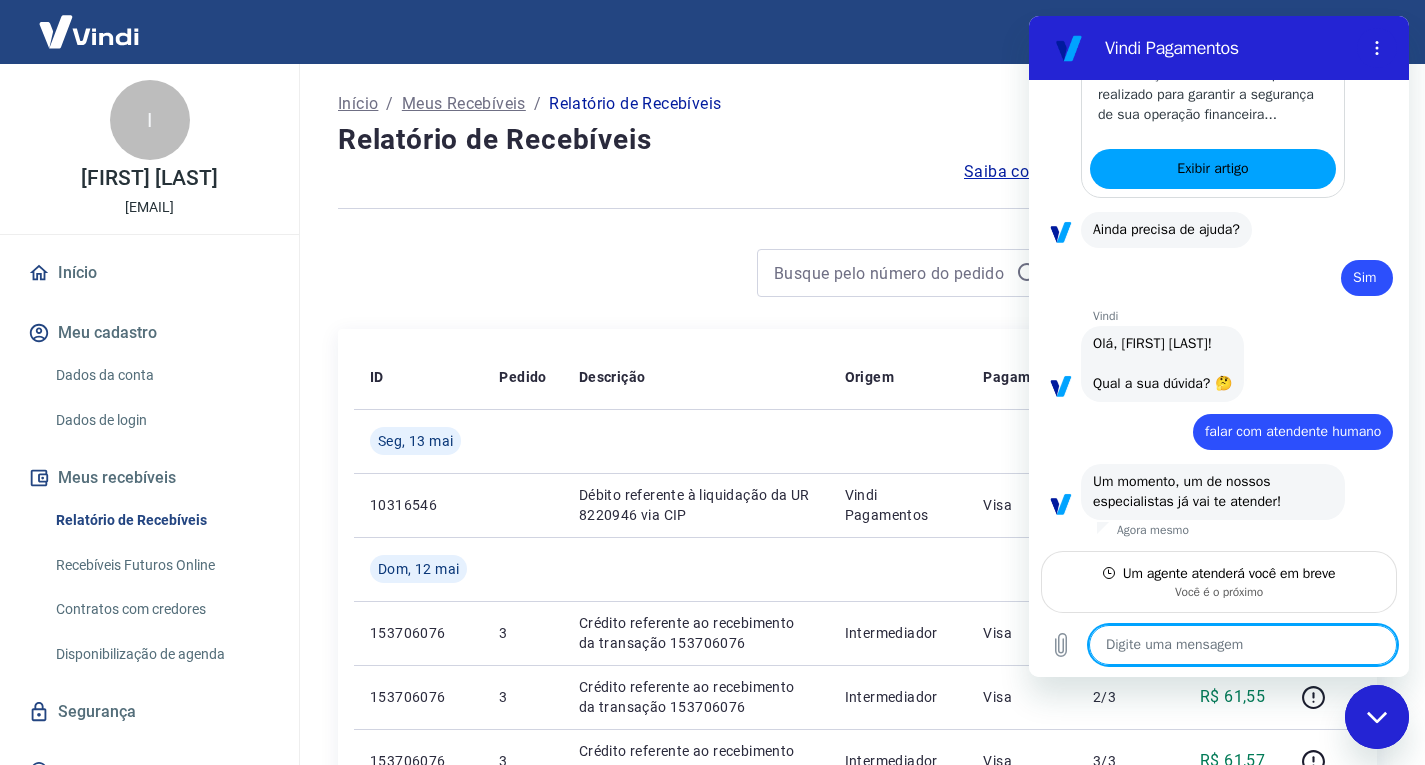 scroll, scrollTop: 1284, scrollLeft: 0, axis: vertical 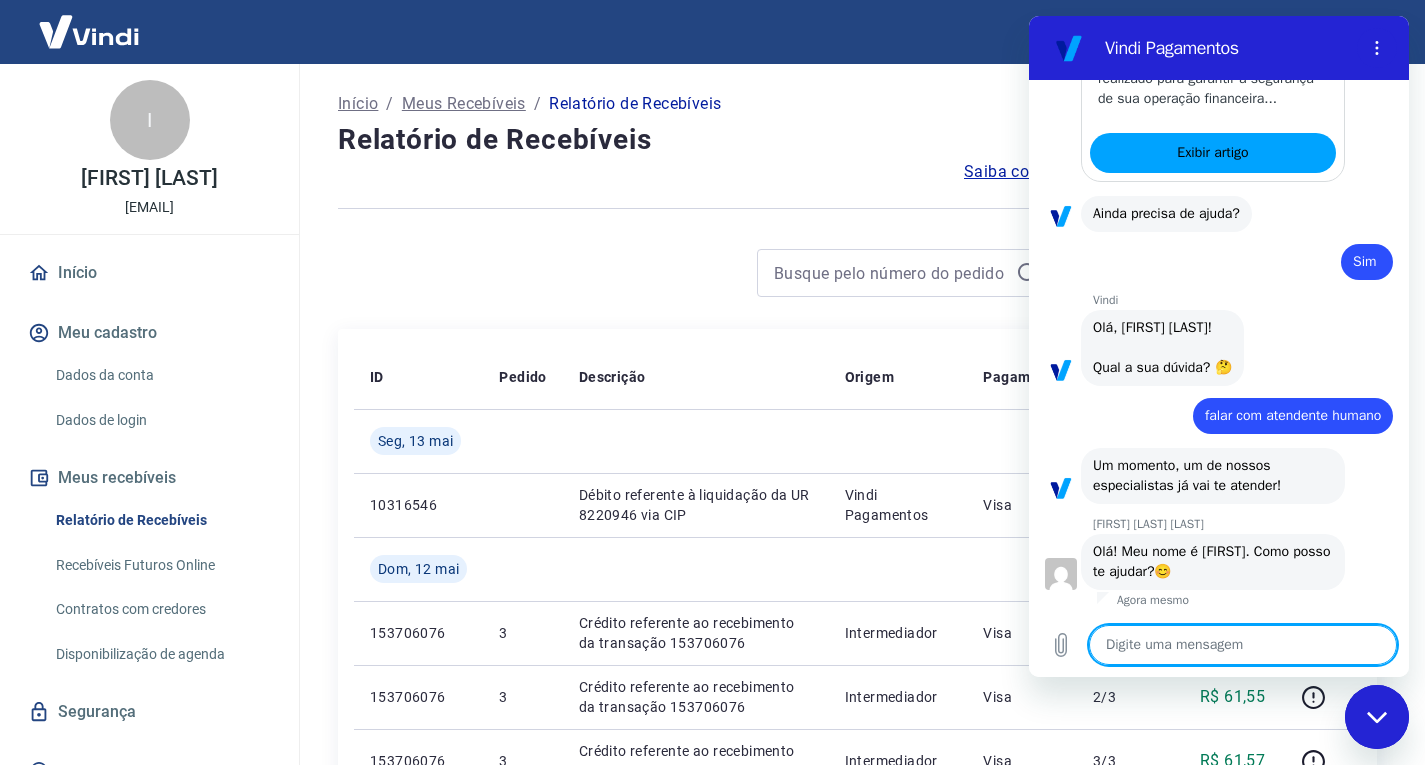 type on "x" 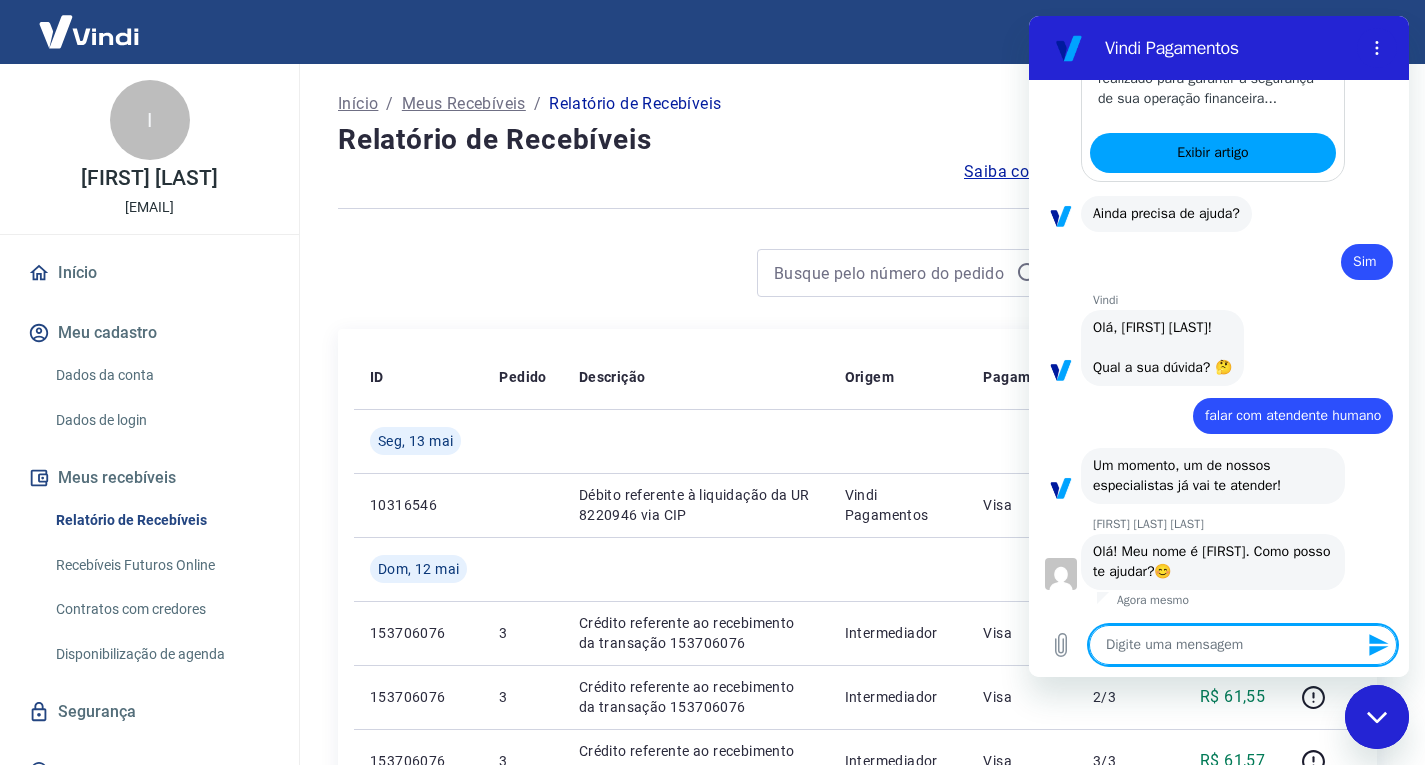 type on "B" 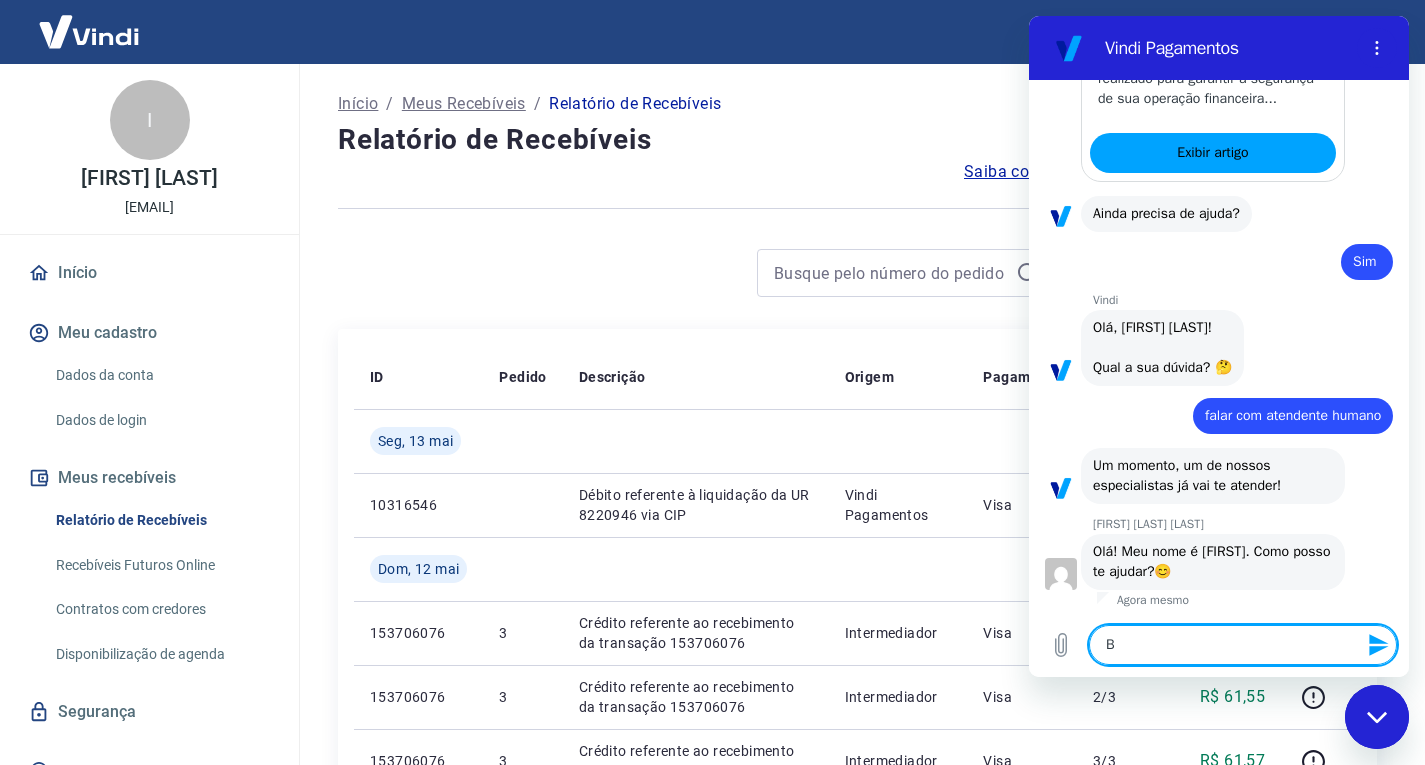 type on "Bo" 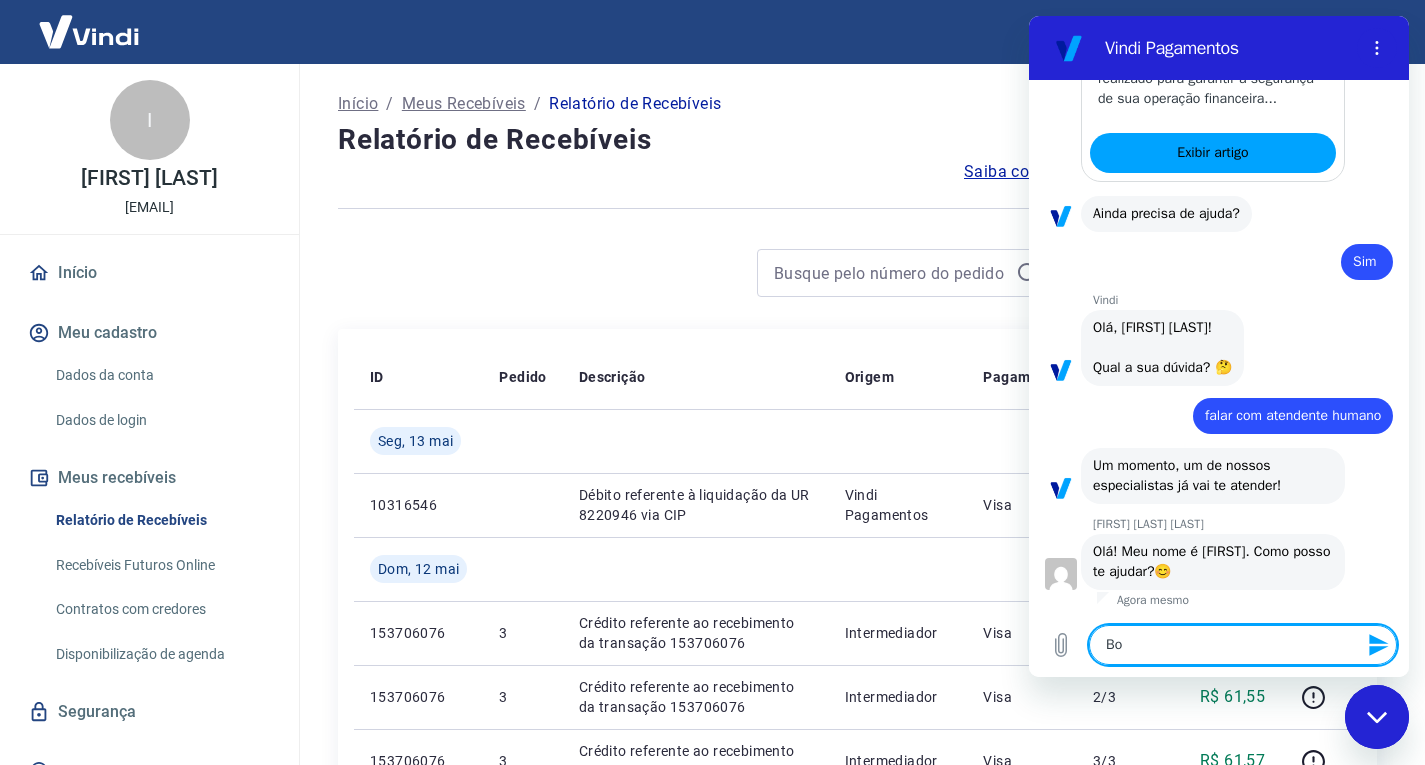 type on "Bom" 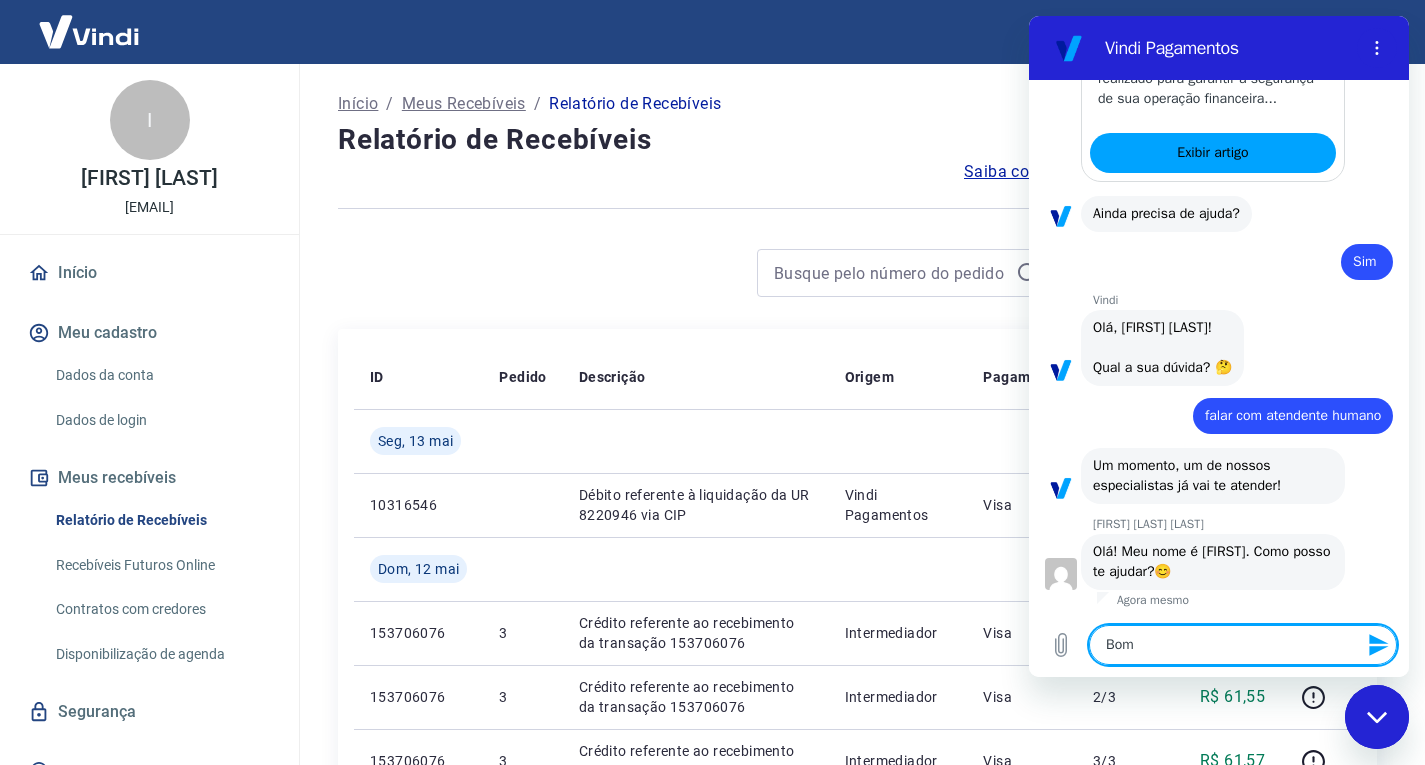 type on "Bom" 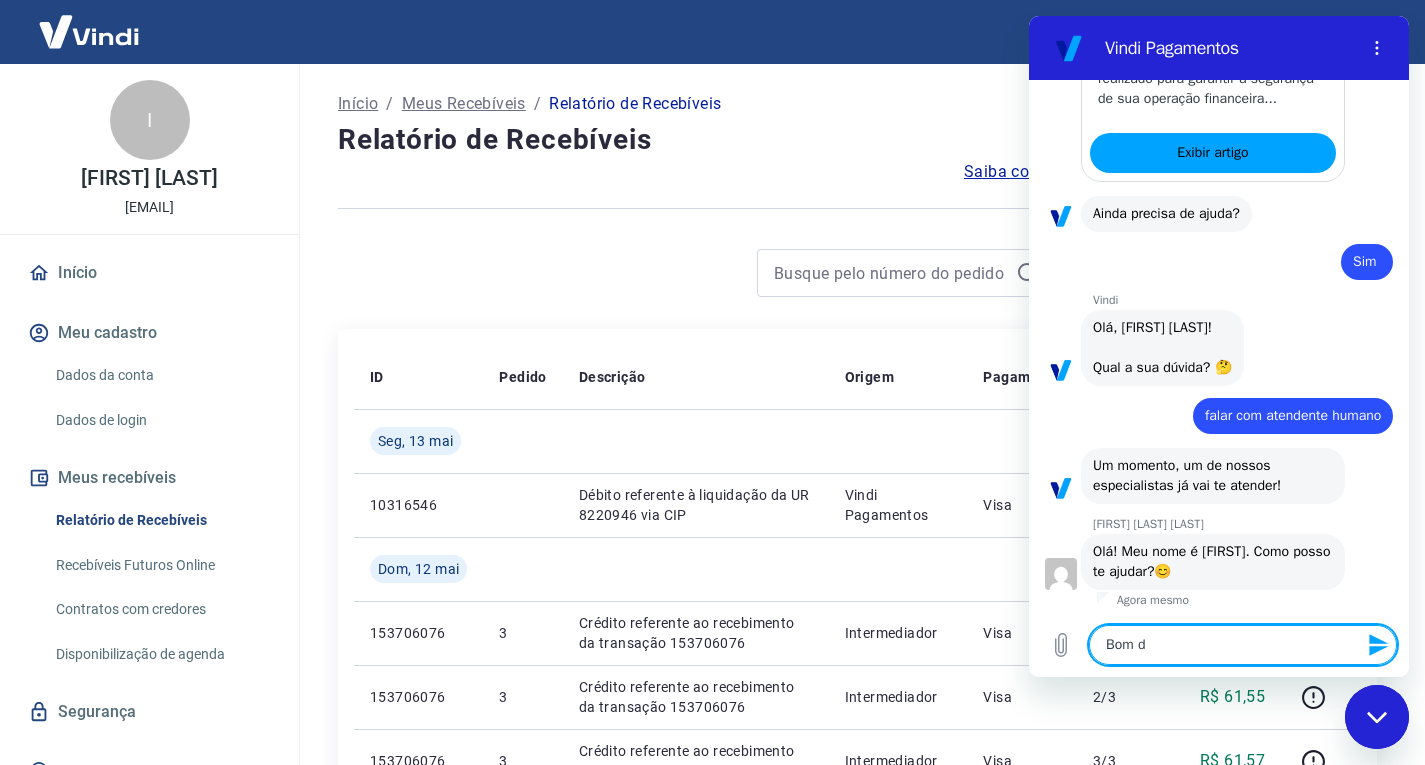 type on "Bom di" 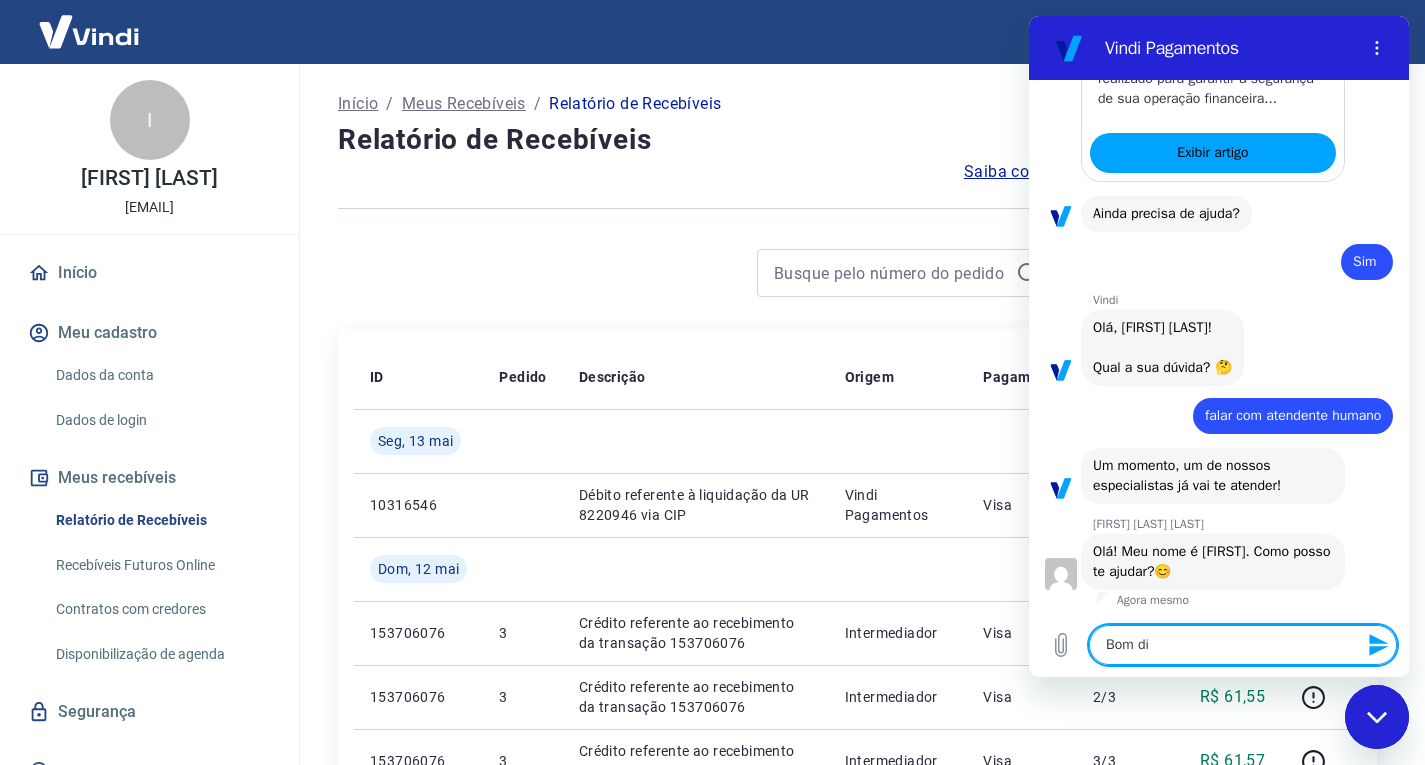 type on "x" 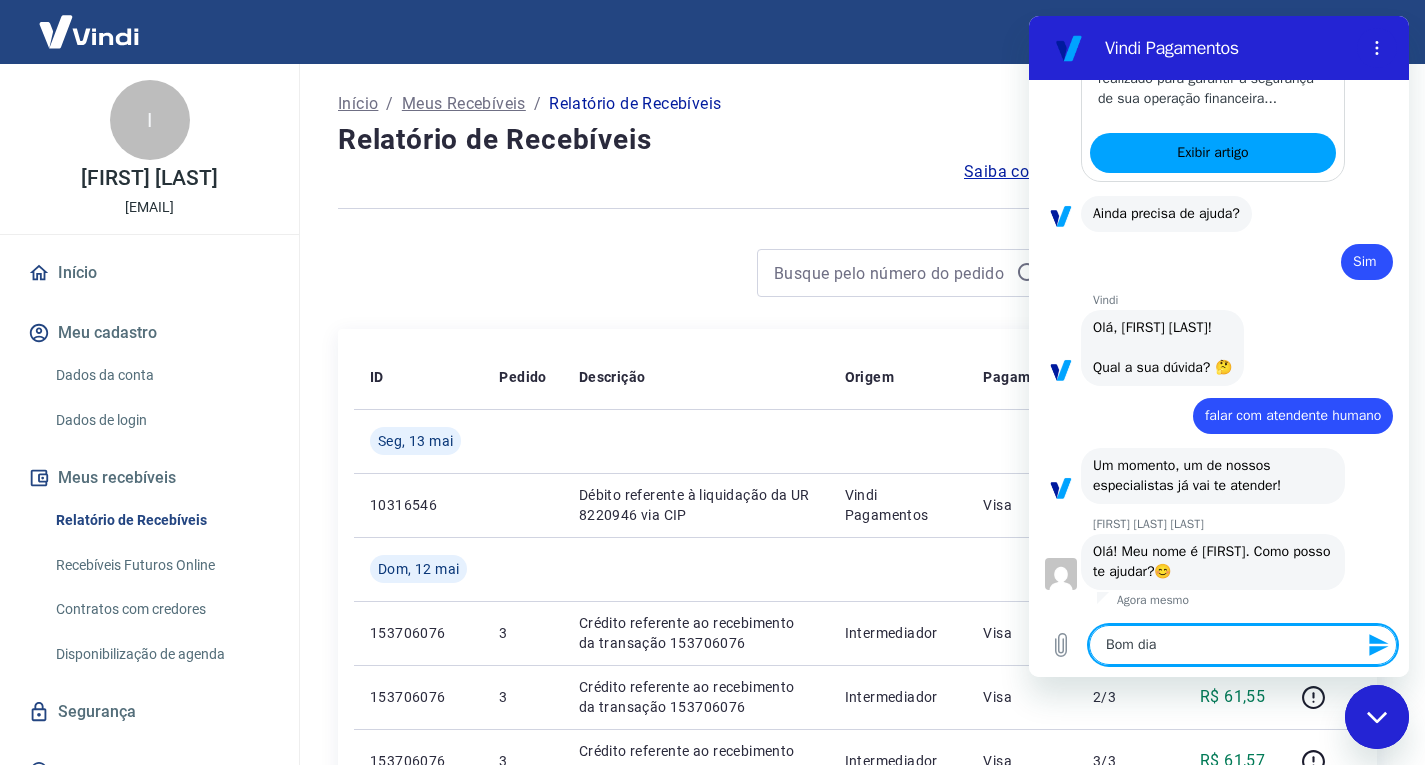 type 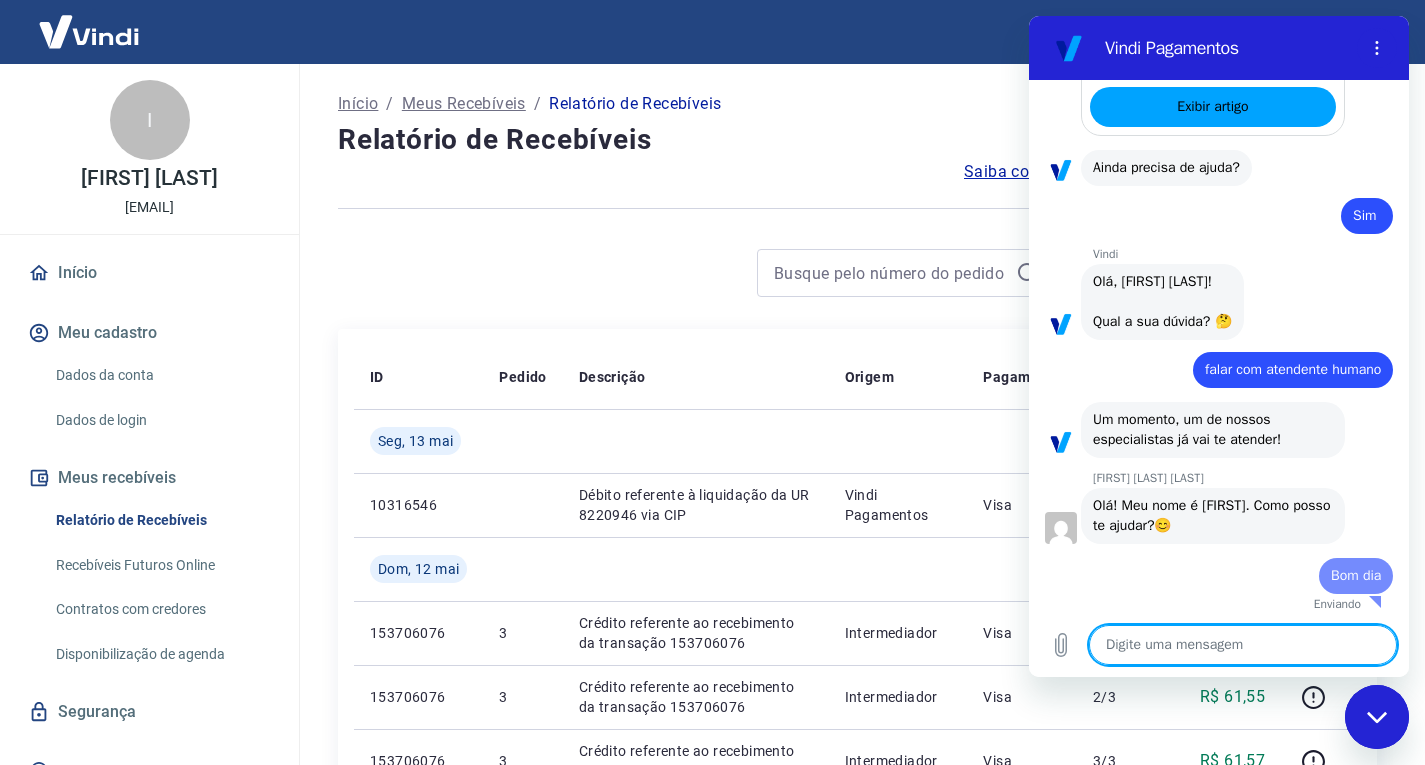 type on "x" 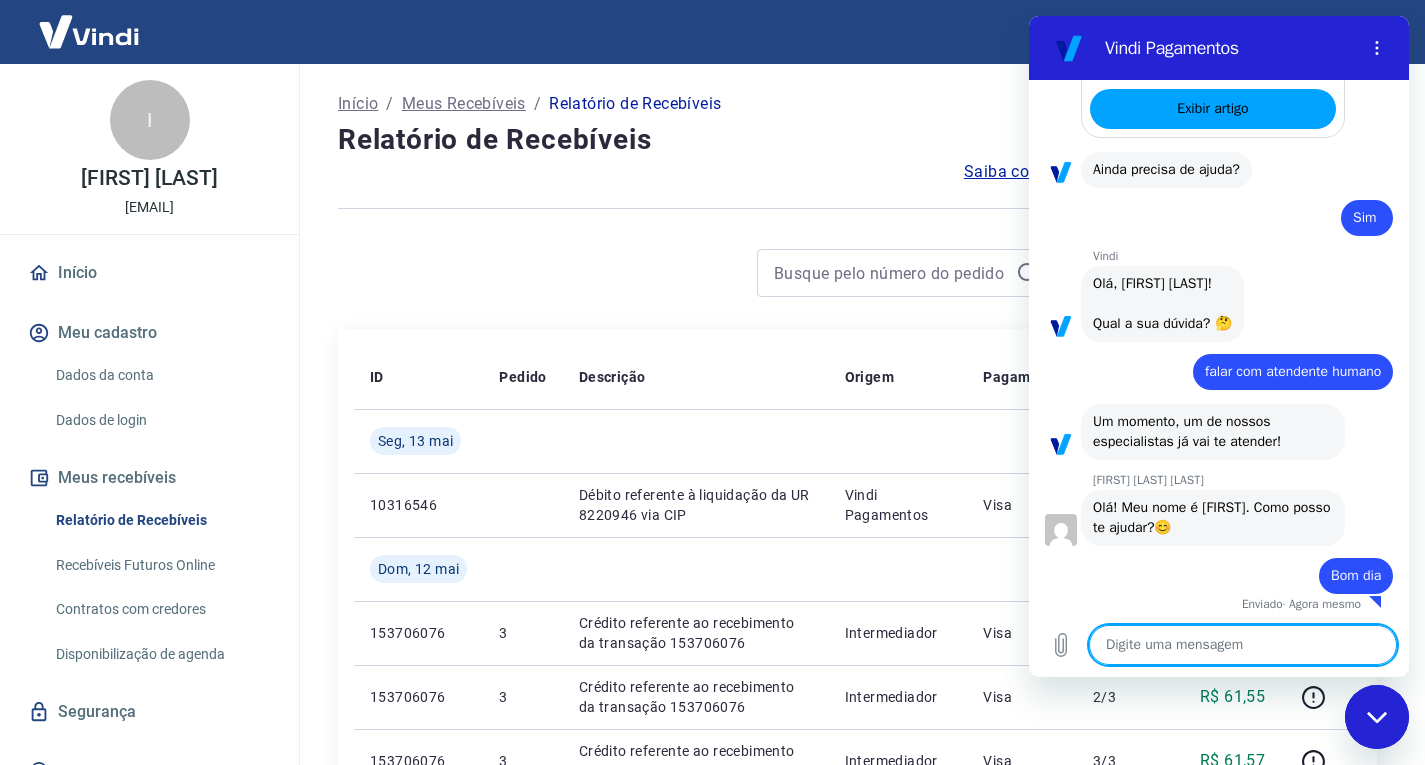scroll, scrollTop: 1348, scrollLeft: 0, axis: vertical 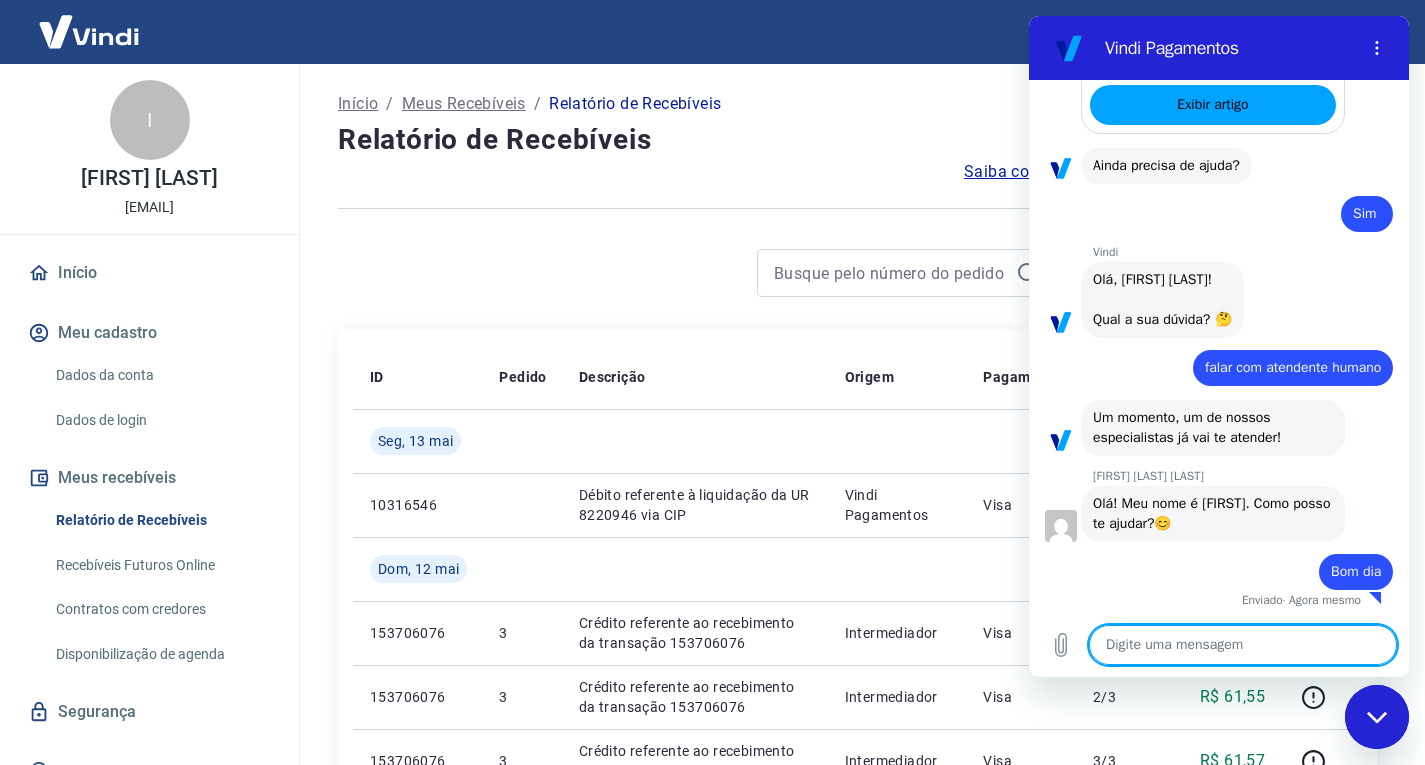 type on "T" 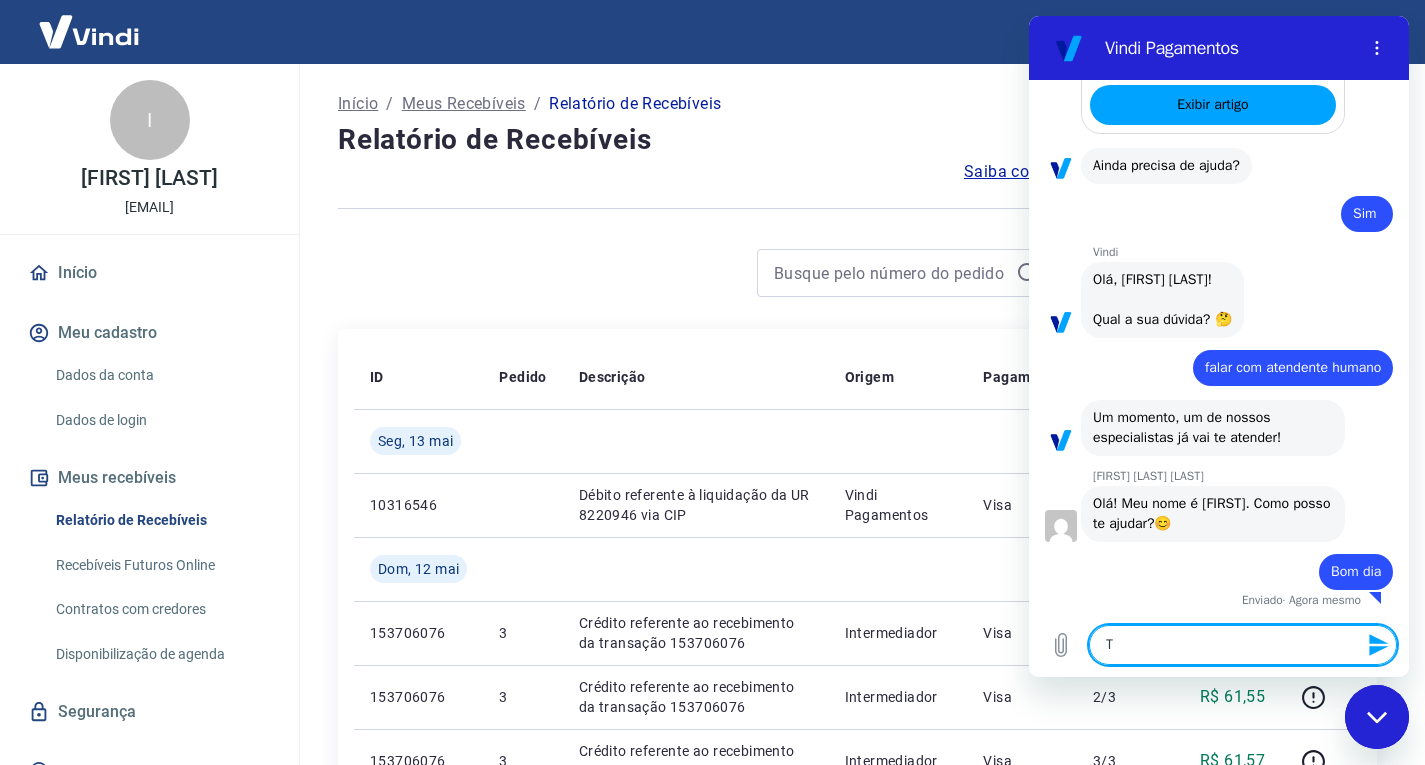 type 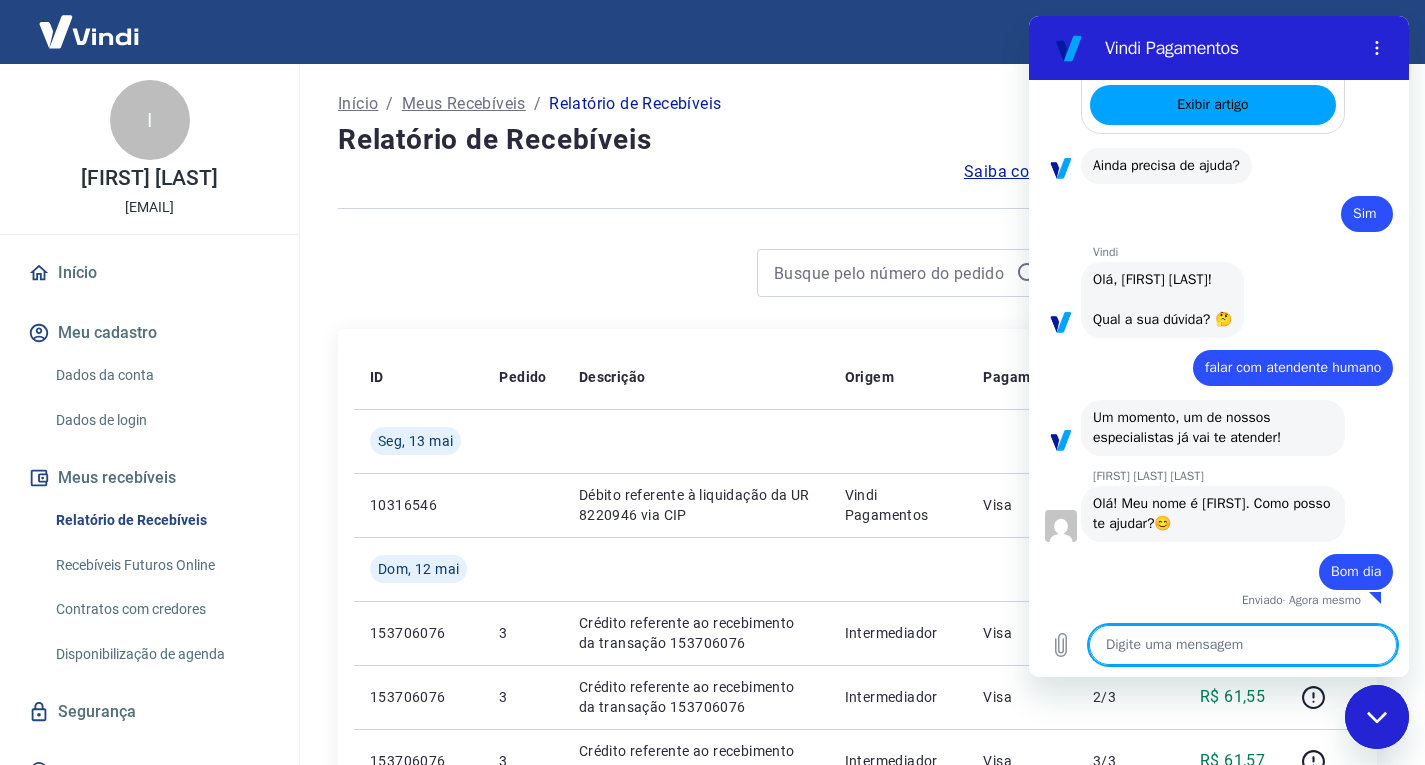 type on "M" 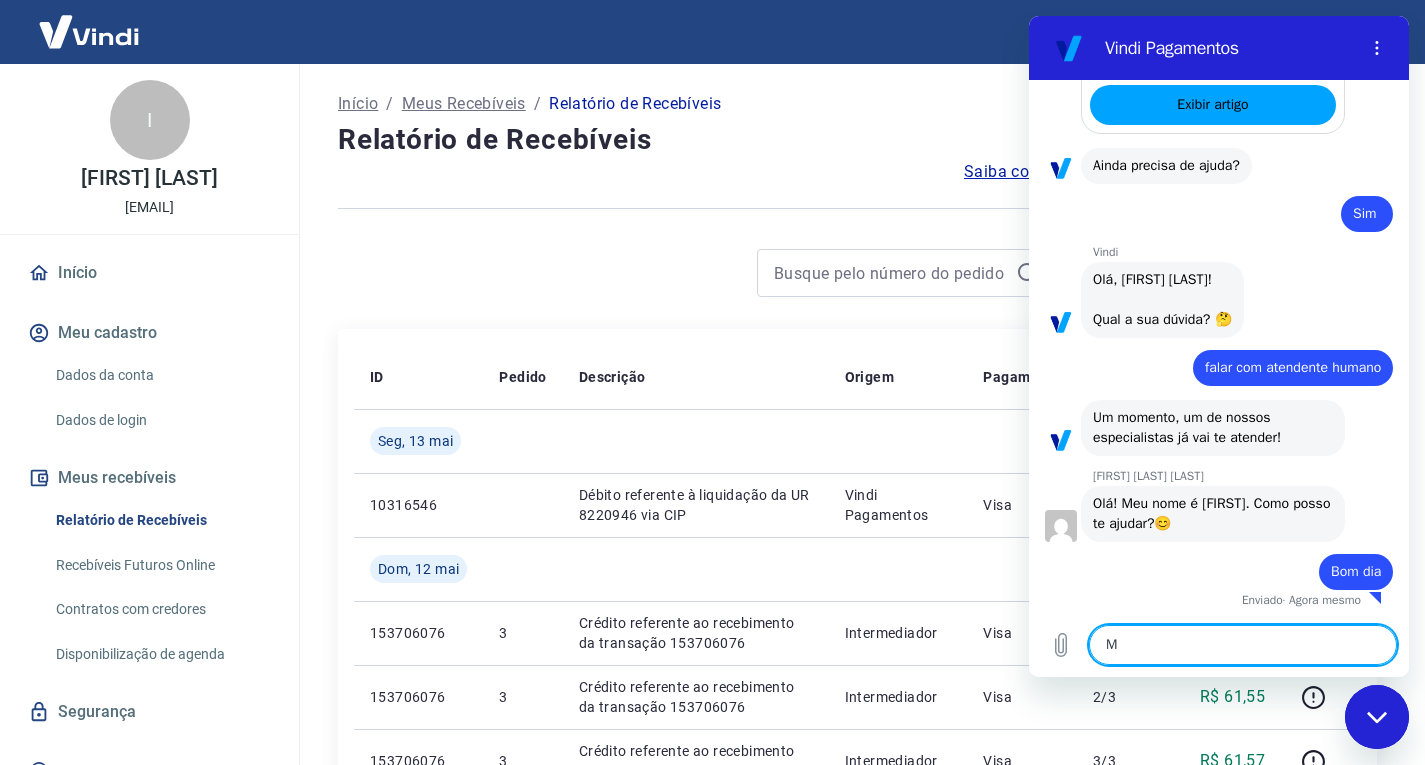 type on "Ma" 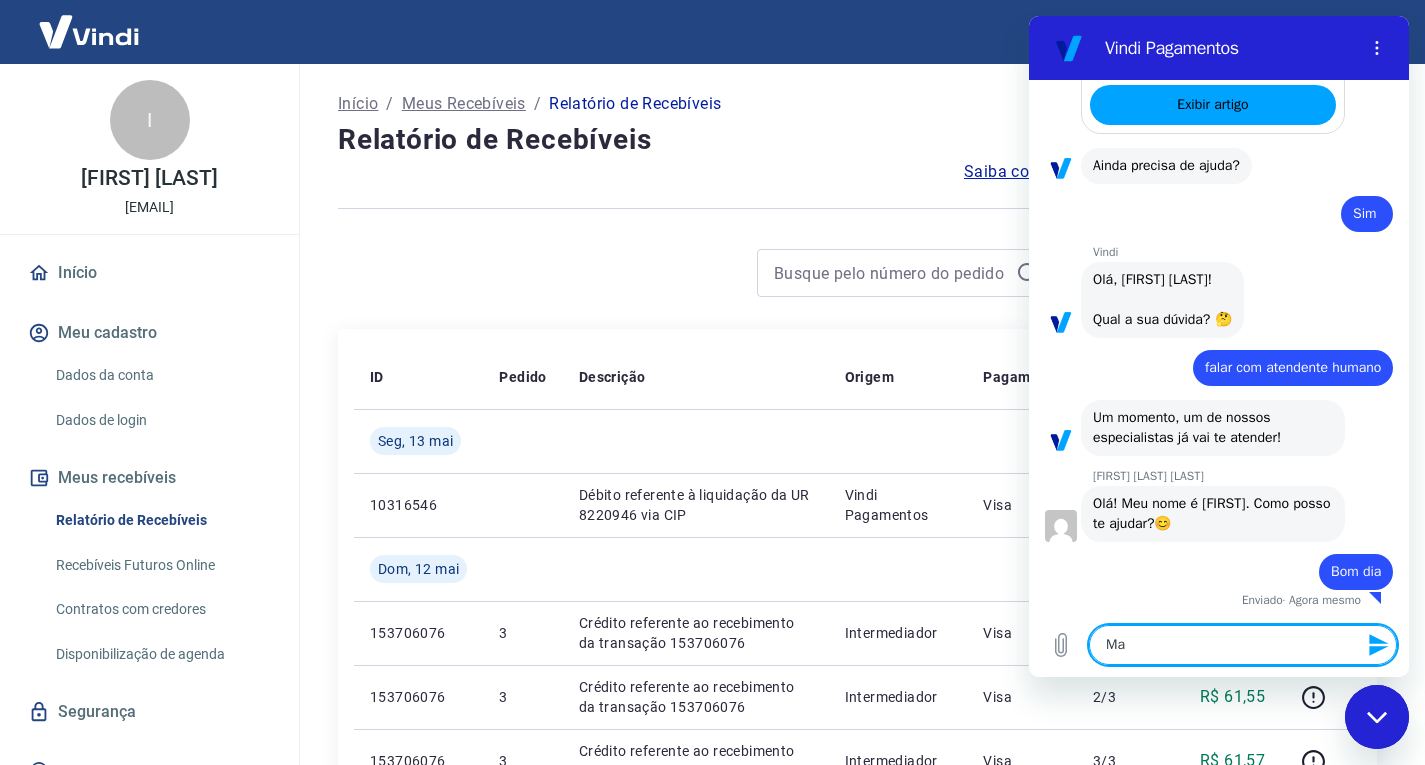 type on "Mar" 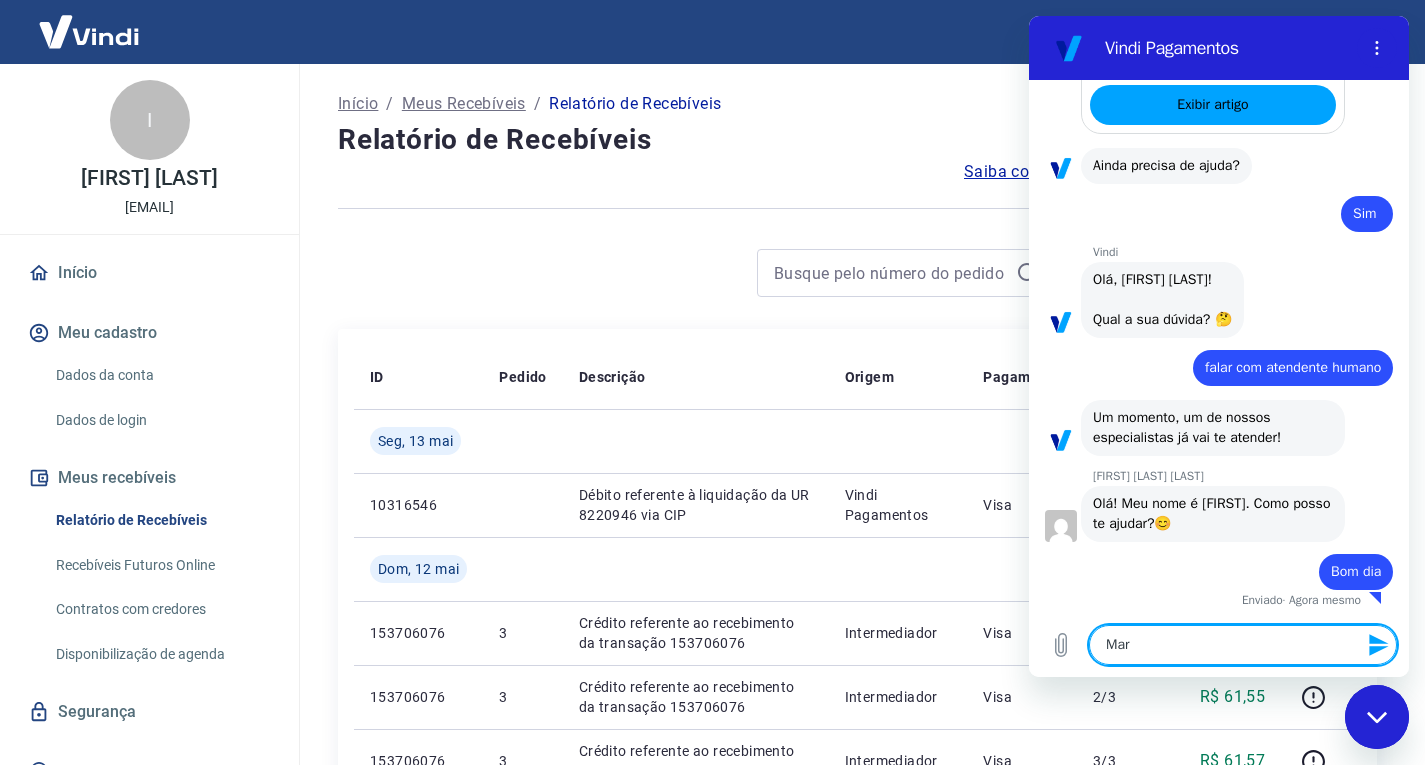 type on "[FIRST]" 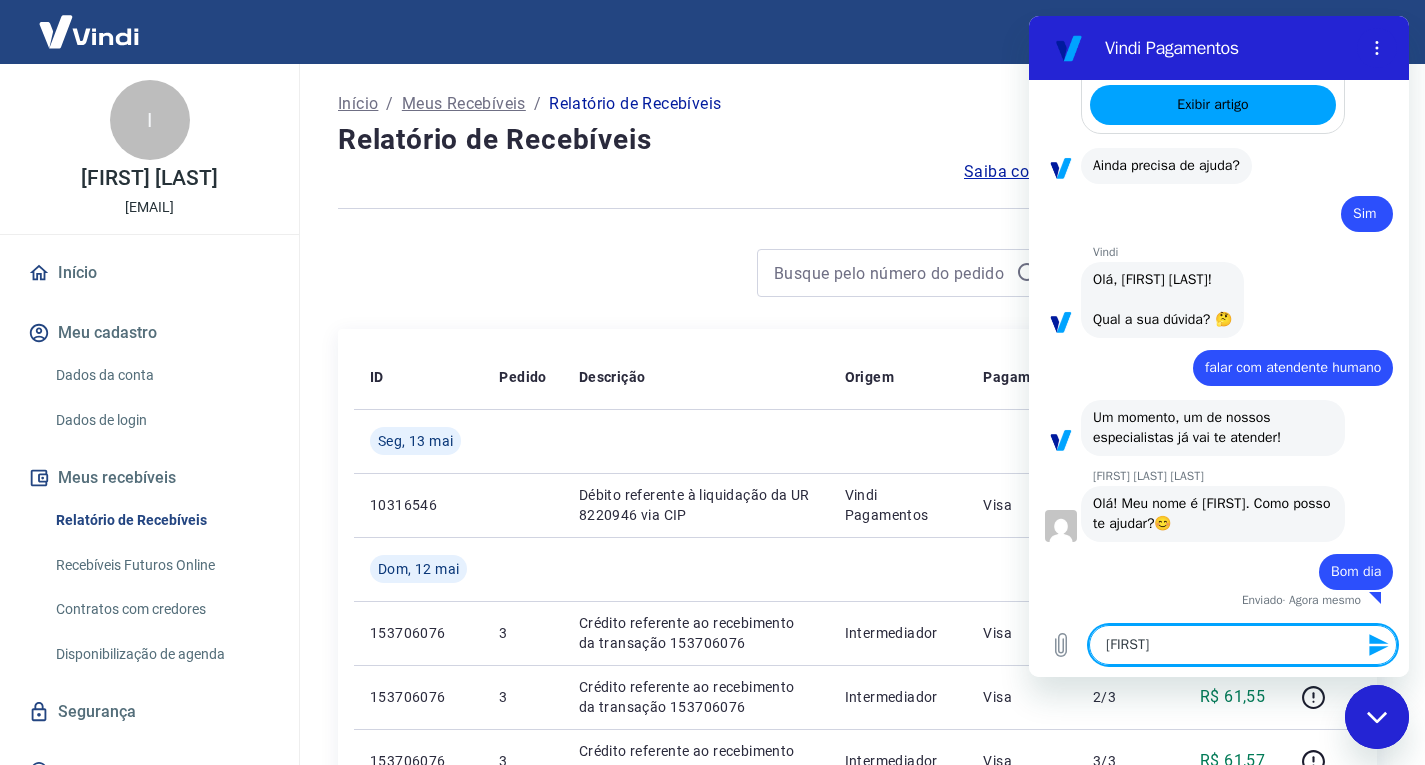 type on "Maria" 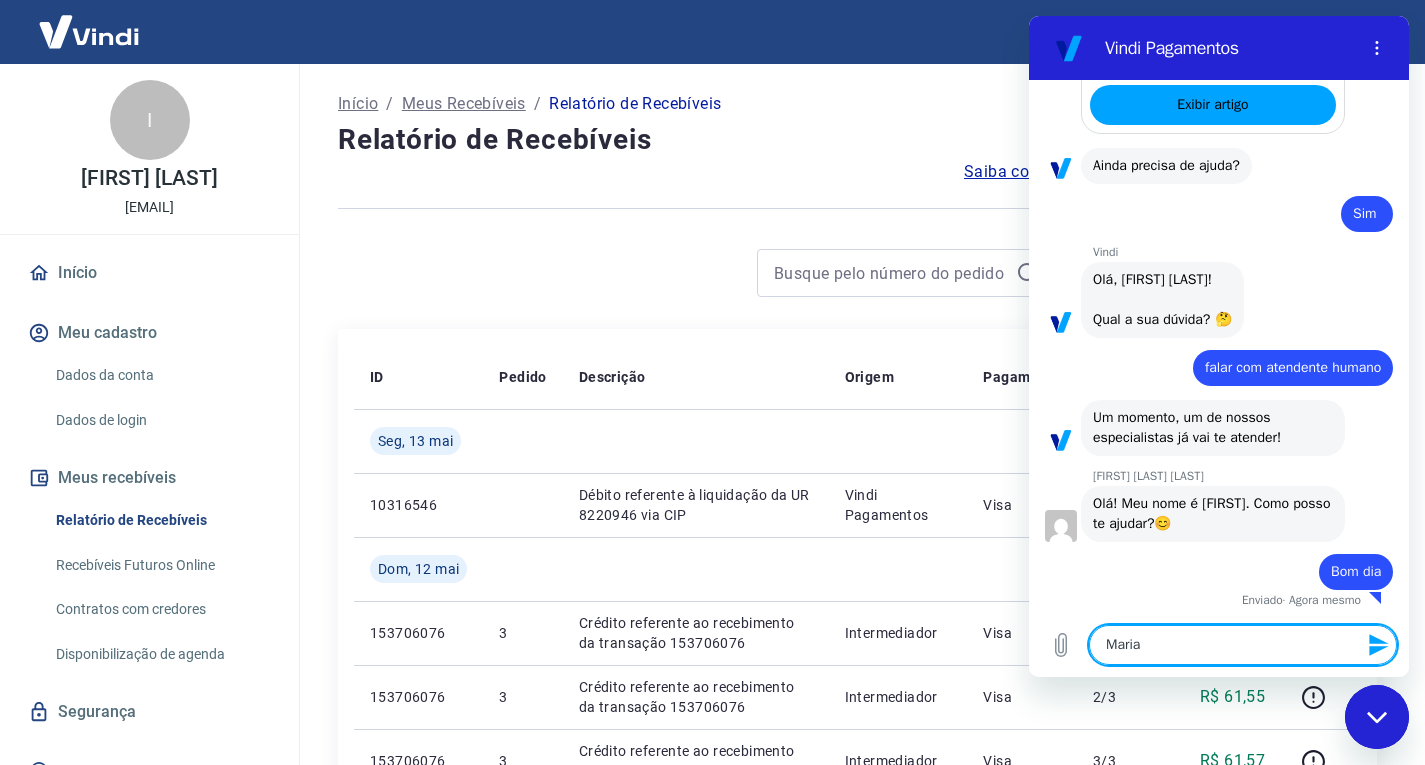 type on "x" 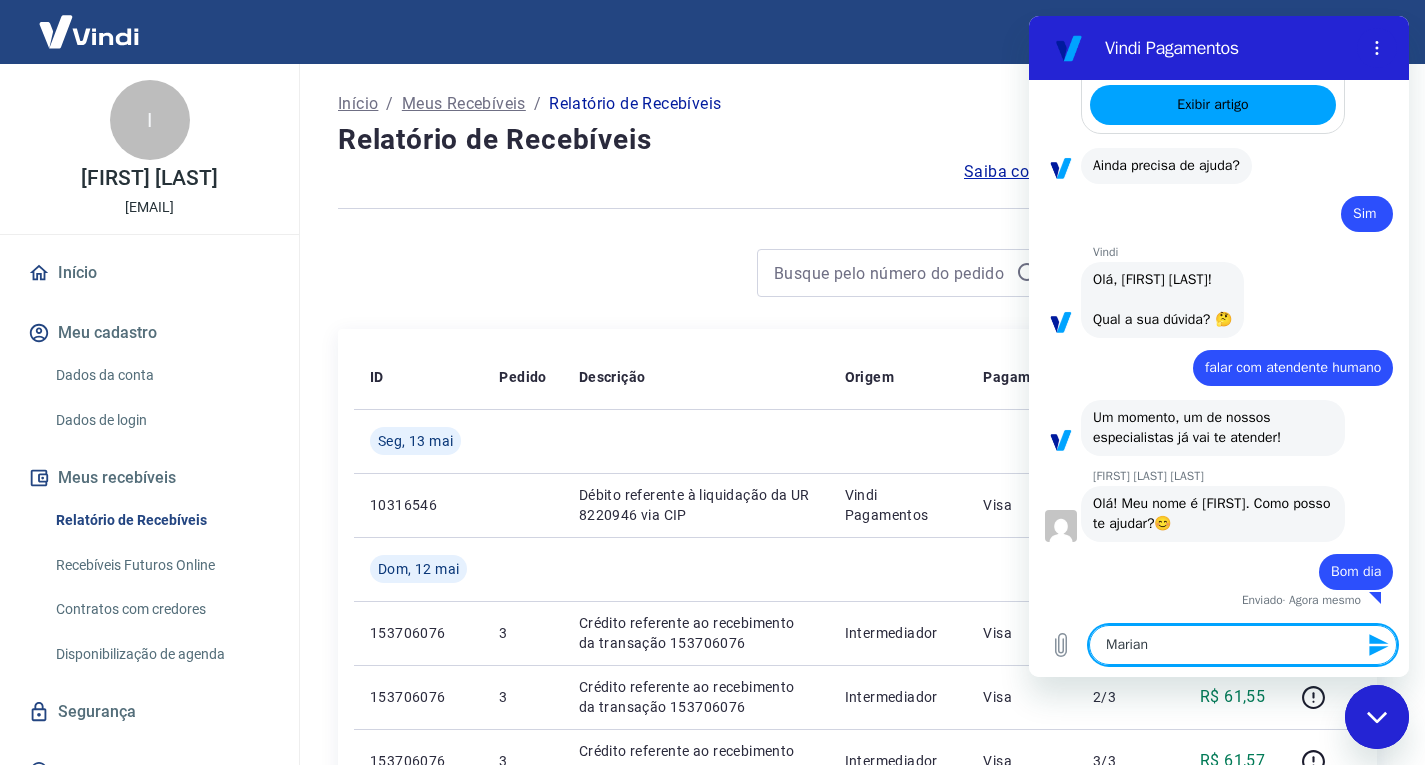 type on "x" 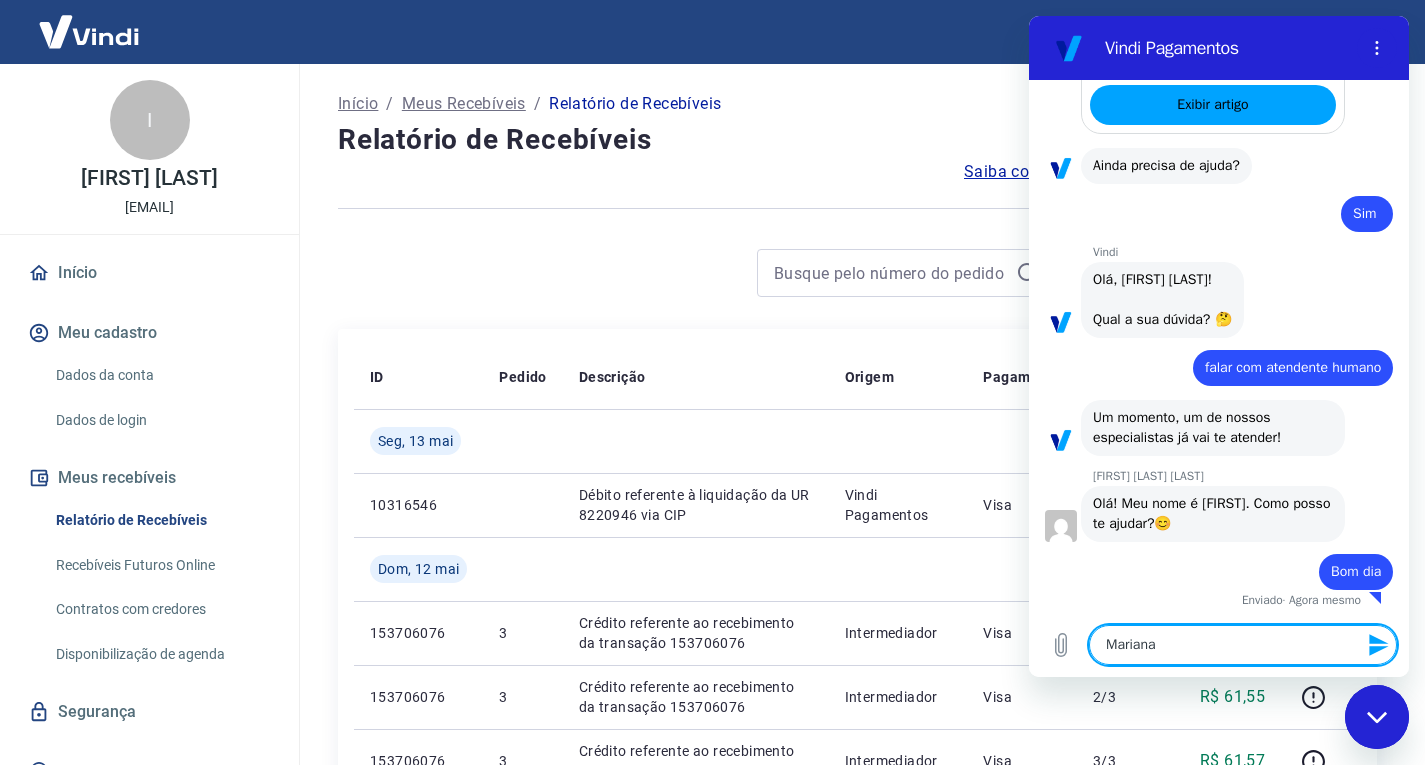 type on "[FIRST]," 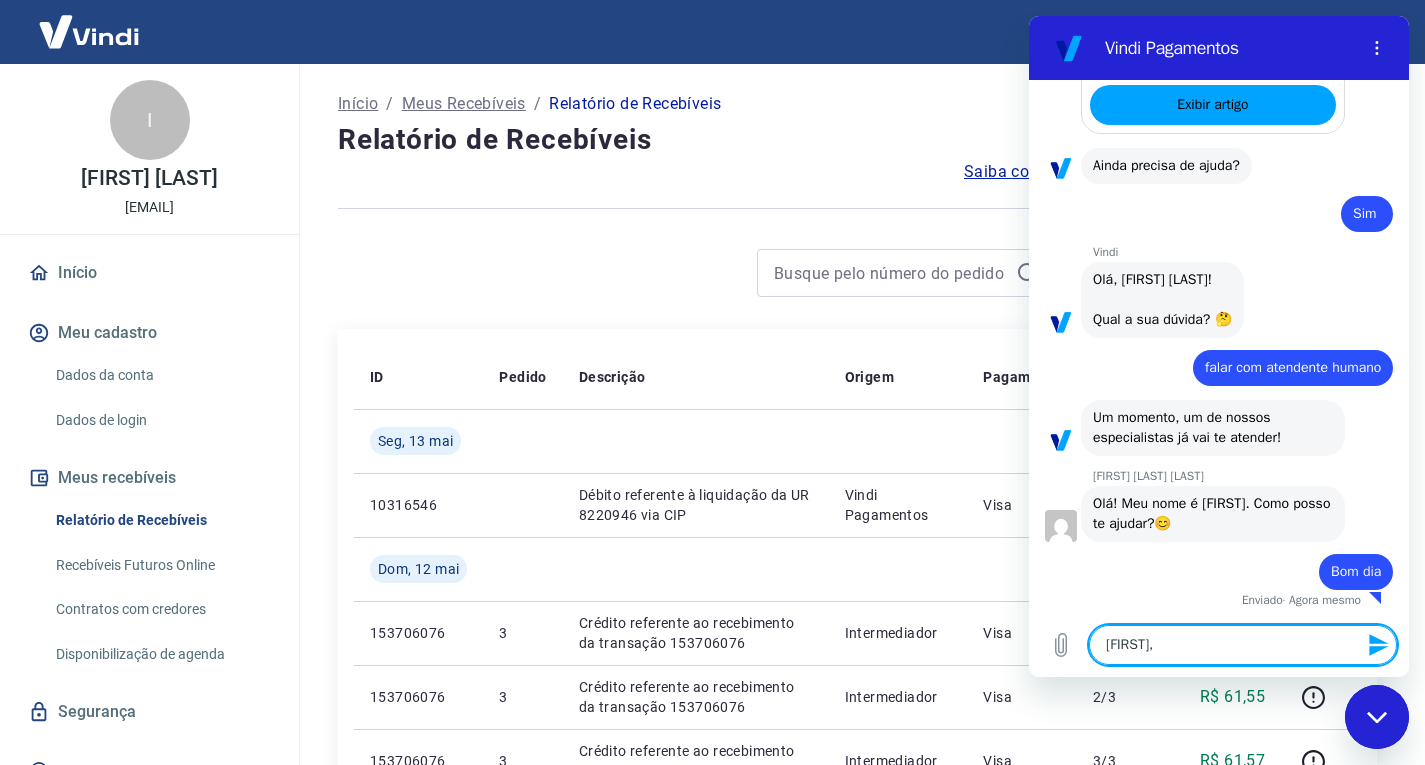 type on "[FIRST]," 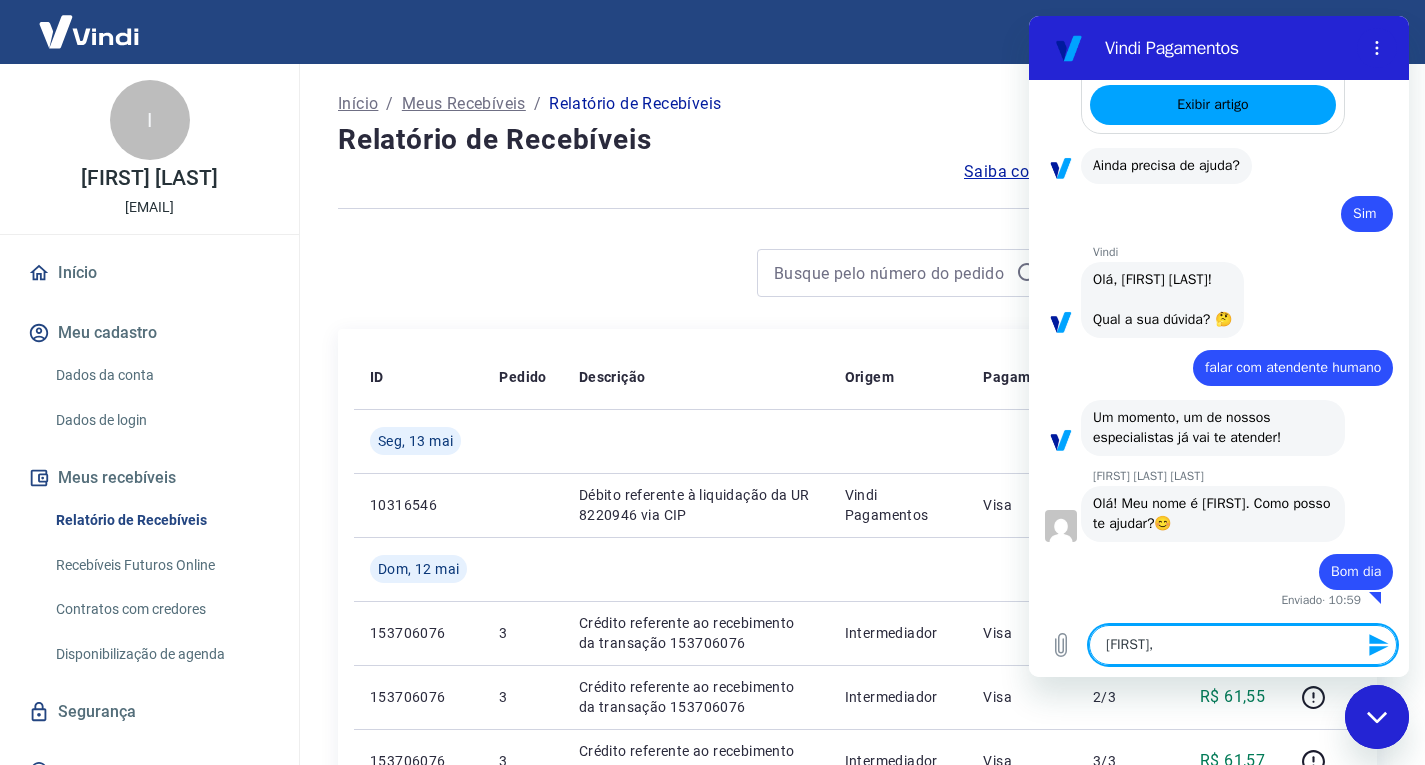 type on "[FIRST], e" 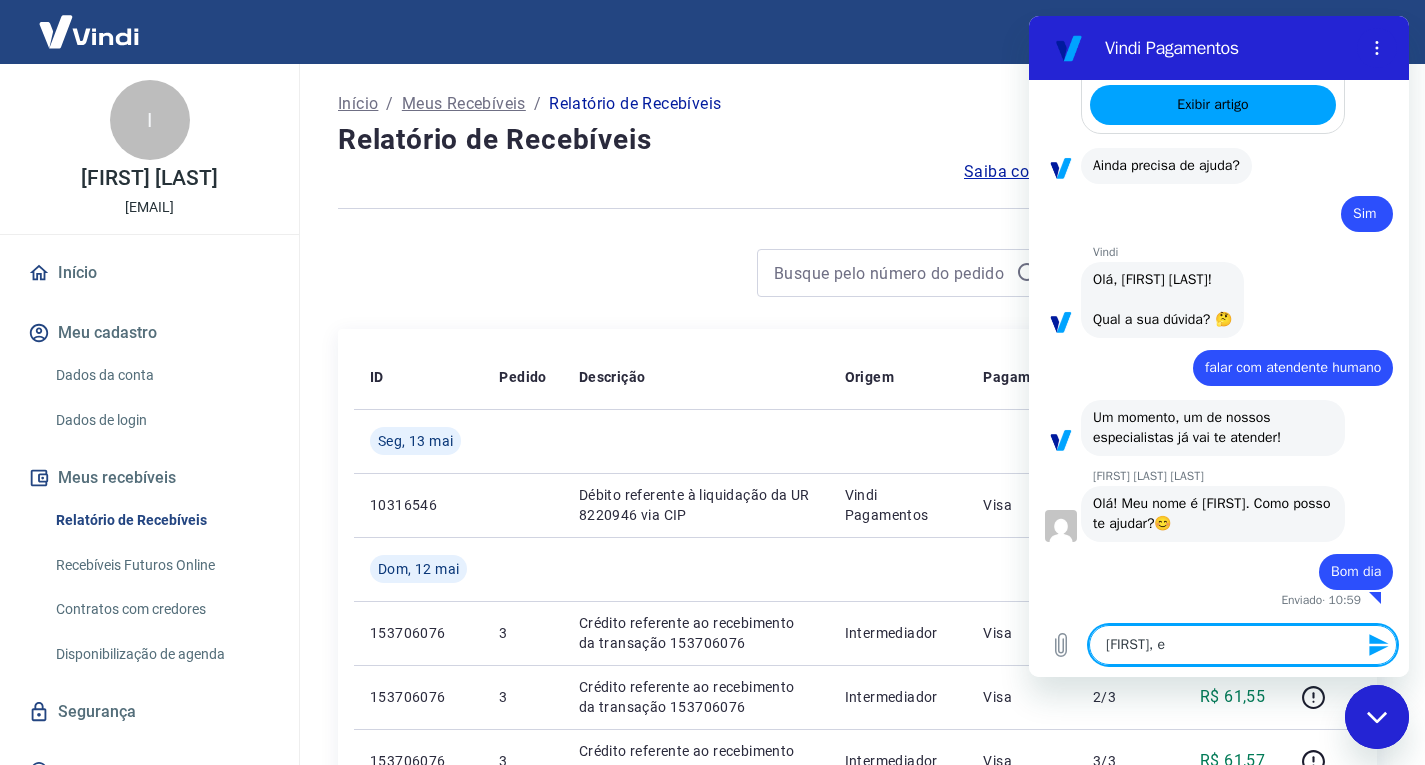 type on "[FIRST], en" 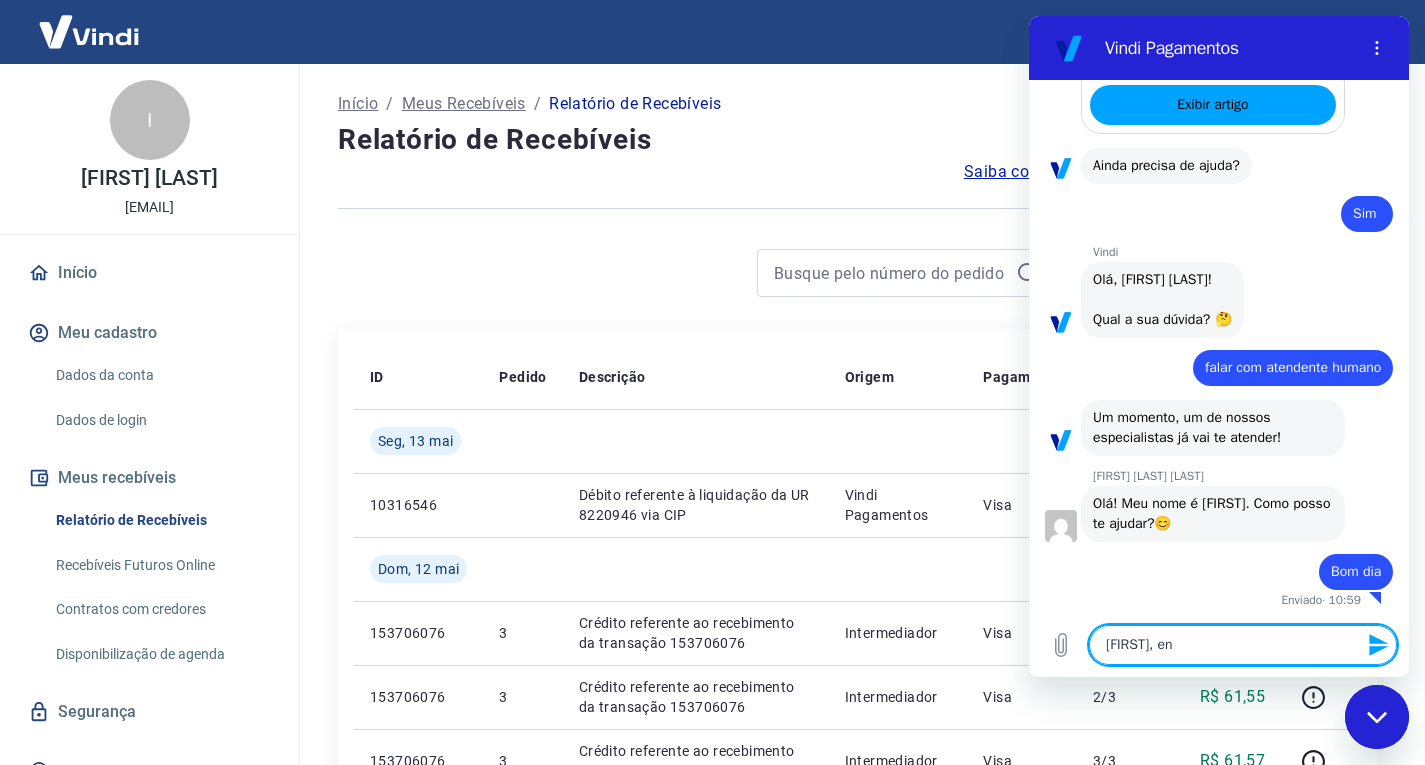 type on "[FIRST], env" 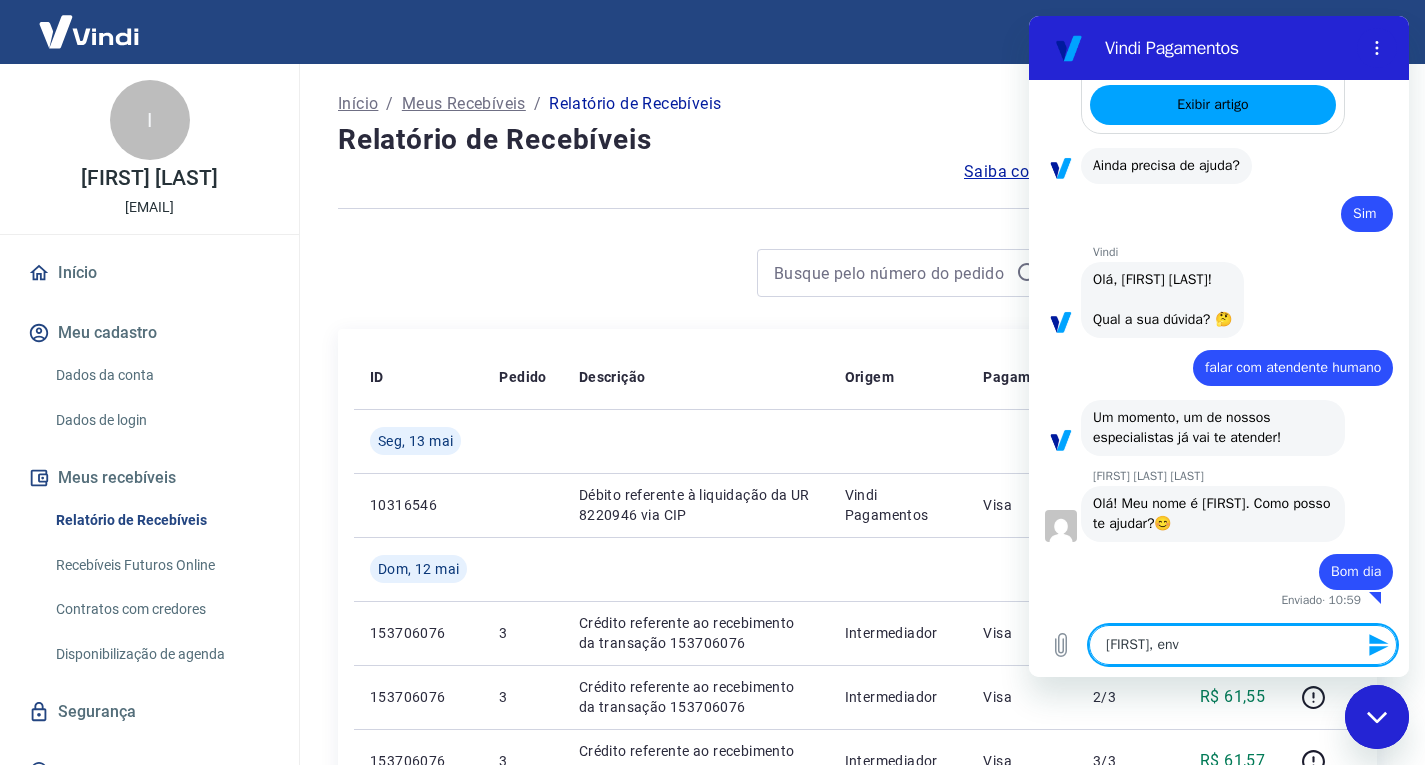 type on "x" 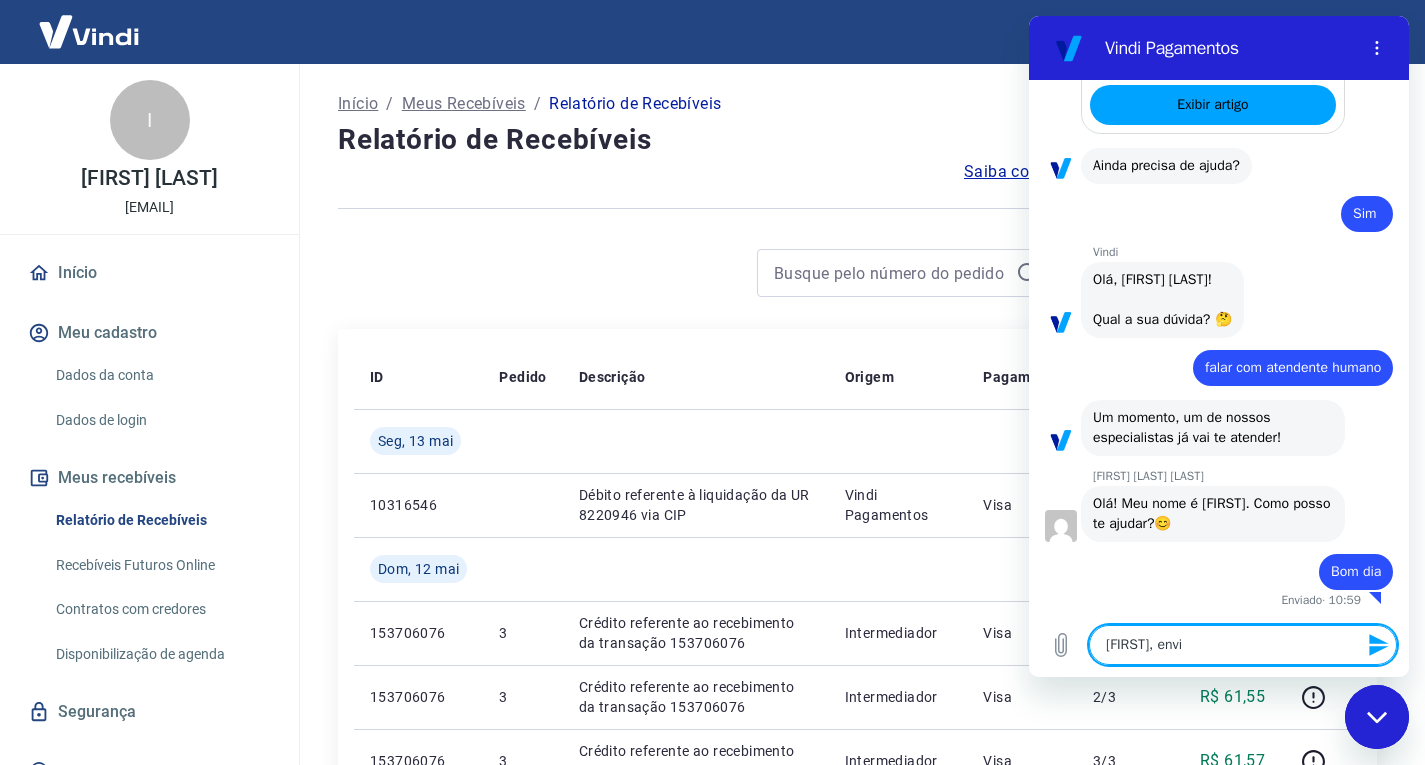 type on "[FIRST], envie" 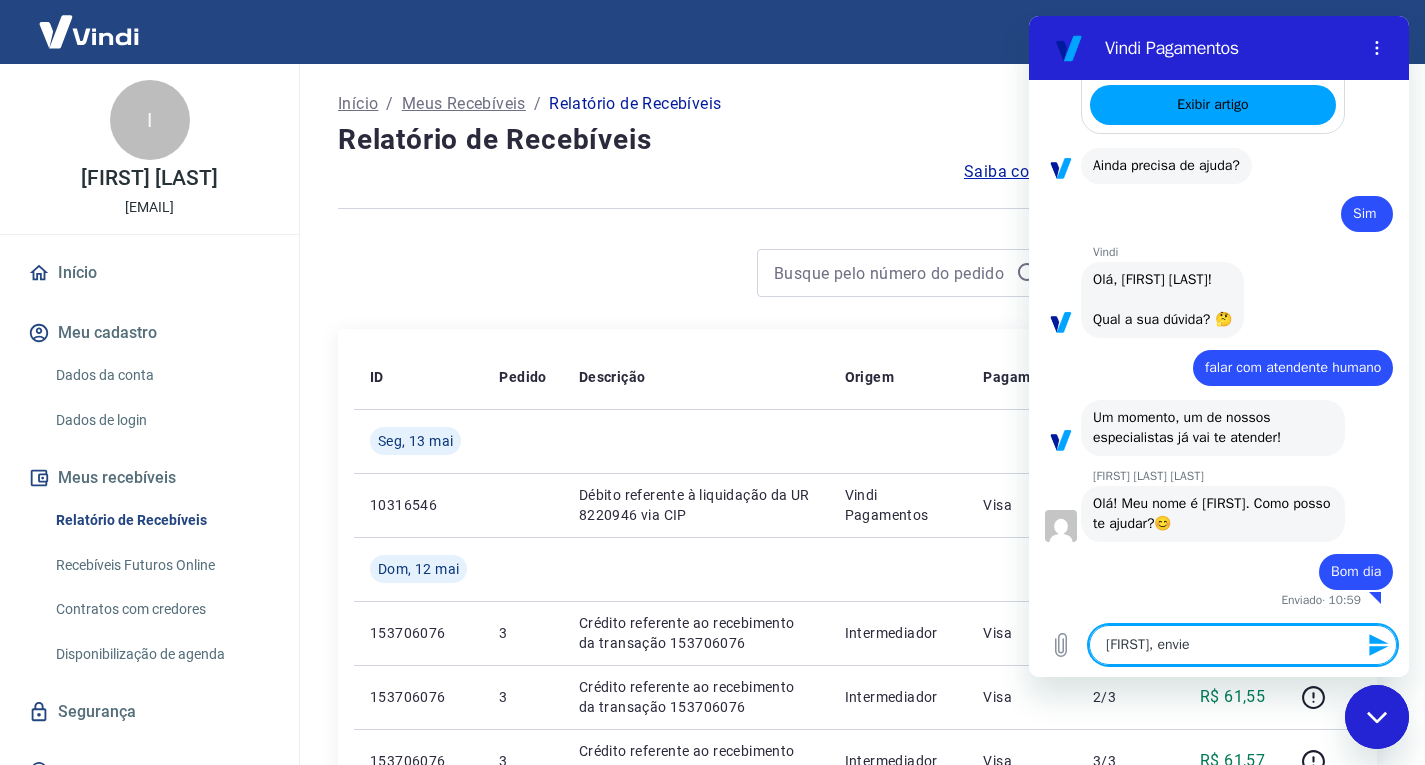type on "[FIRST], enviei" 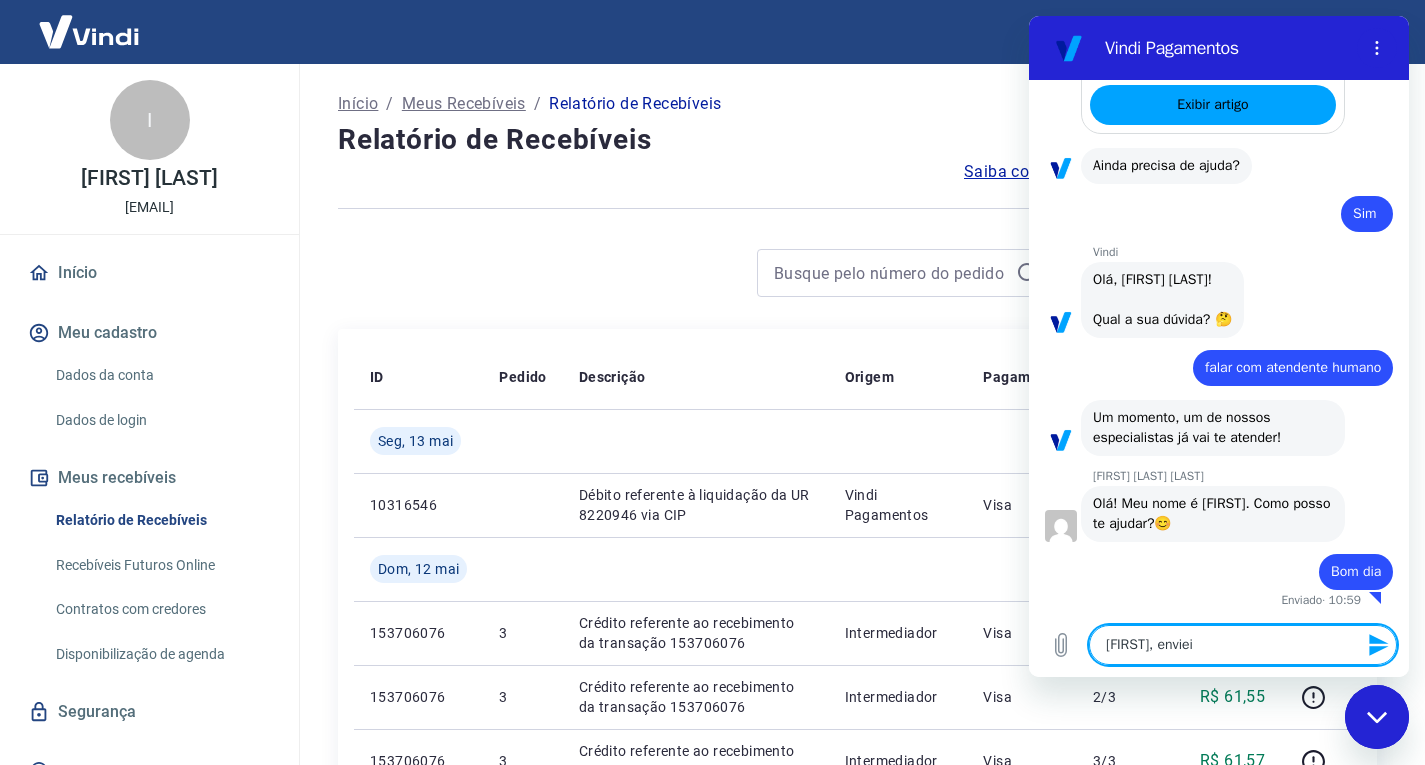 type on "[FIRST], enviei" 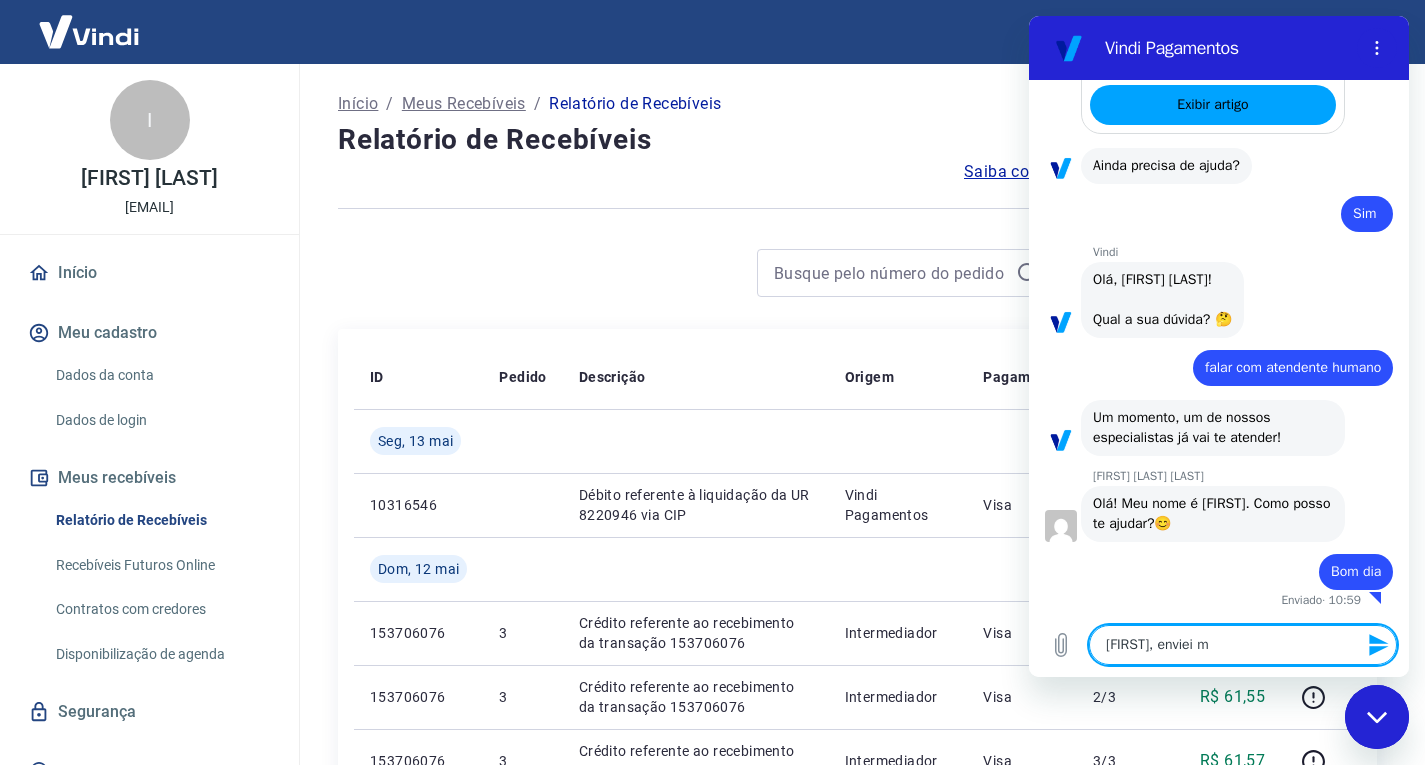 type on "[FIRST], enviei me" 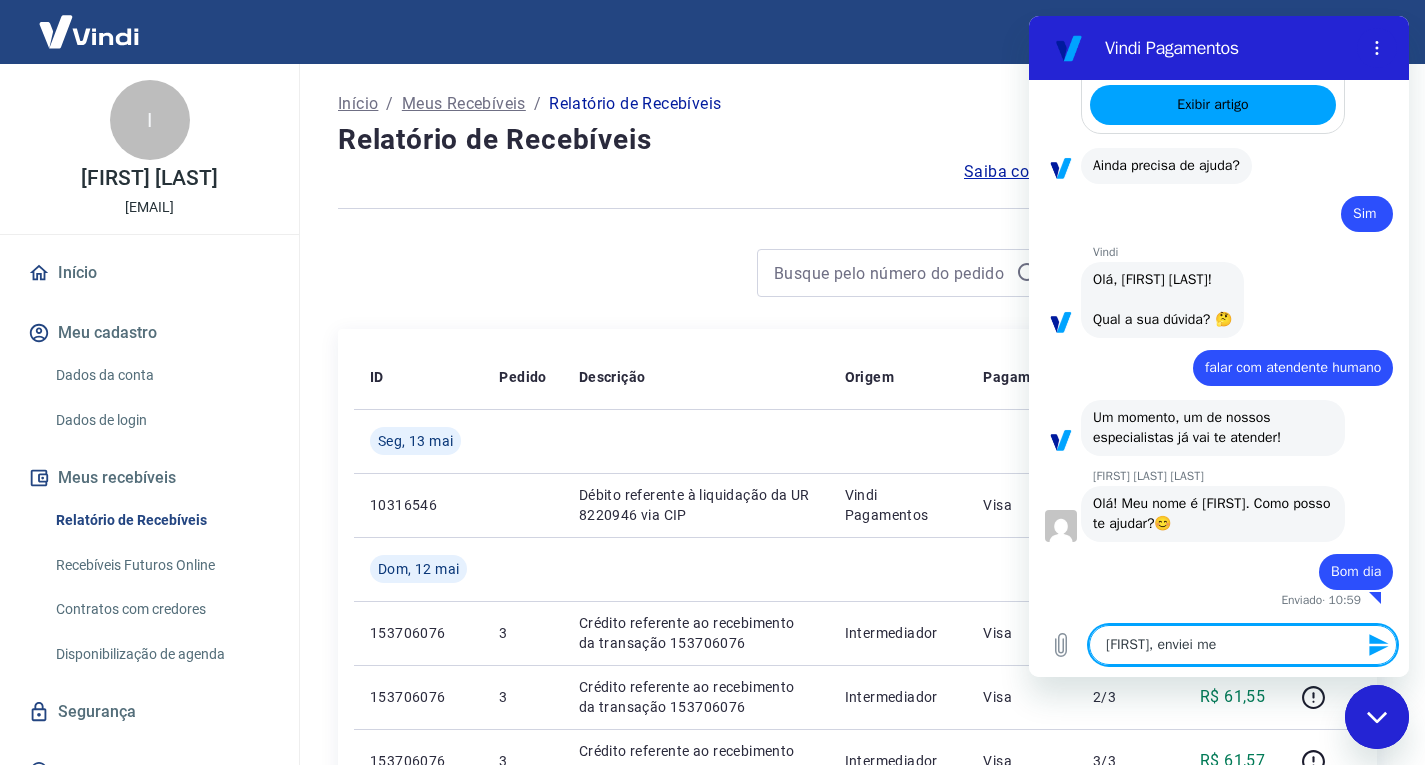 type on "[FIRST], enviei m" 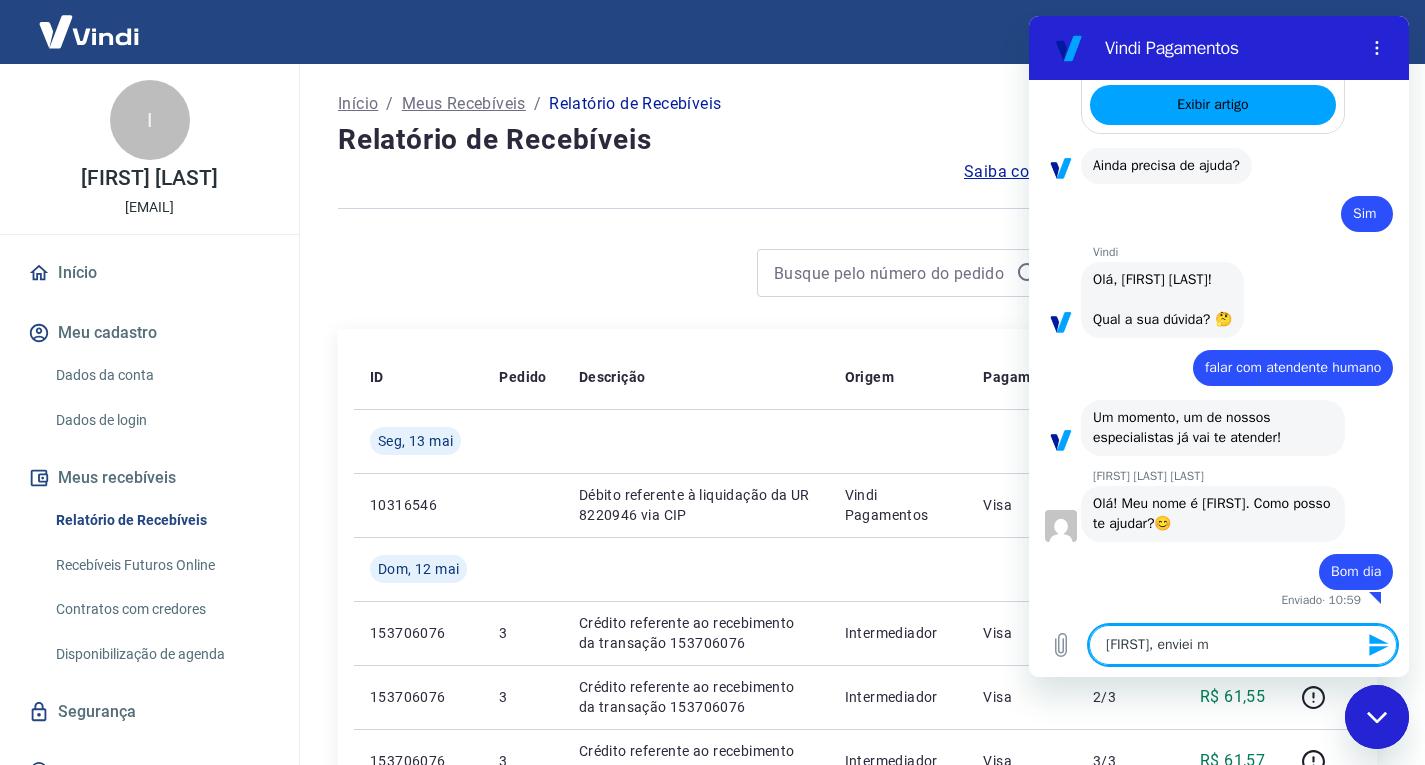 type on "[FIRST], enviei" 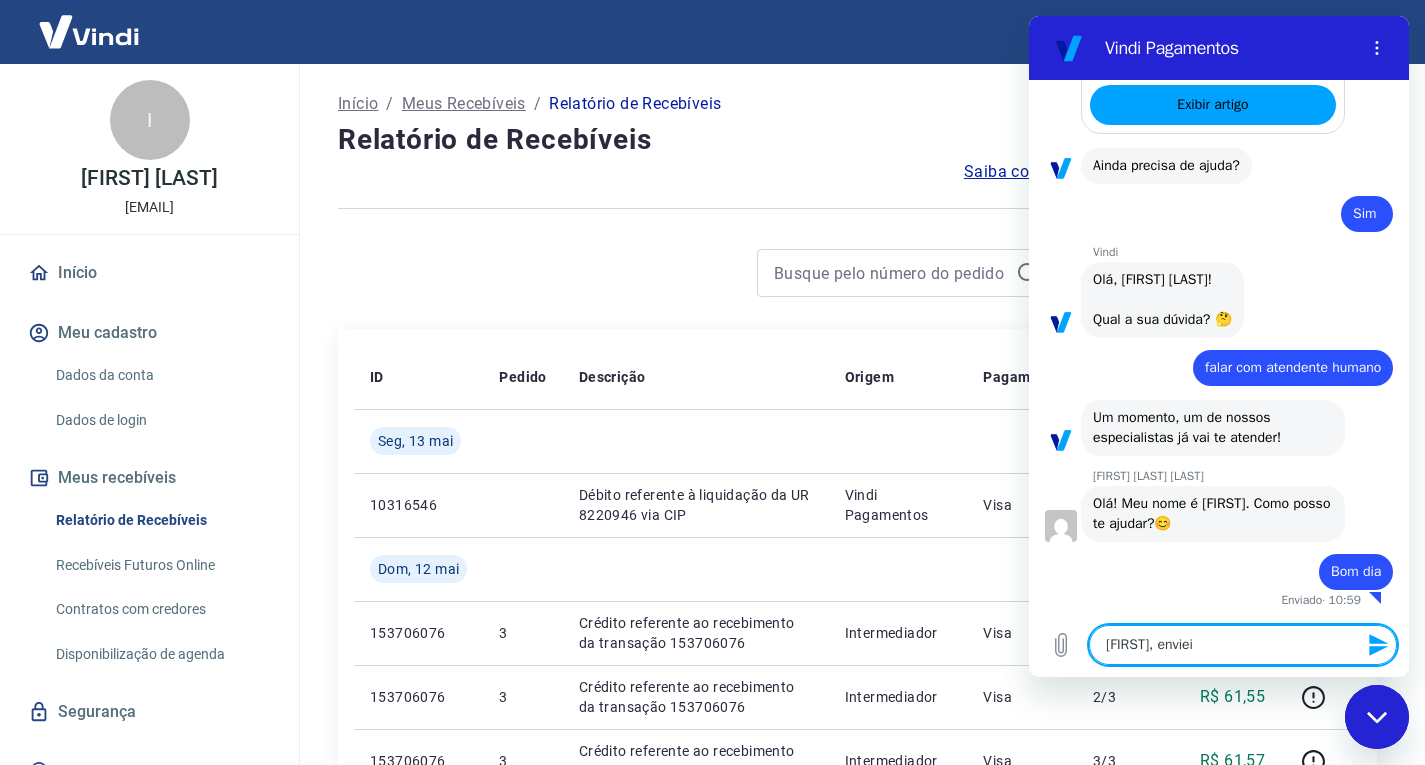 type on "[FIRST], enviei" 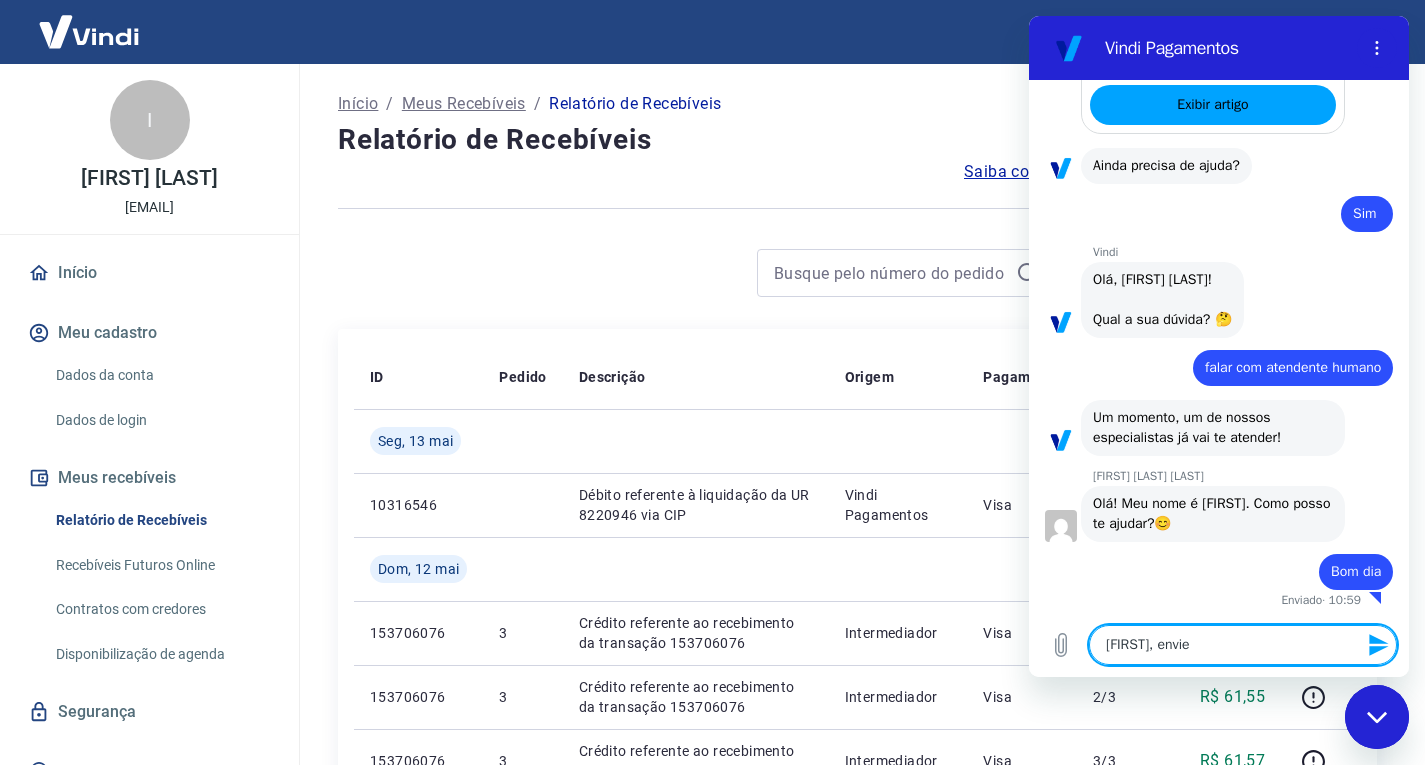 type on "[FIRST], envi" 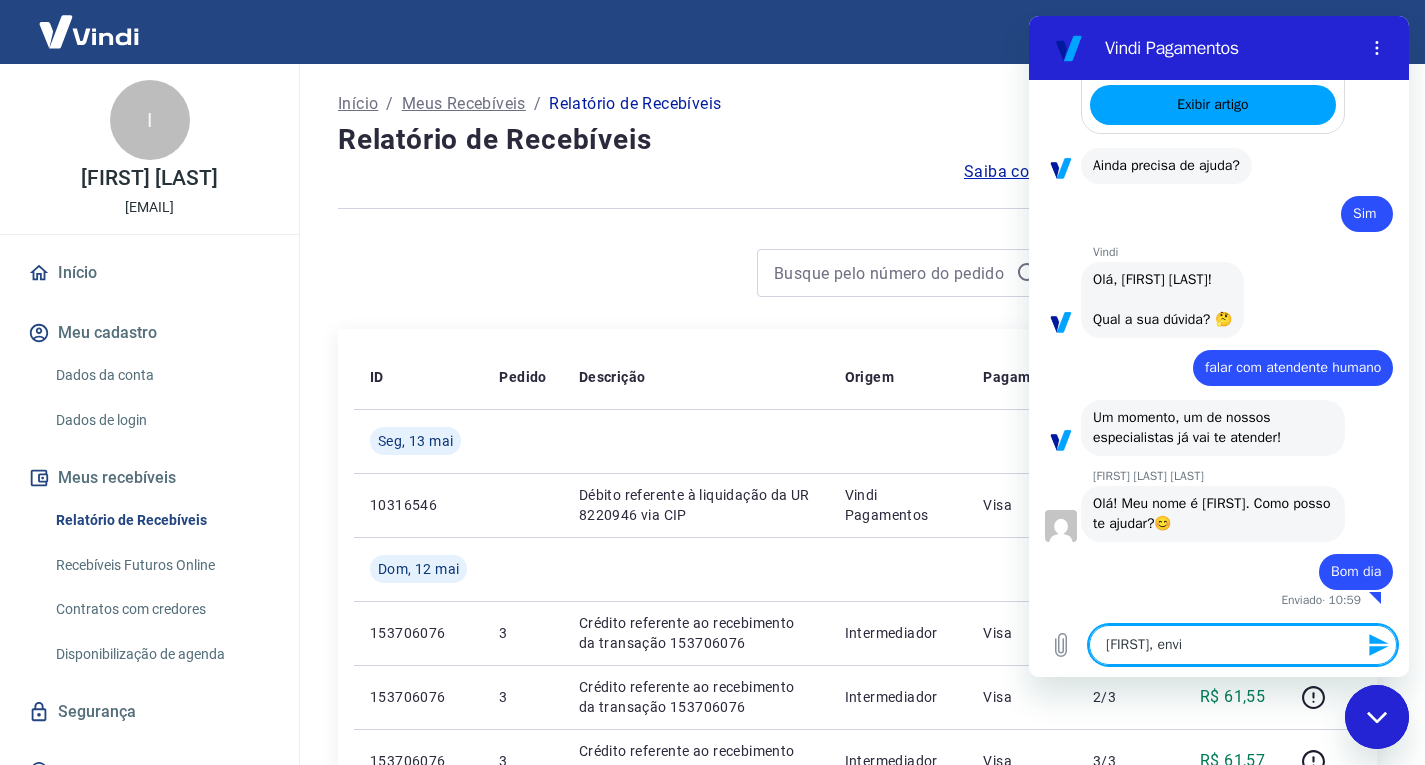type on "[FIRST], env" 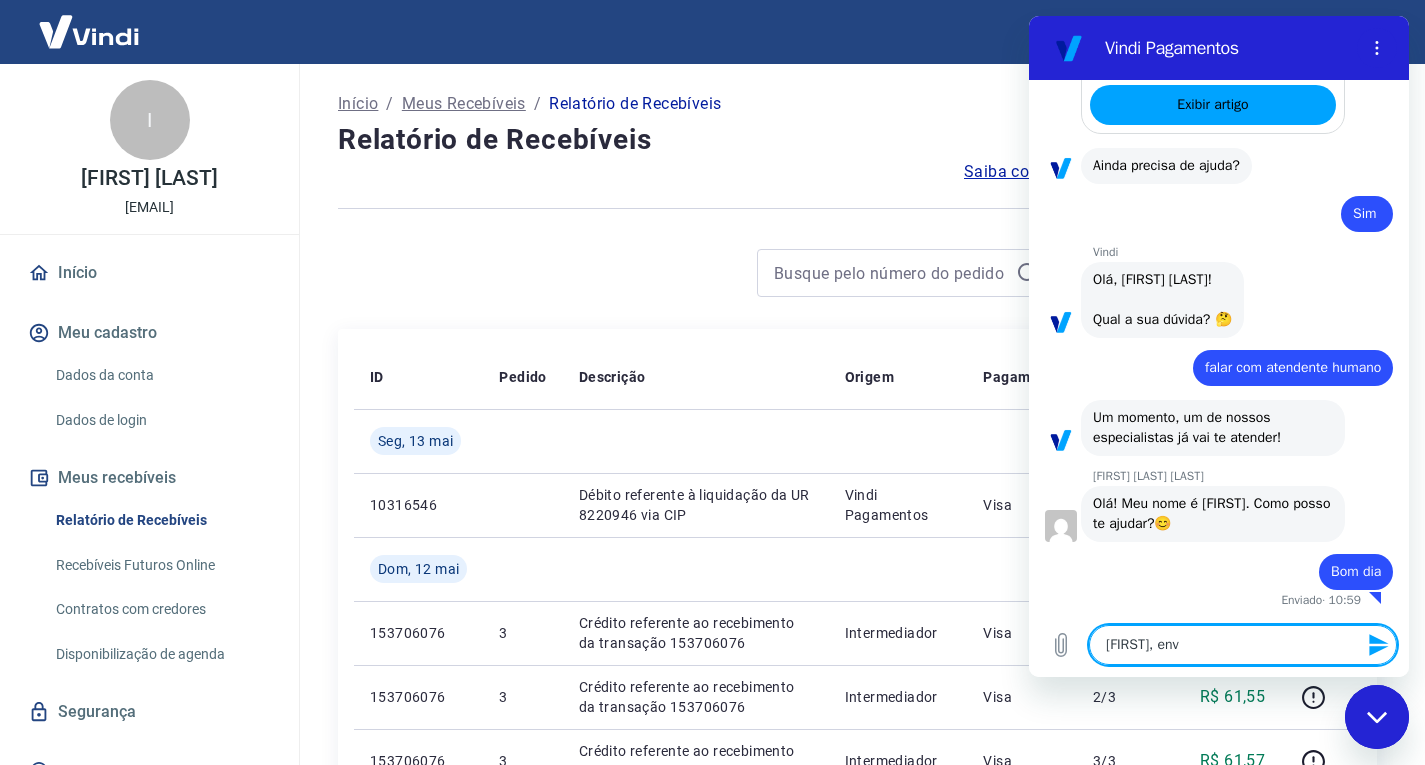 type on "[FIRST], en" 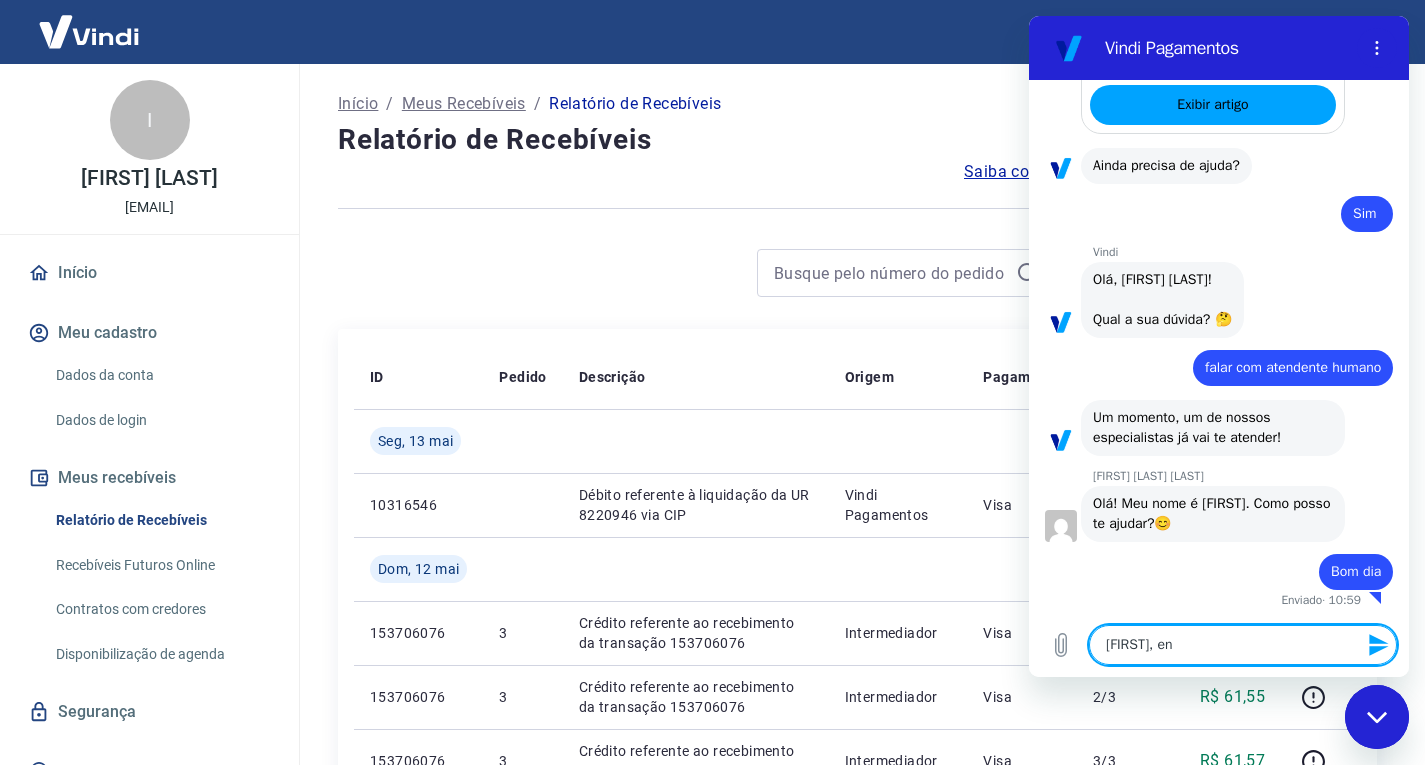 type on "[FIRST], e" 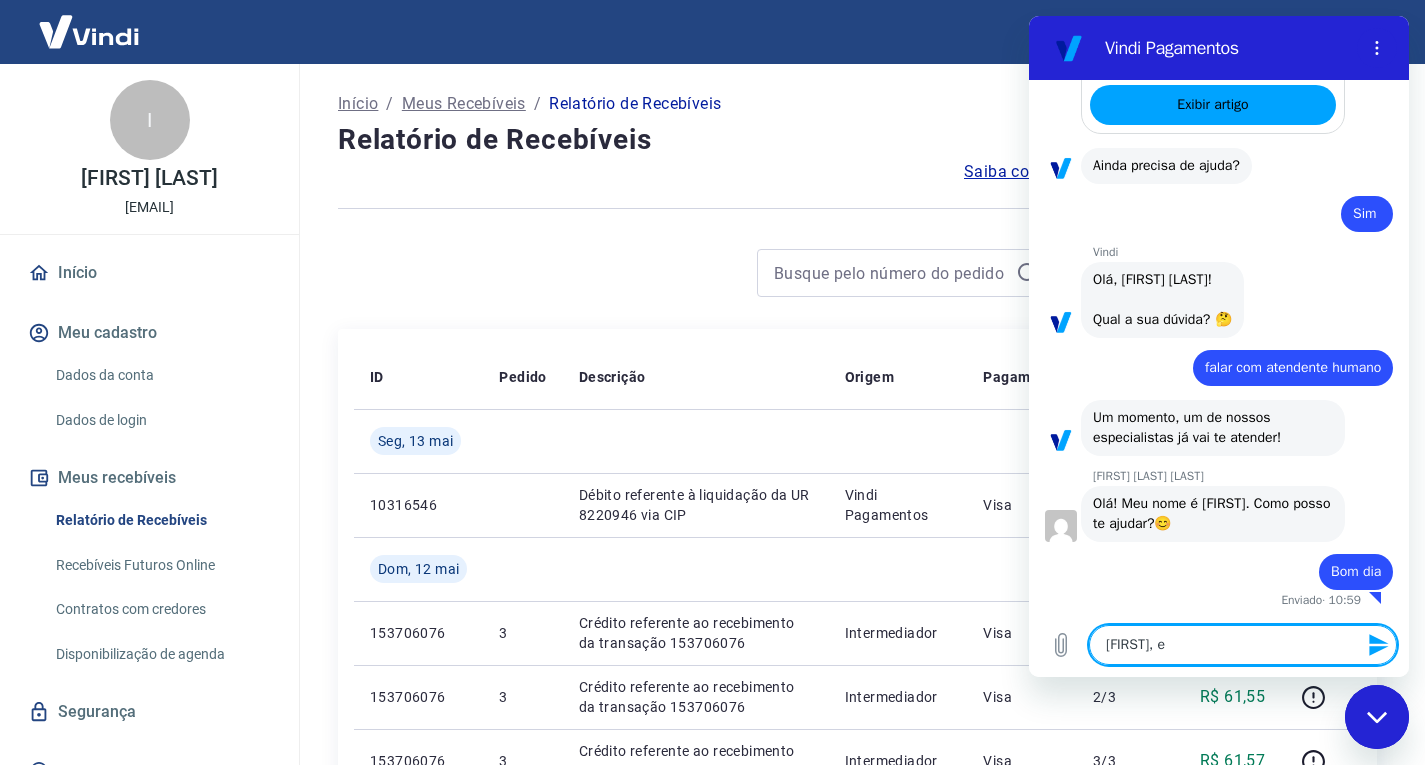 type on "[FIRST]," 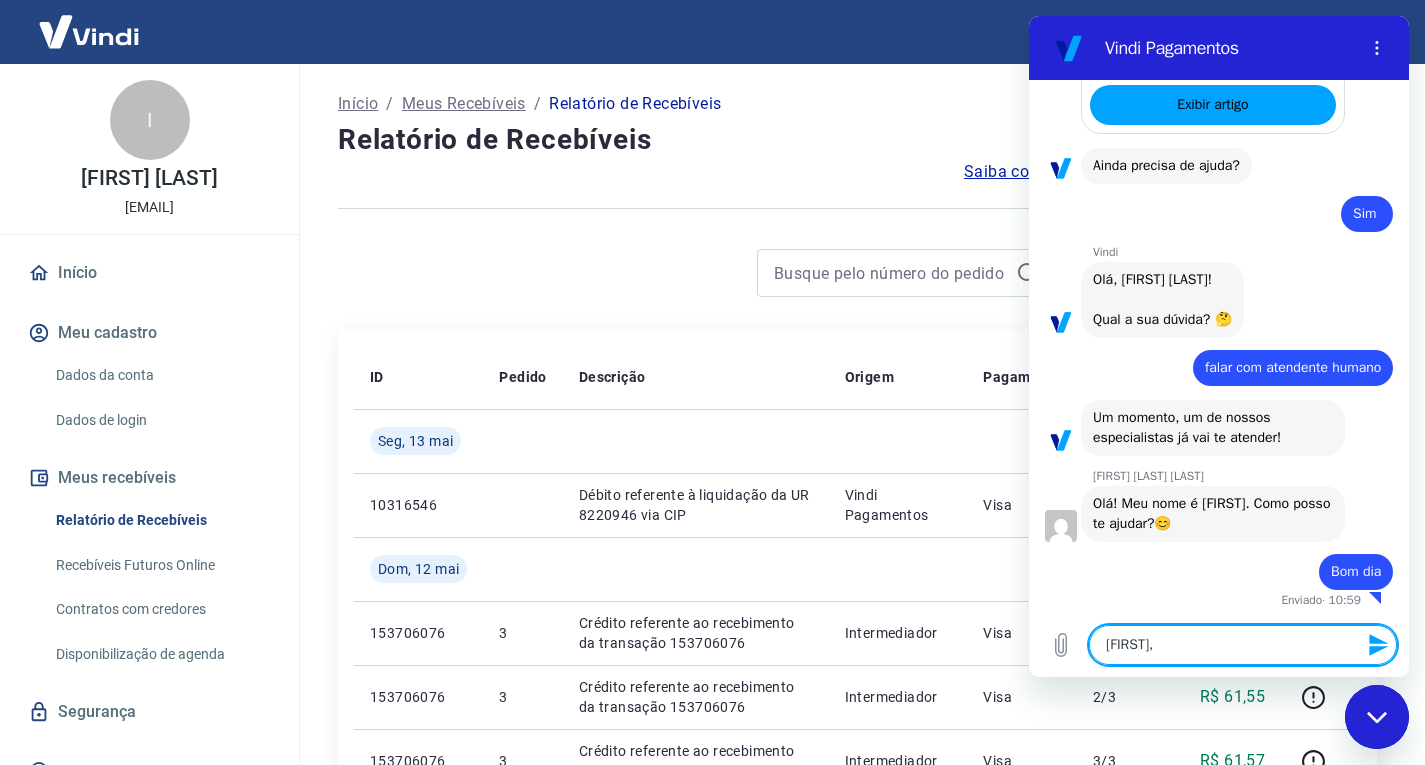 type on "[FIRST], a" 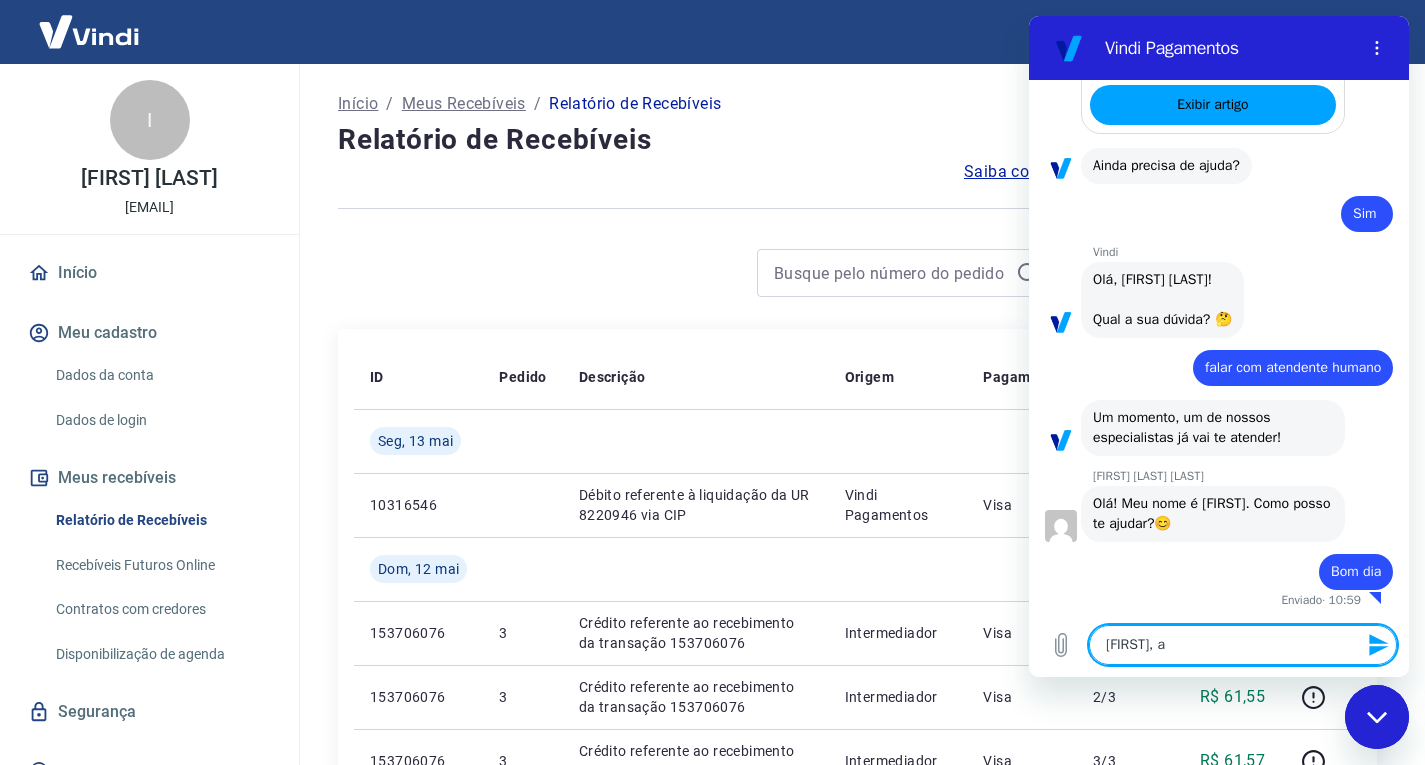 type on "[FIRST], al" 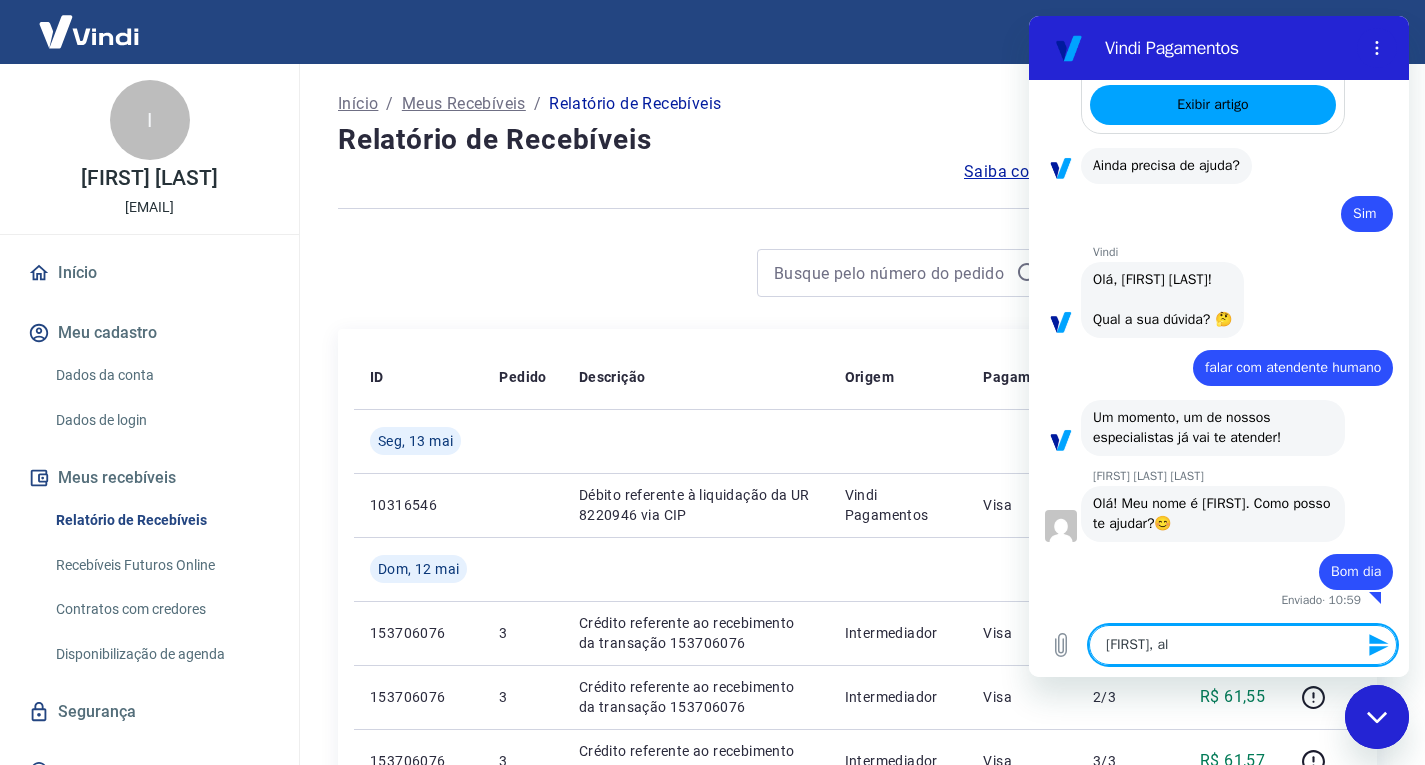 type on "[FIRST], alt" 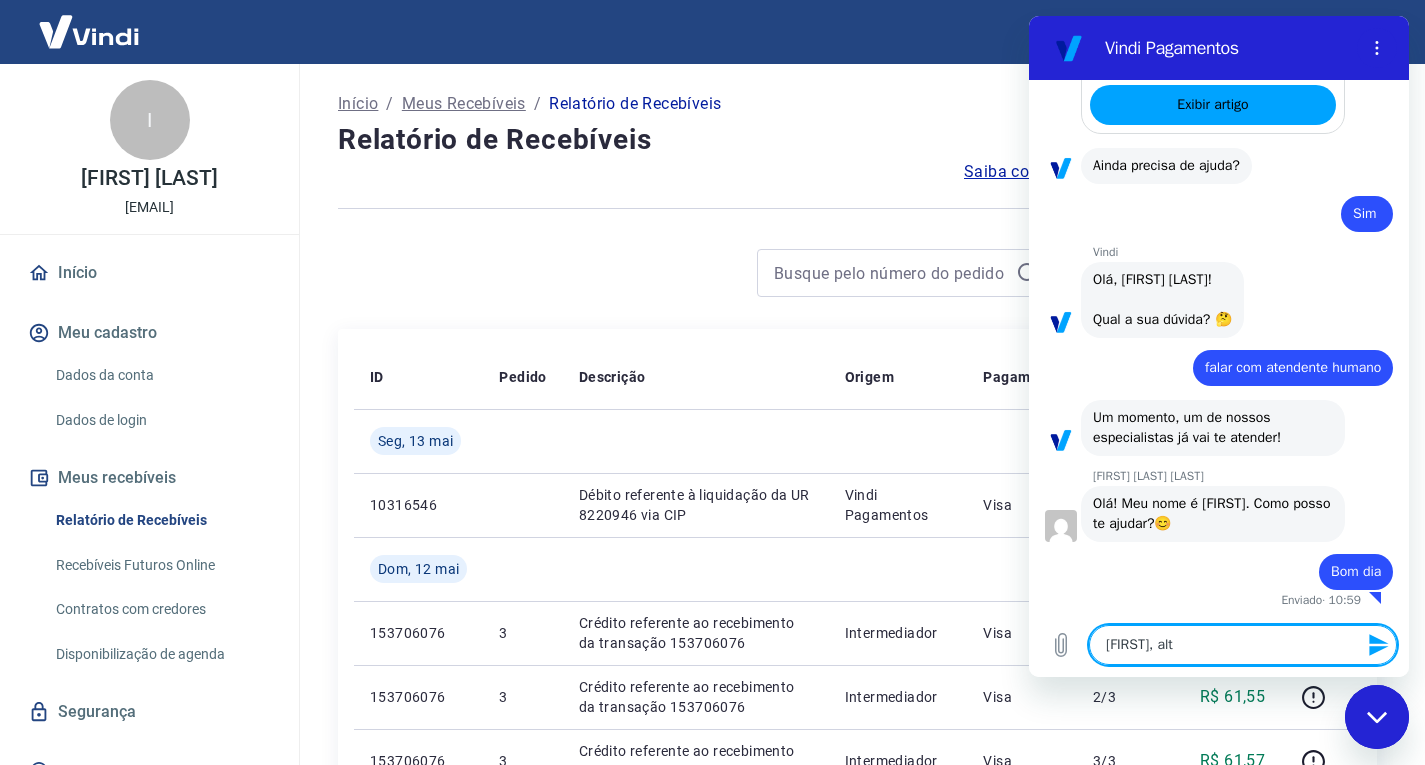 type on "[FIRST], alte" 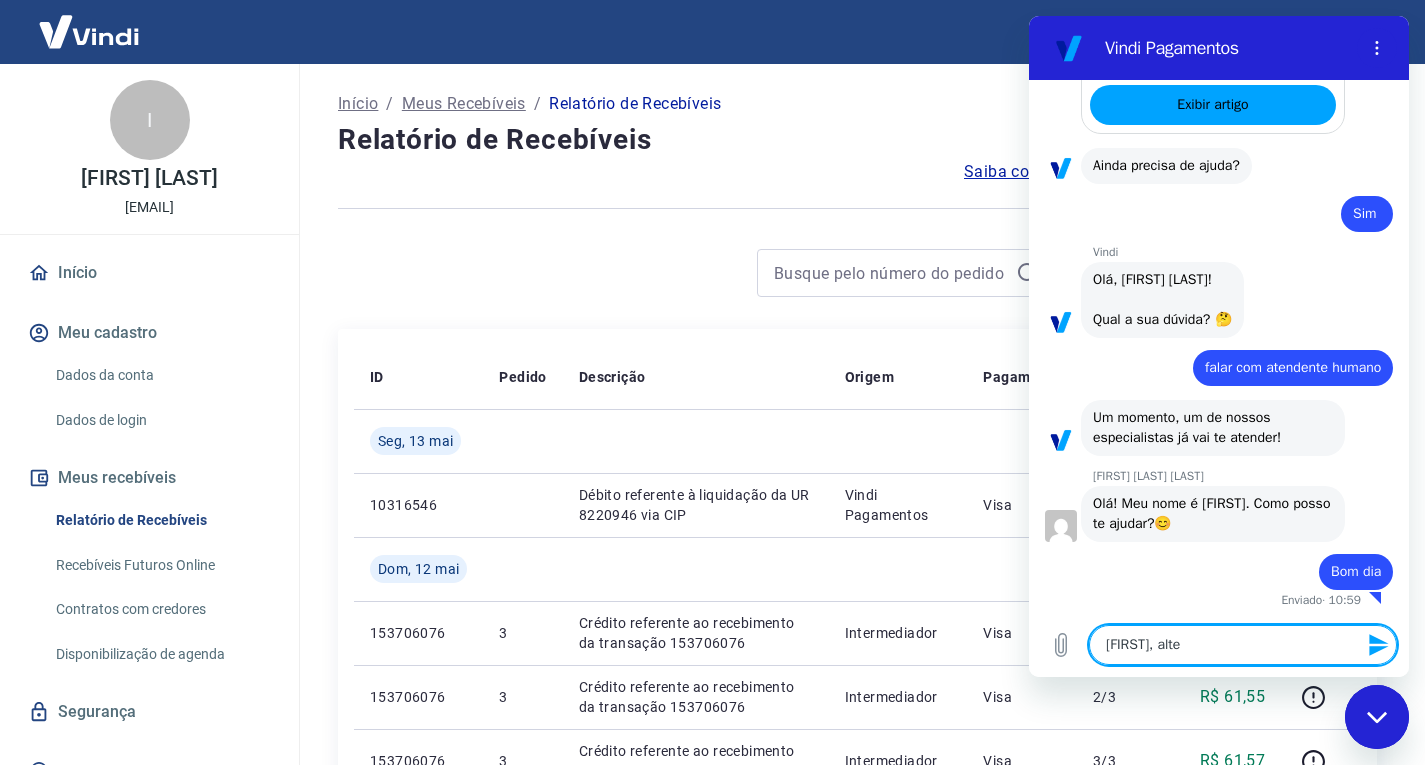type on "[FIRST], alter" 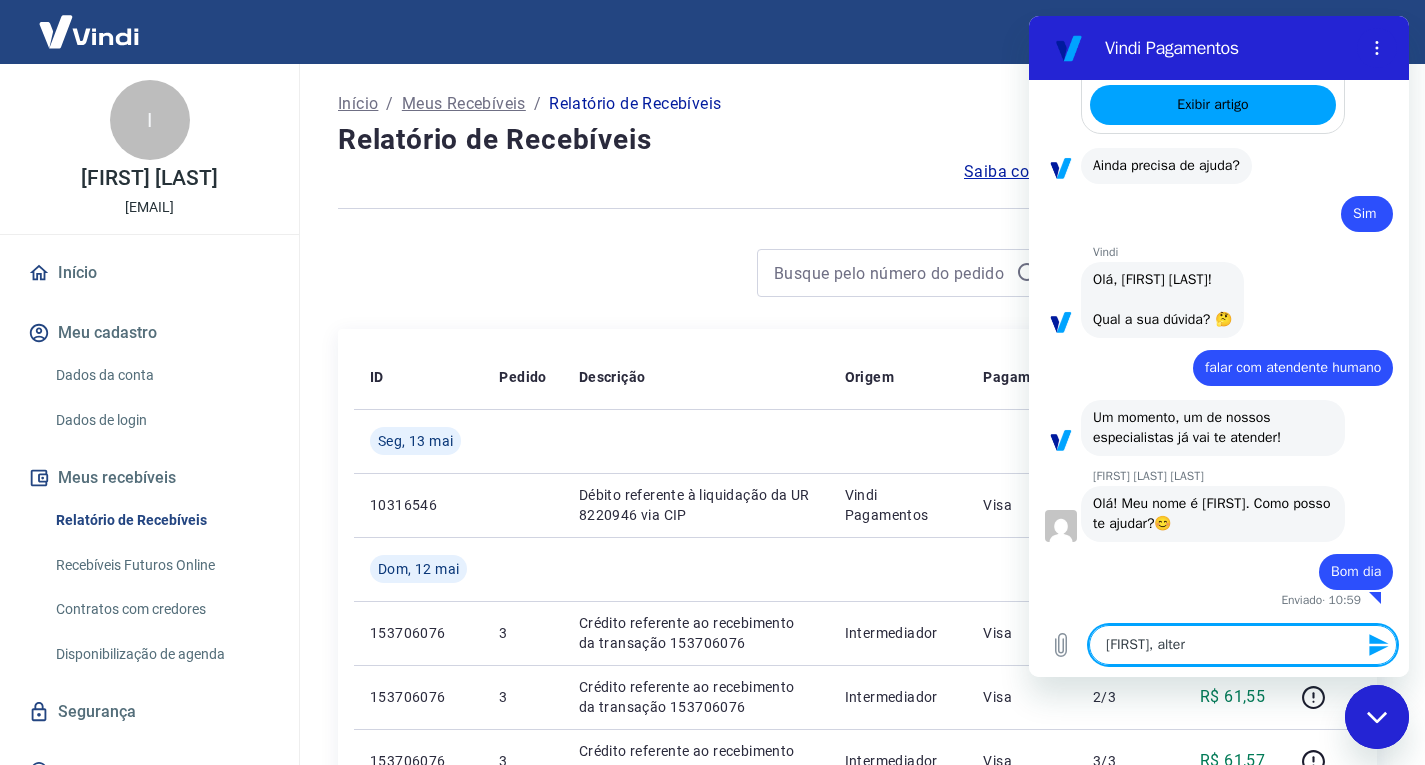 type on "[FIRST], altere" 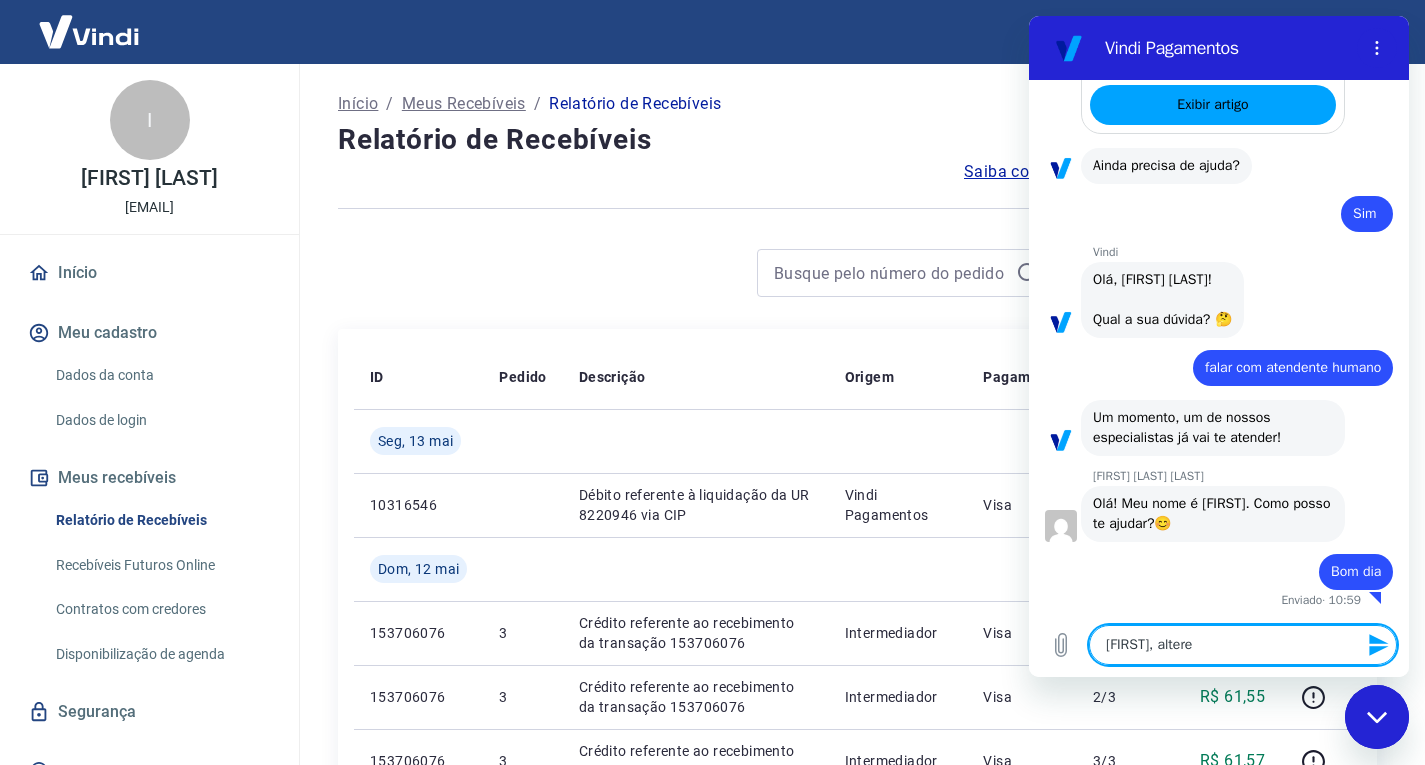 type on "[FIRST], alterei" 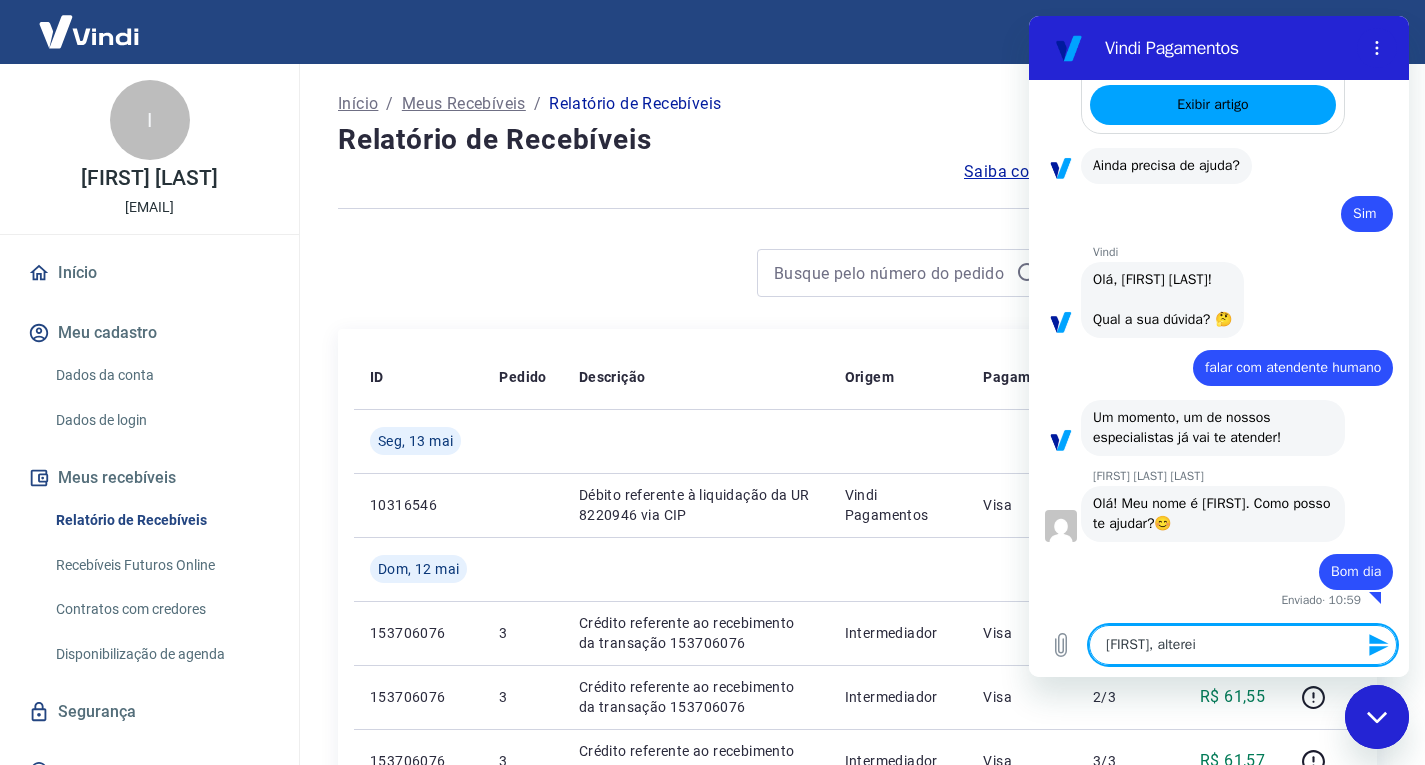 type on "[FIRST], alterei" 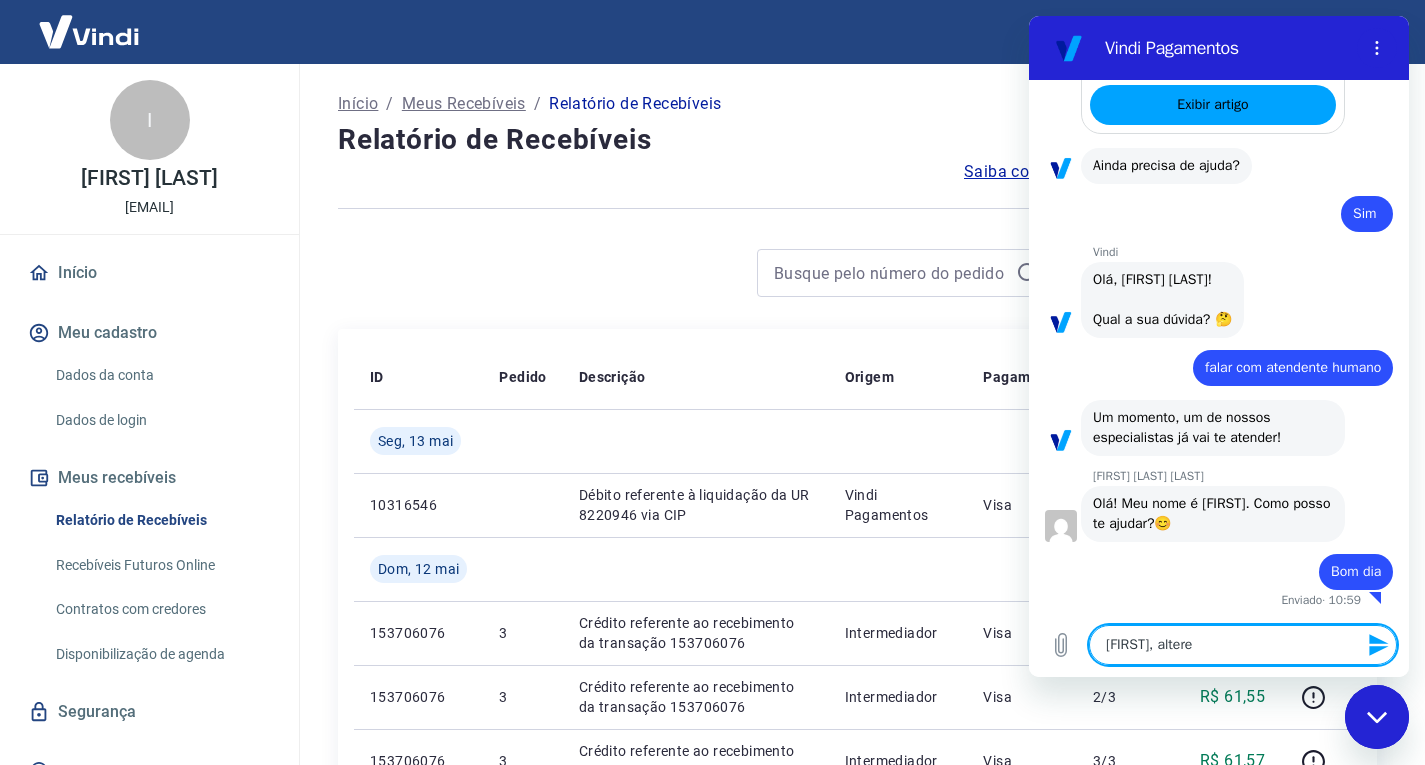 type on "[FIRST], alter" 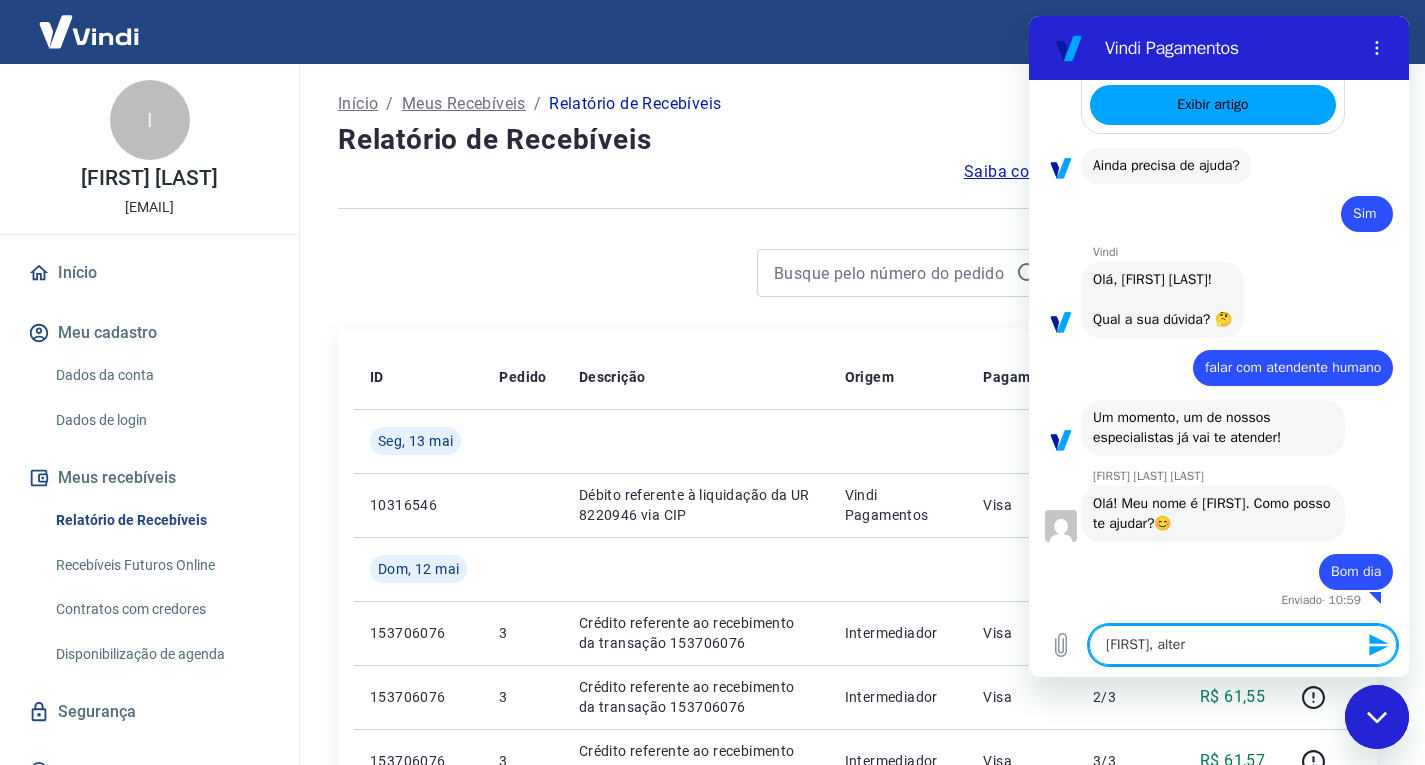 type on "[FIRST], alte" 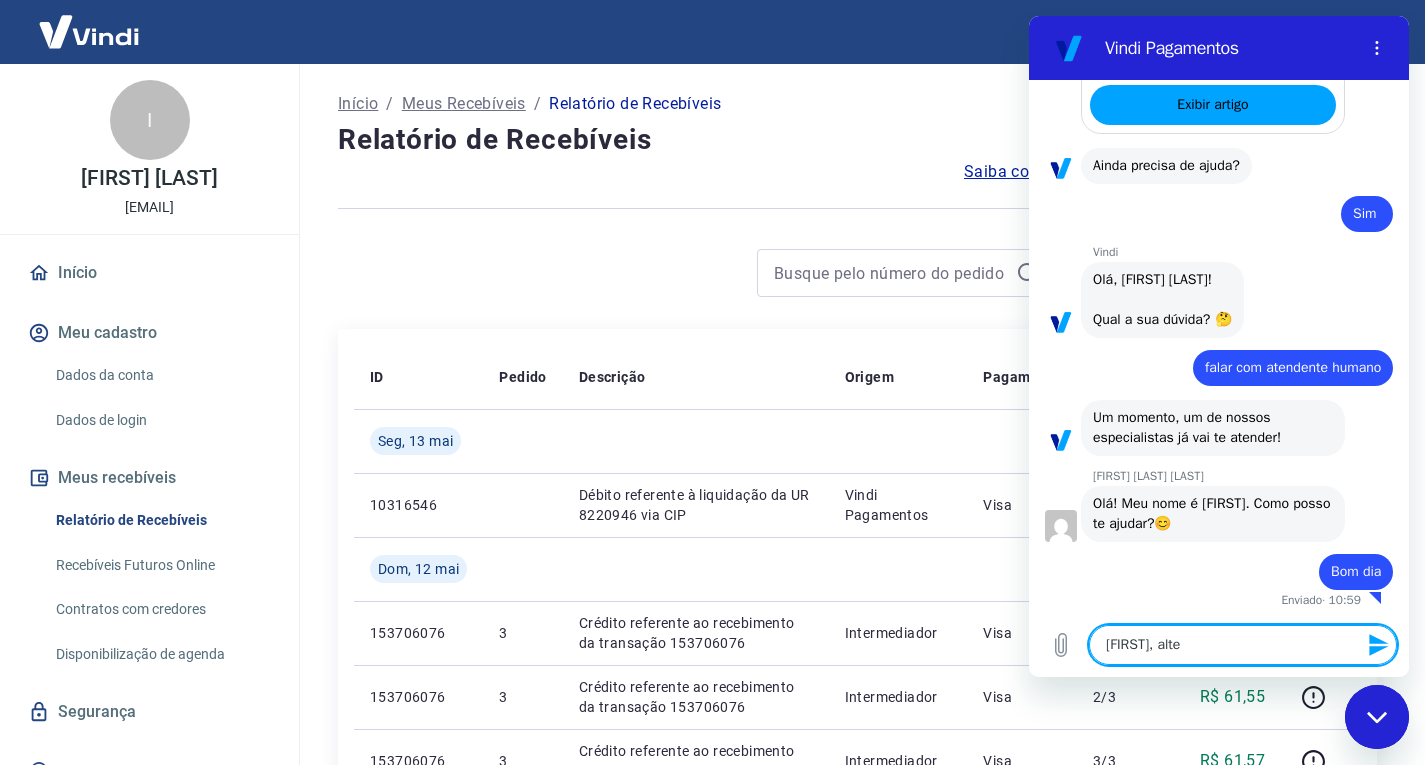 type on "[FIRST], alt" 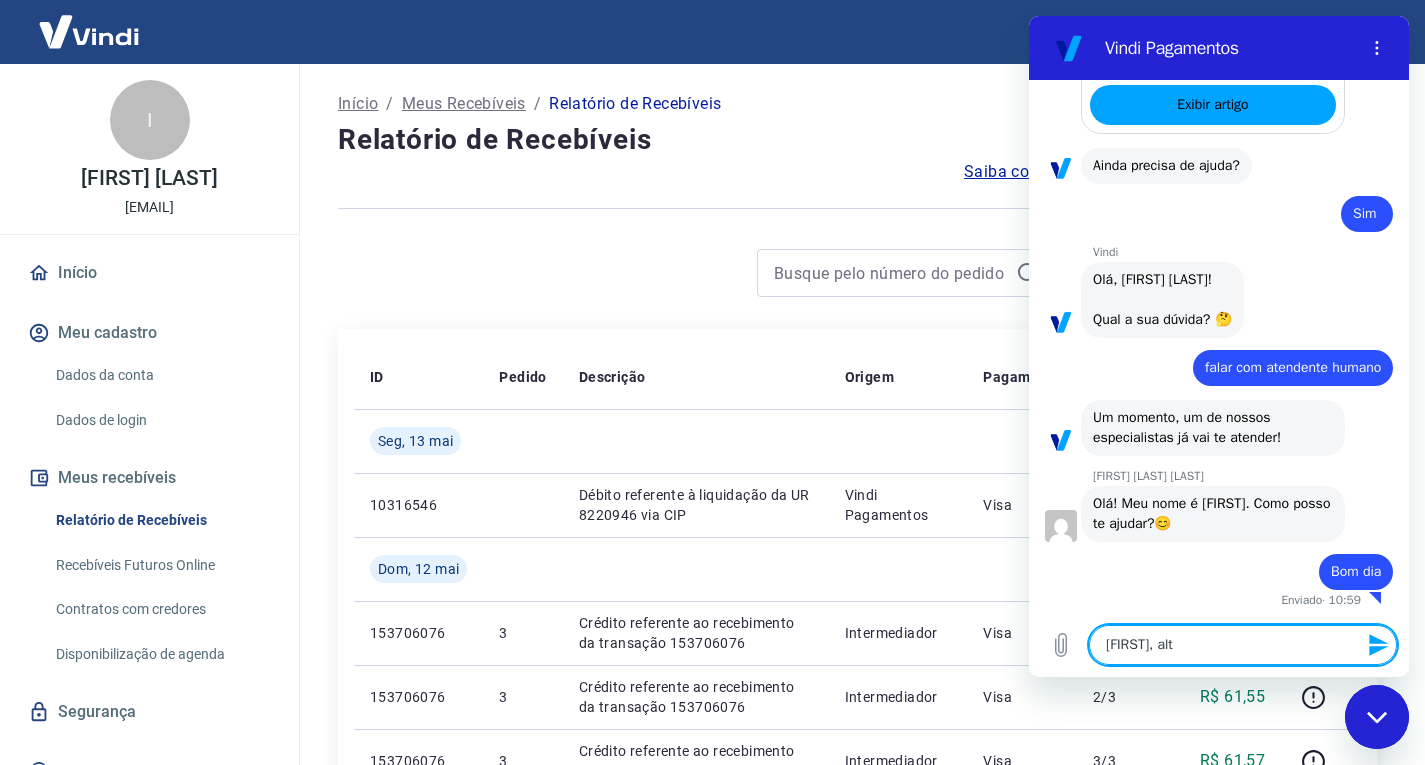 type on "[FIRST], al" 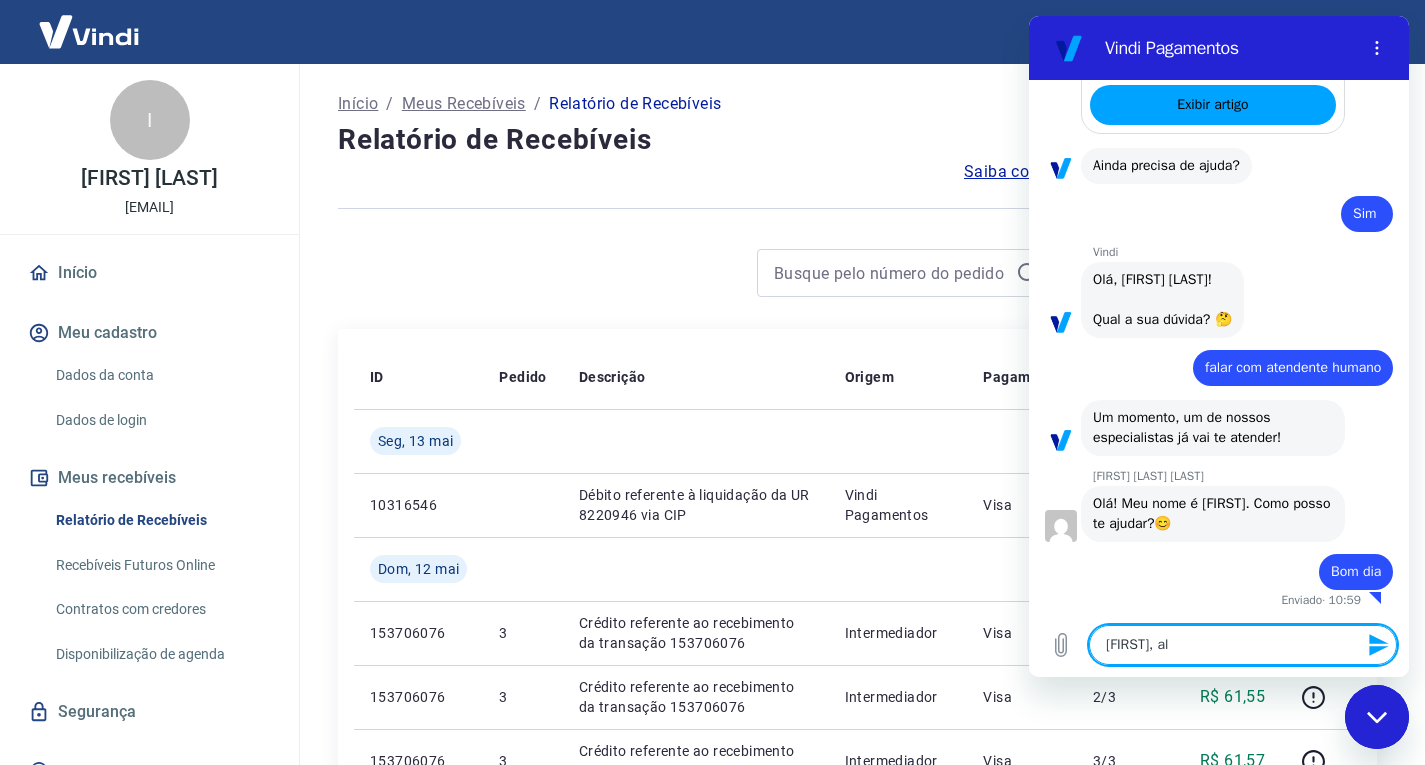 type on "[FIRST], a" 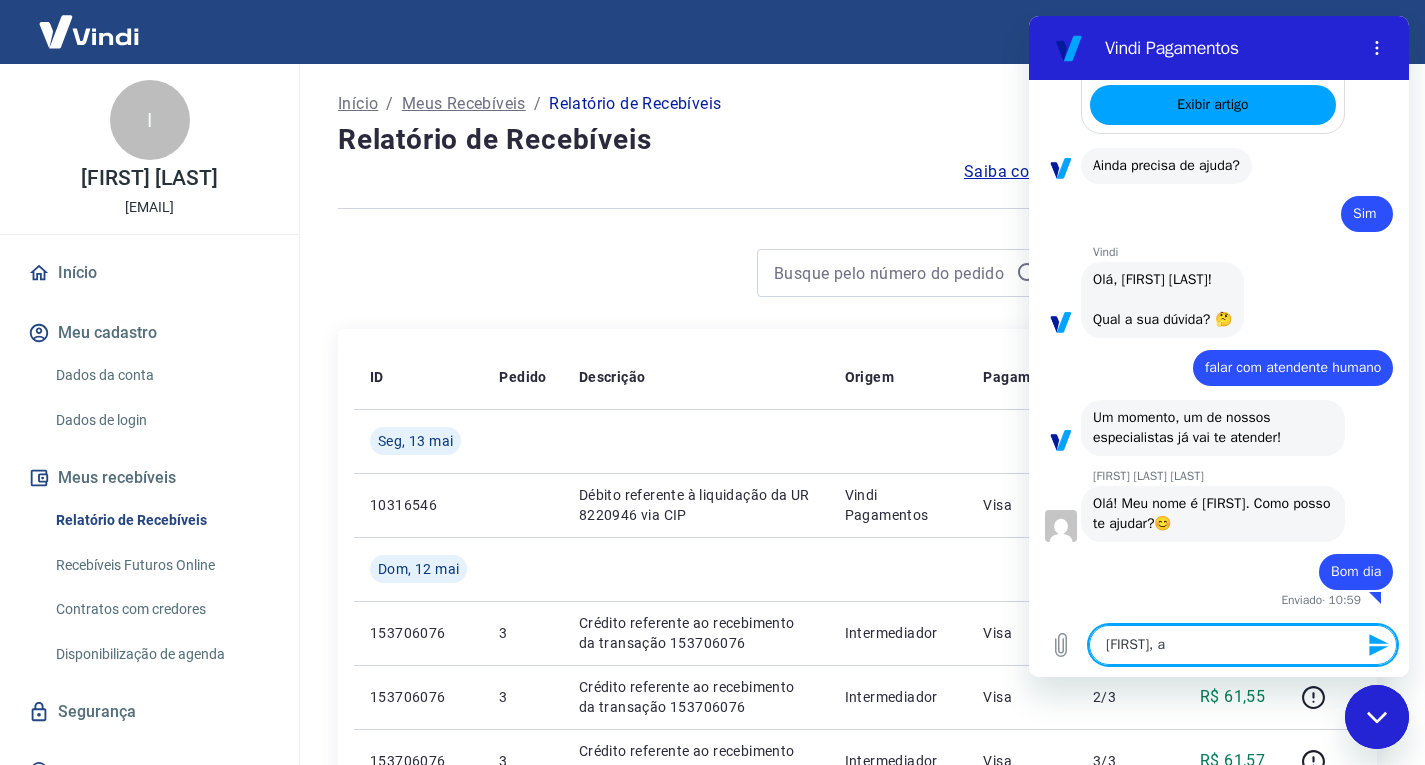 type on "[FIRST]," 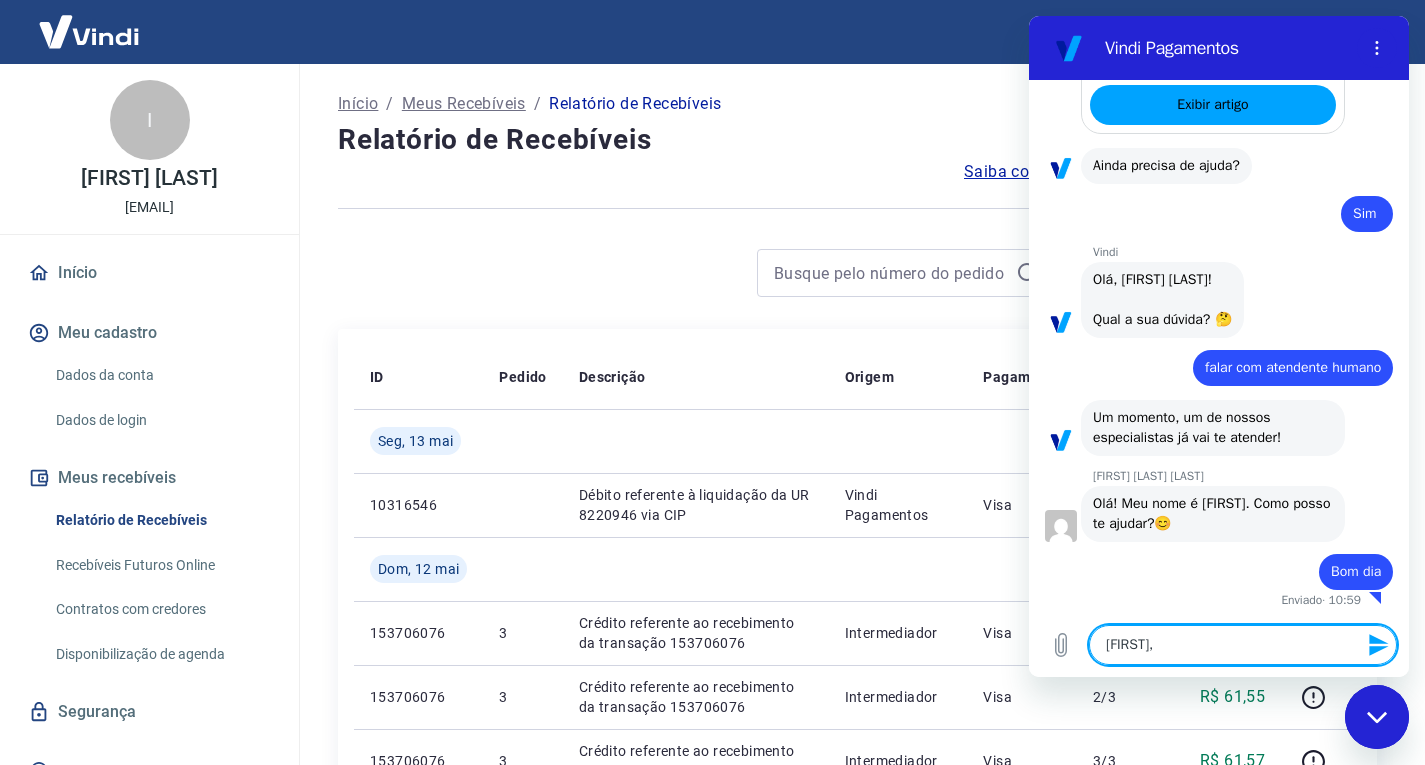 type on "[FIRST], f" 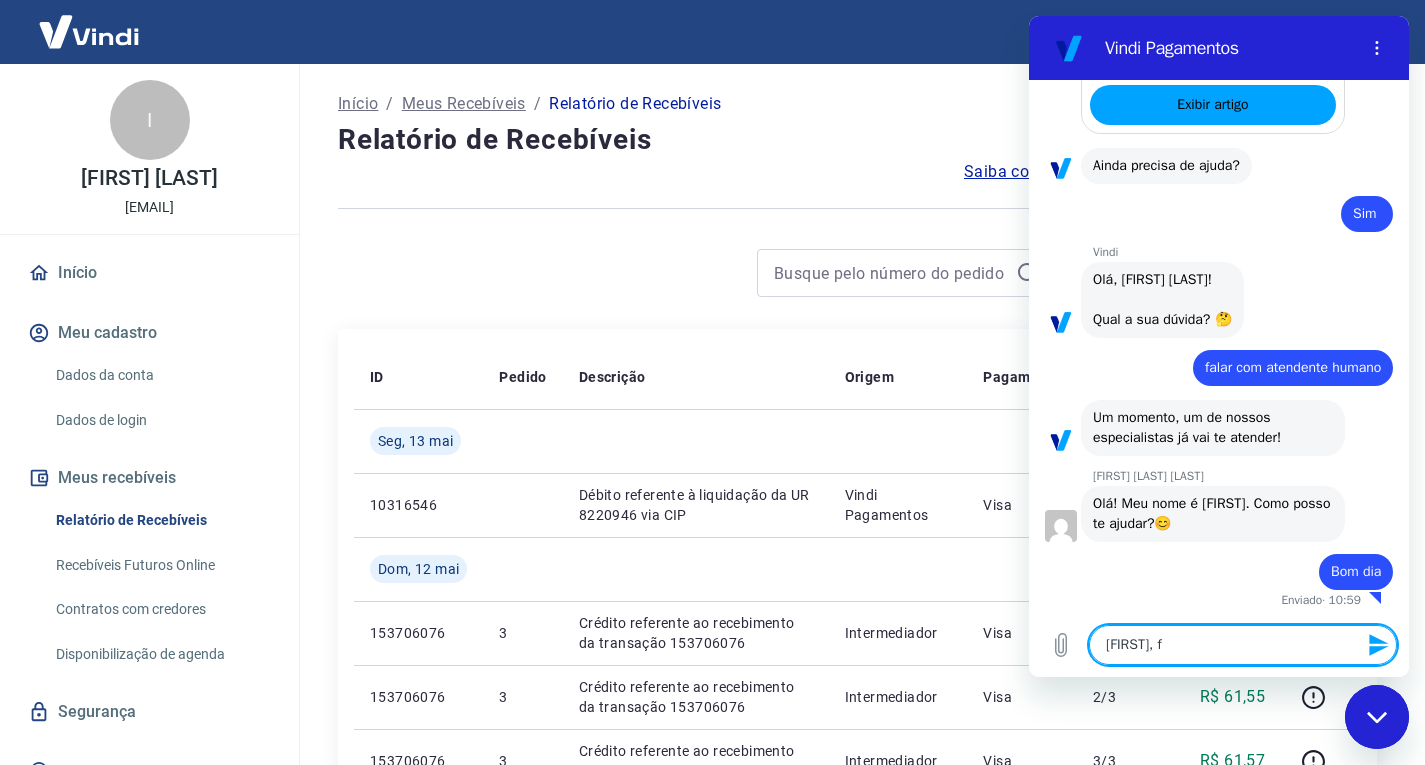 type on "[FIRST], fi" 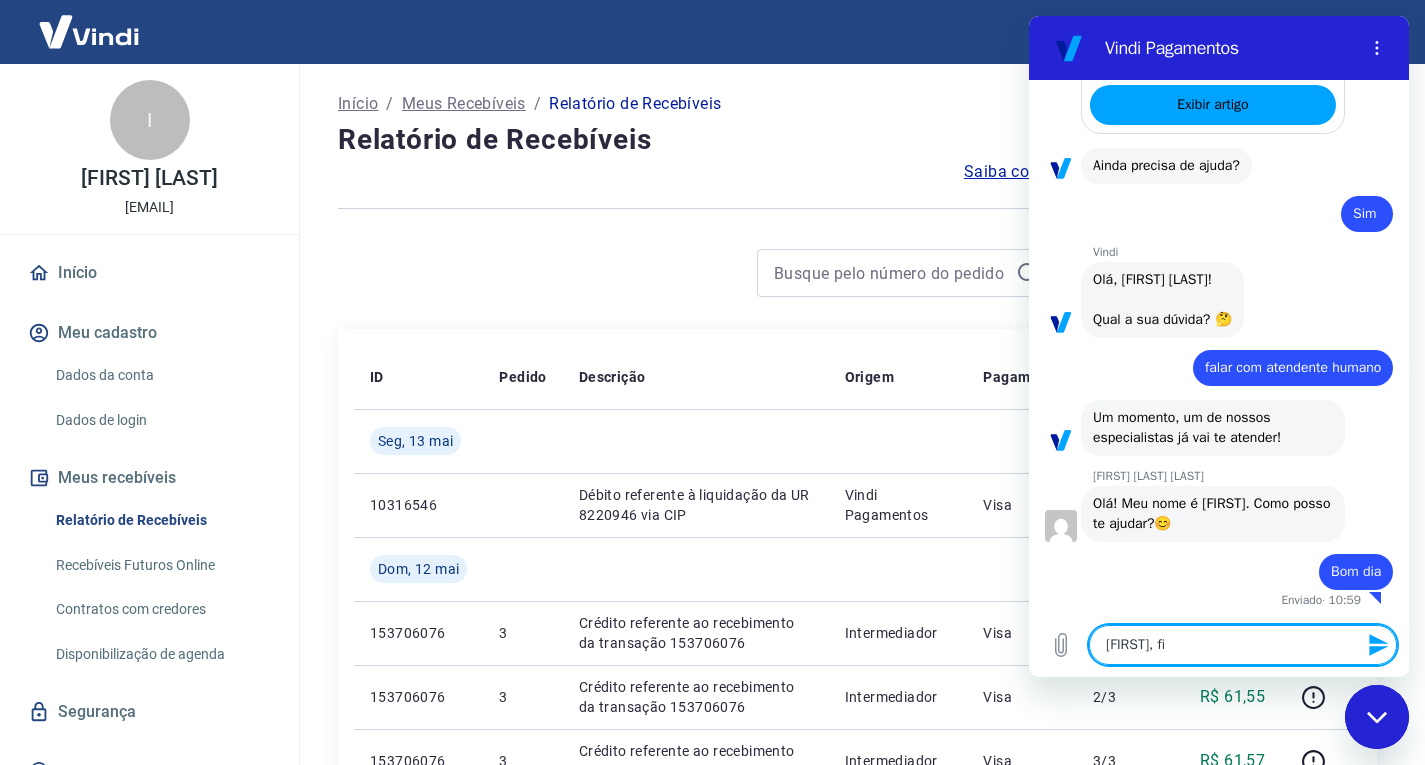type on "x" 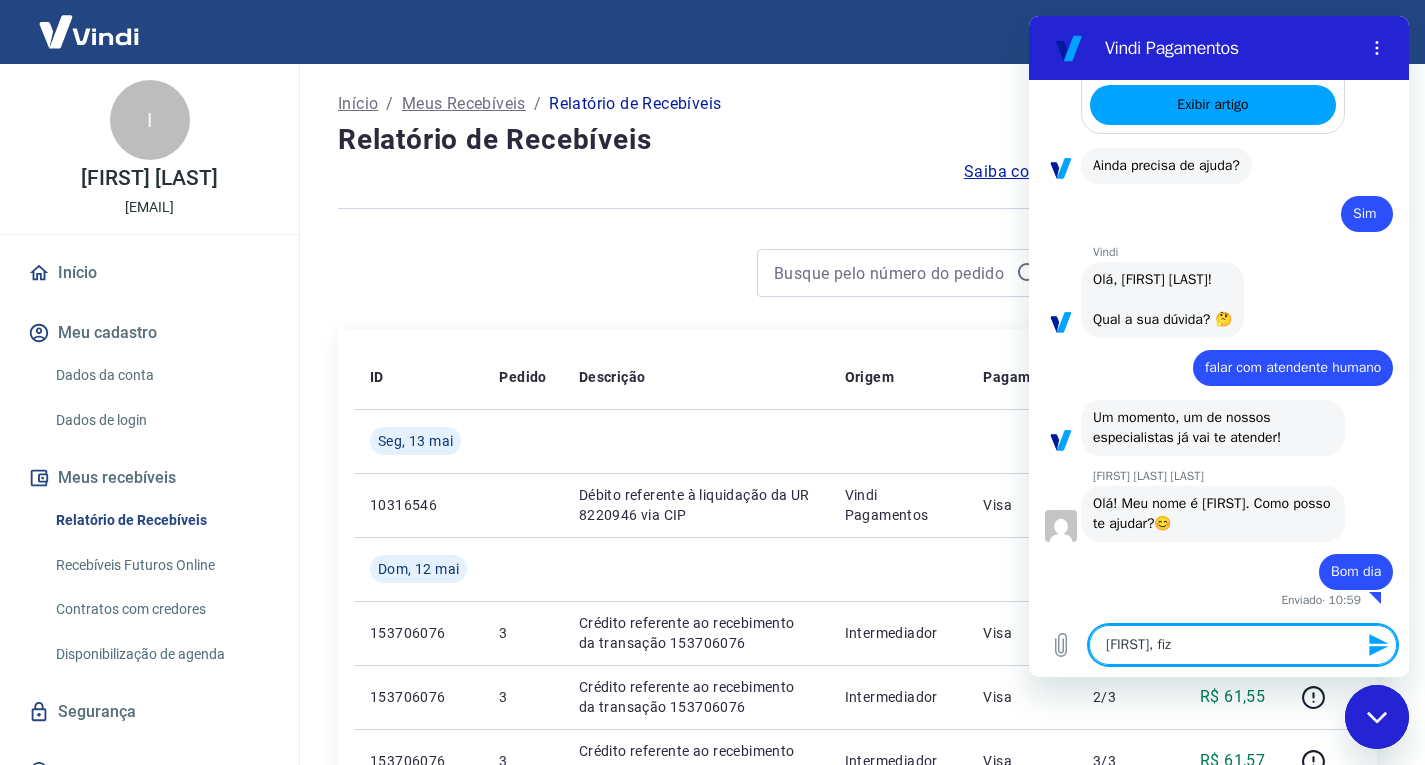 type on "x" 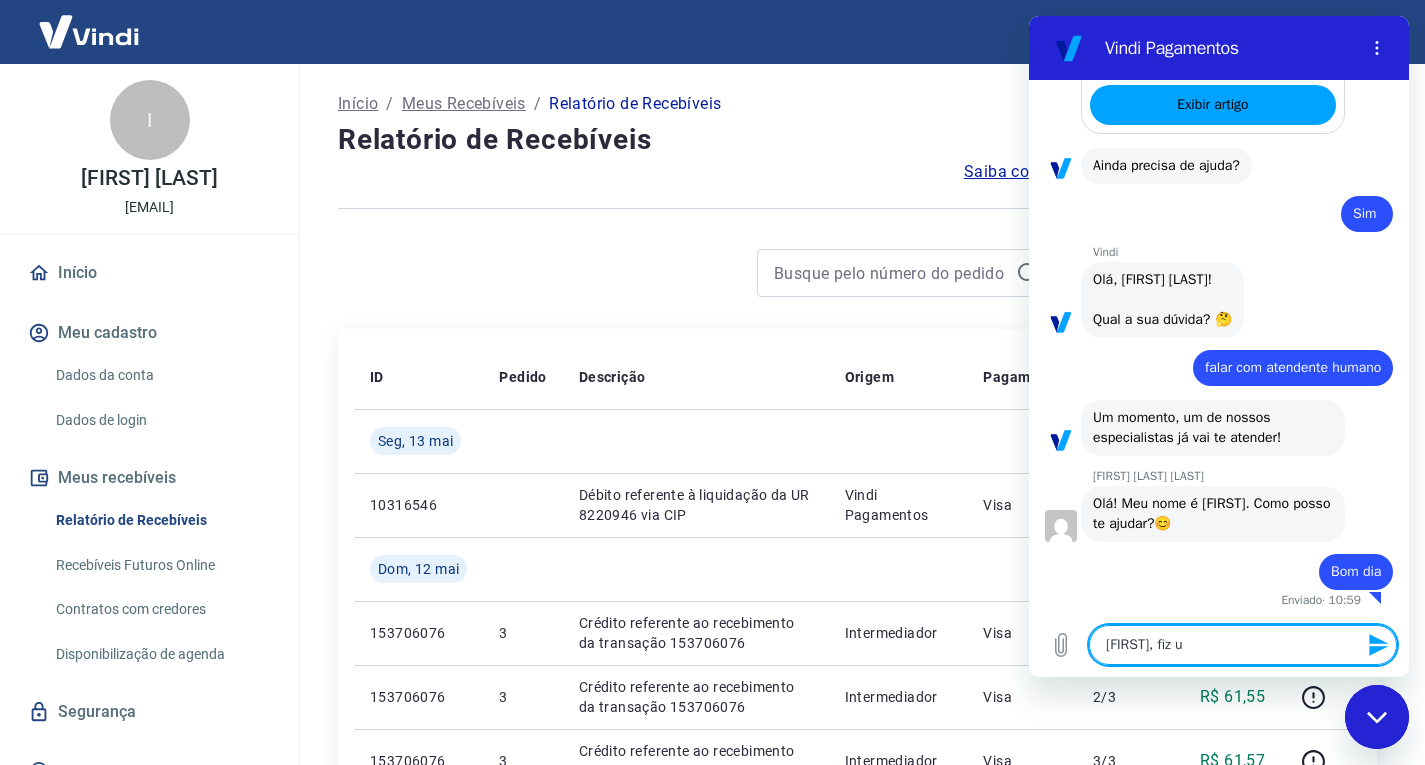 type on "[FIRST], fiz um" 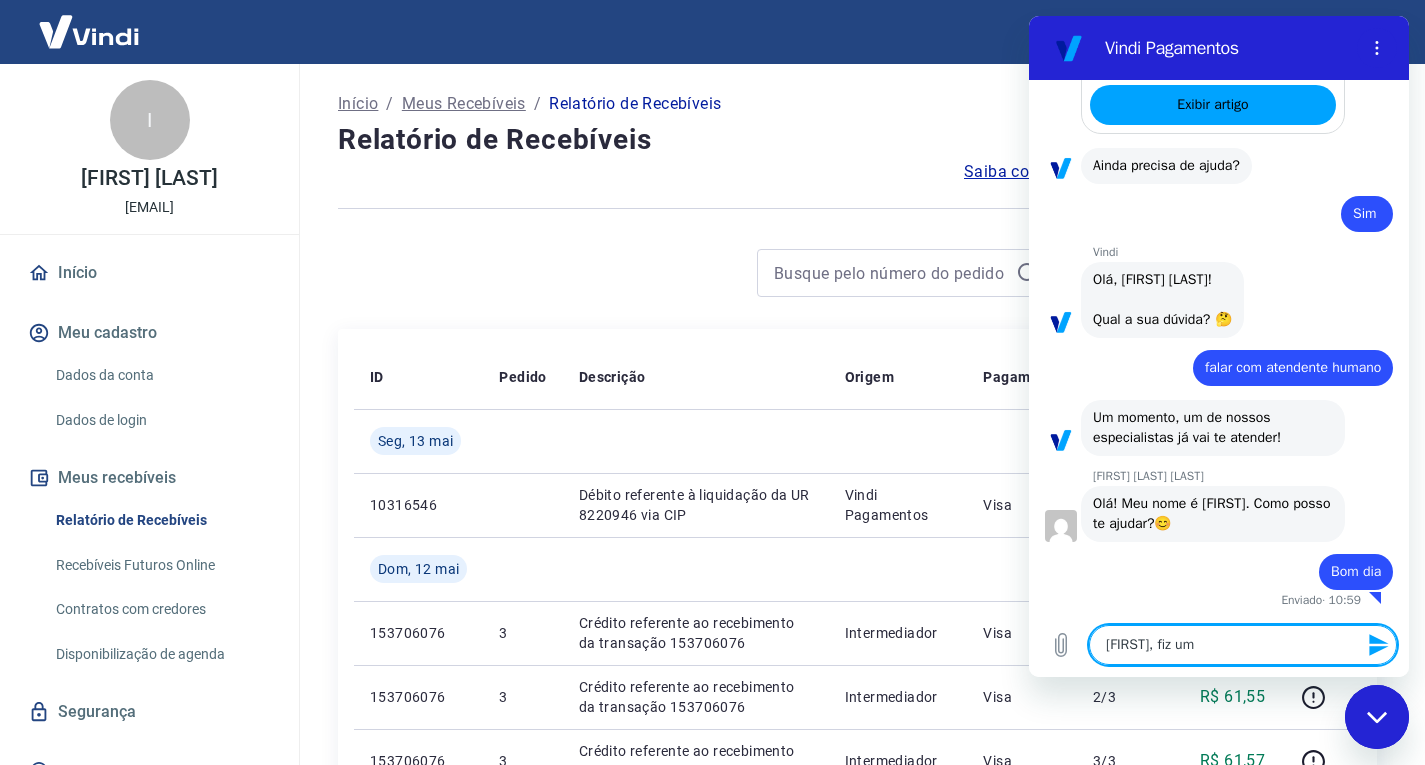 type on "[FIRST], fiz uma" 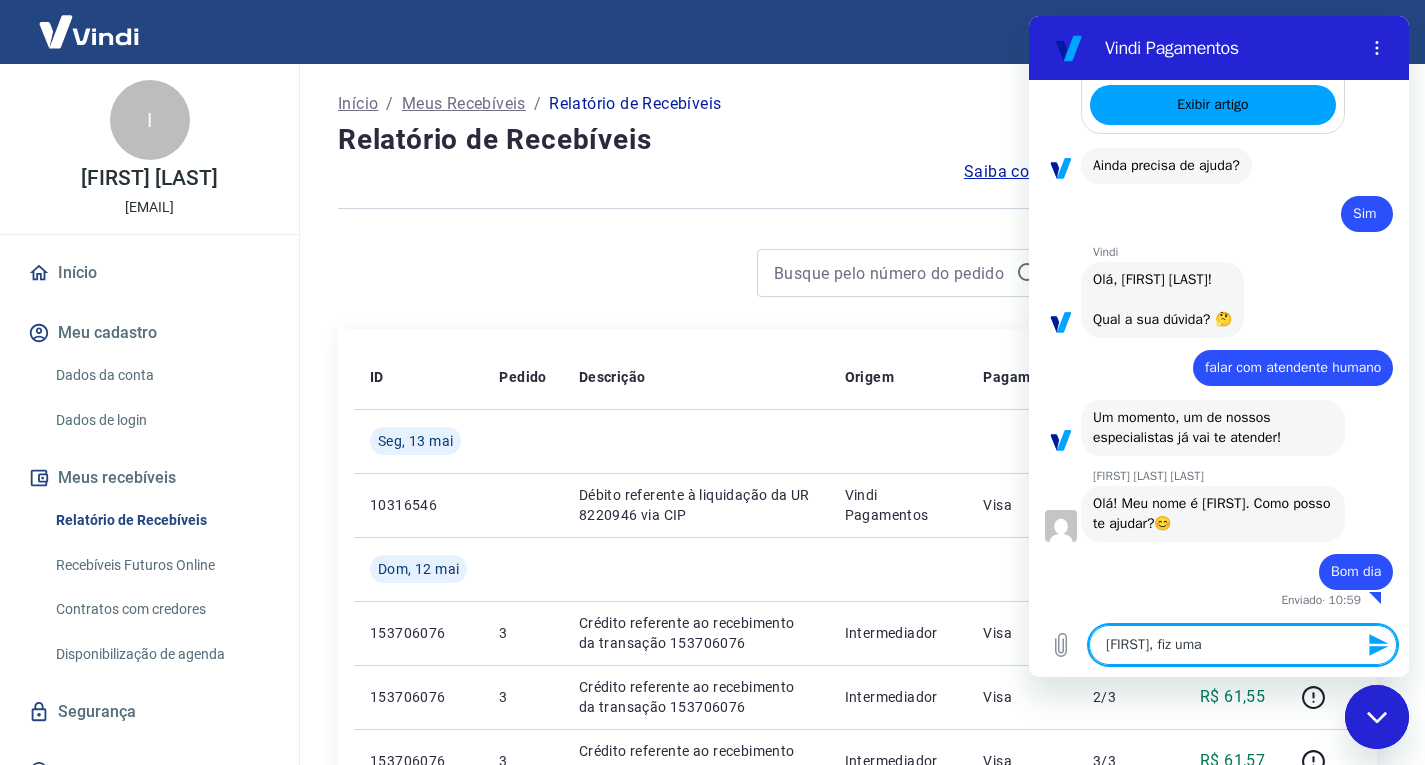 type on "[FIRST], fiz uma" 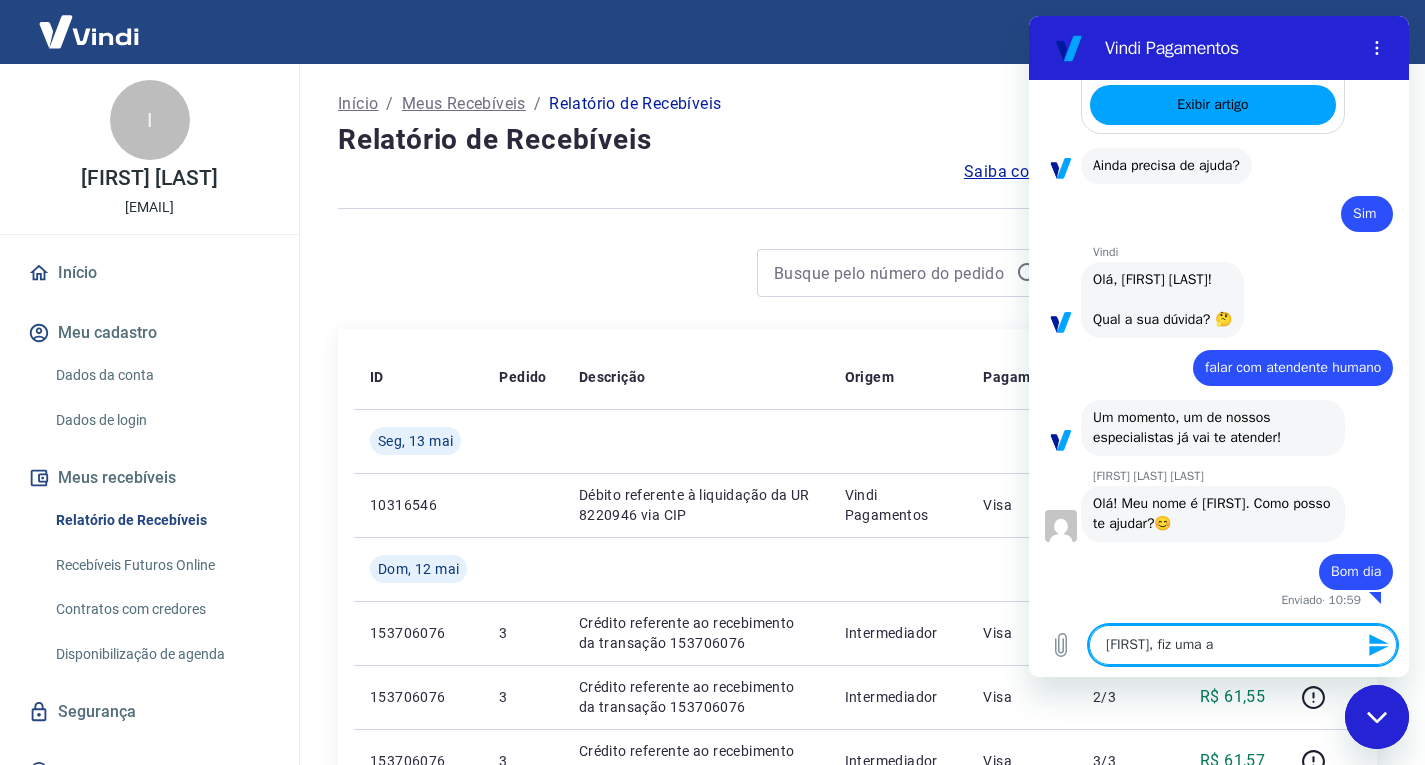 type on "[FIRST], fiz uma at" 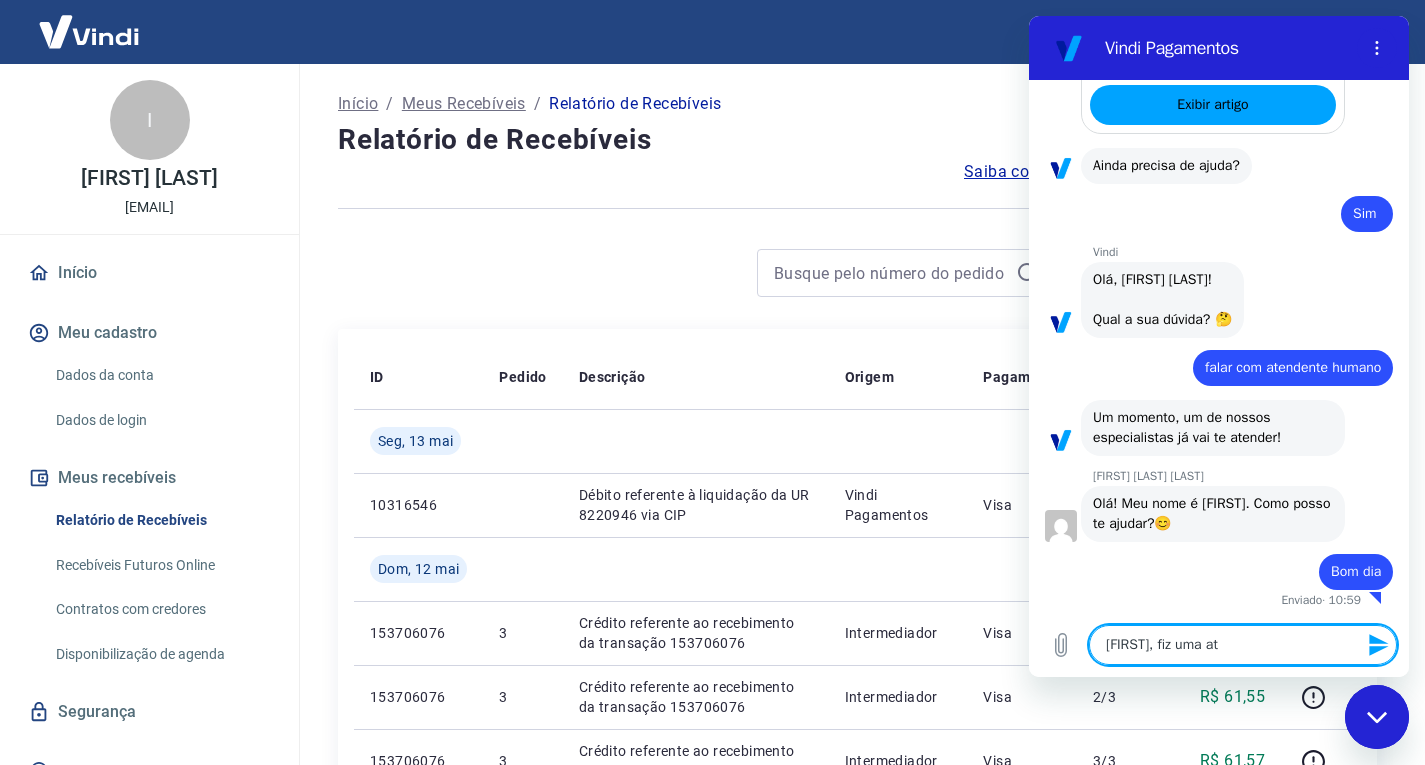 type on "x" 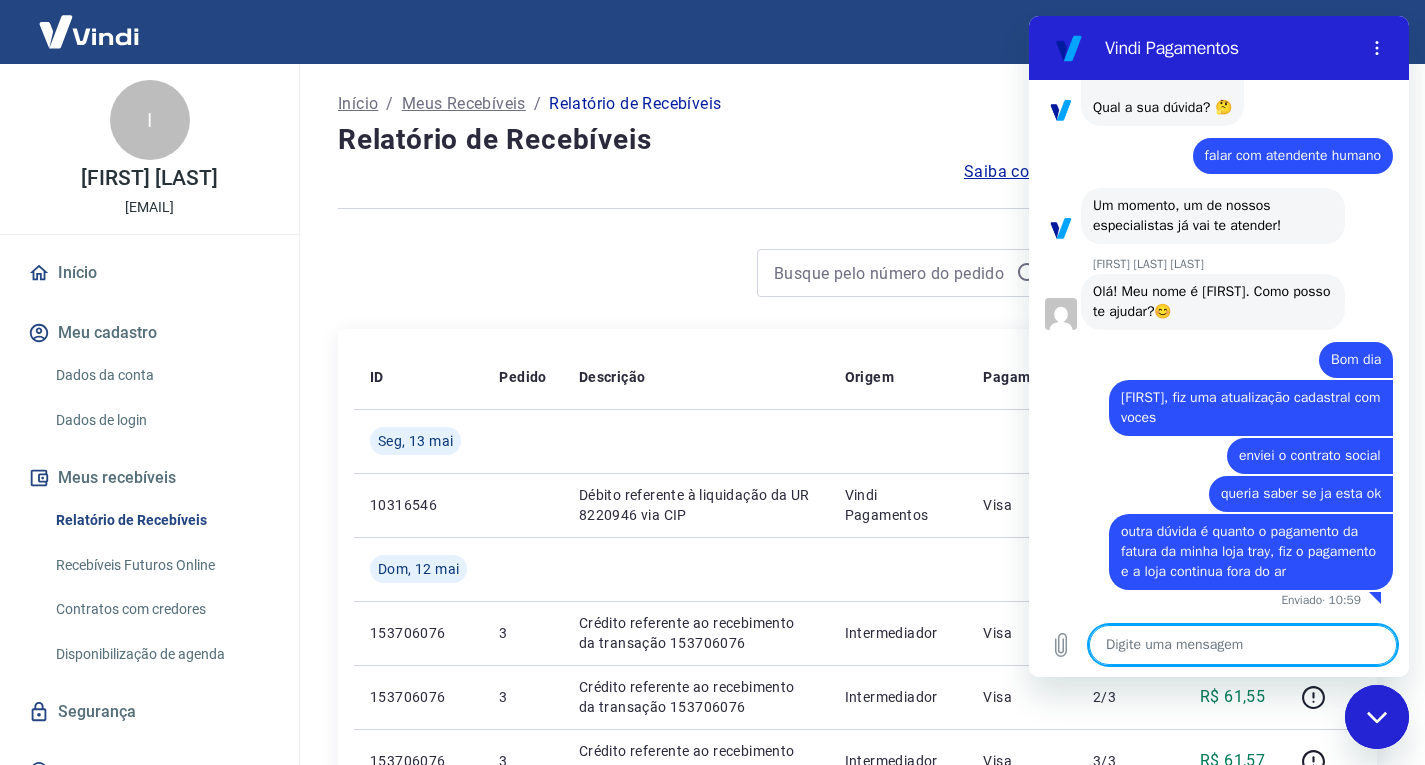 scroll, scrollTop: 1560, scrollLeft: 0, axis: vertical 